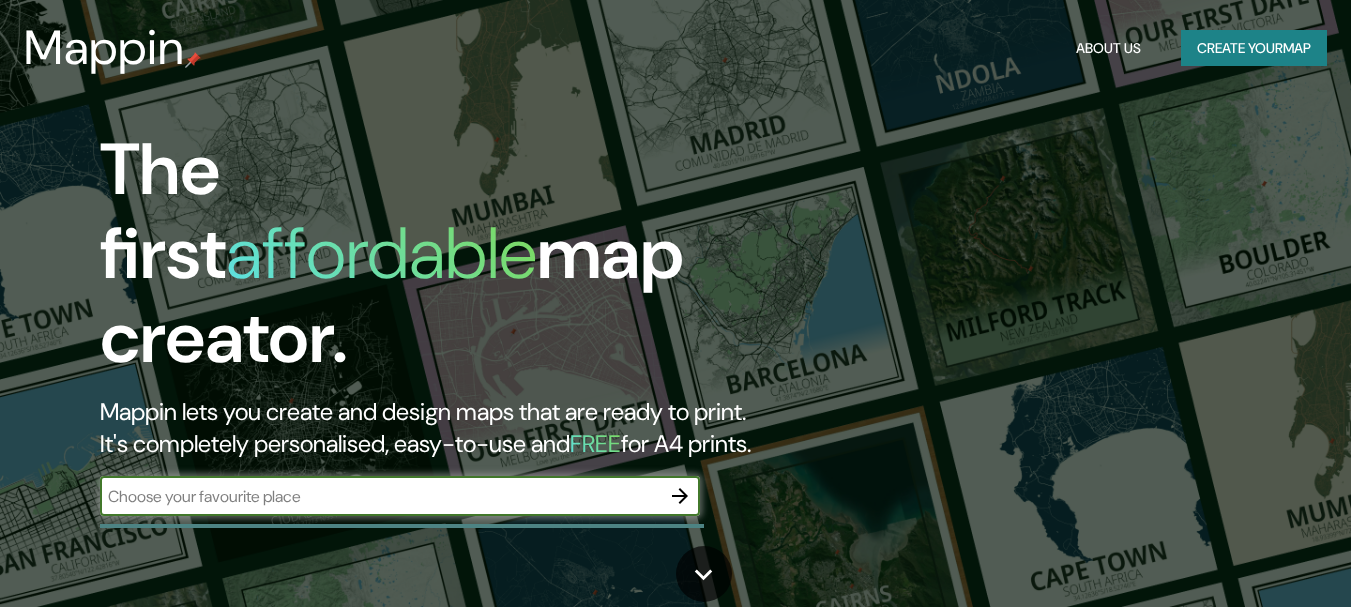 scroll, scrollTop: 0, scrollLeft: 0, axis: both 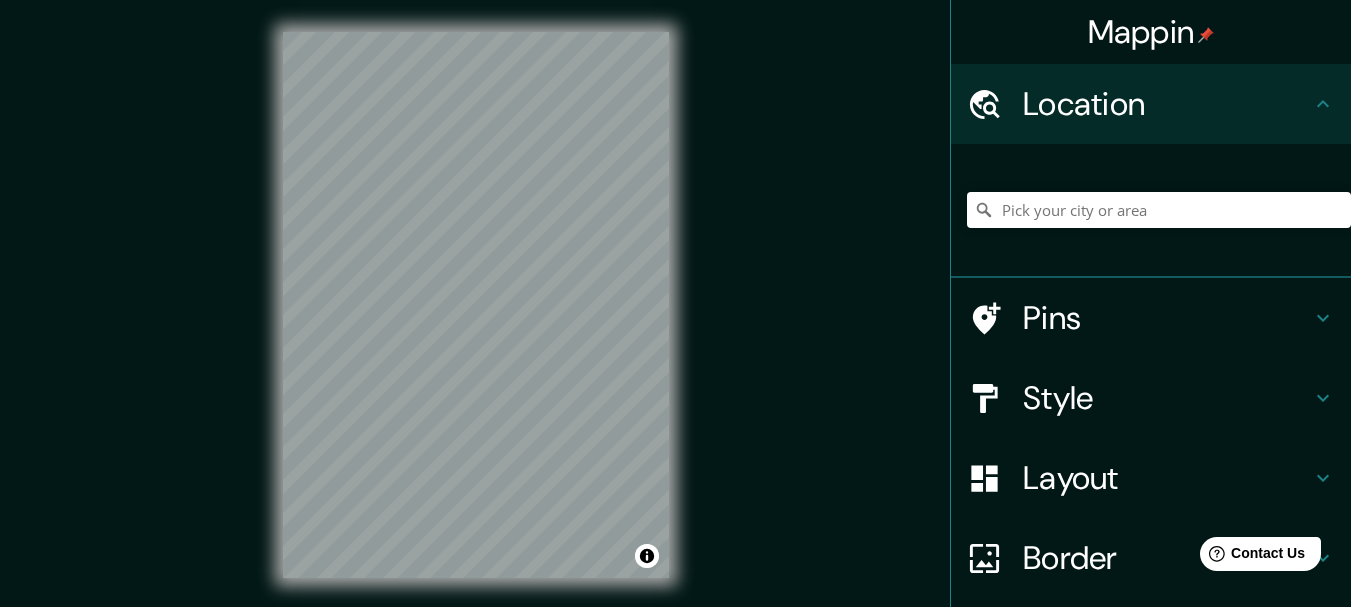 click on "Location" at bounding box center (1151, 104) 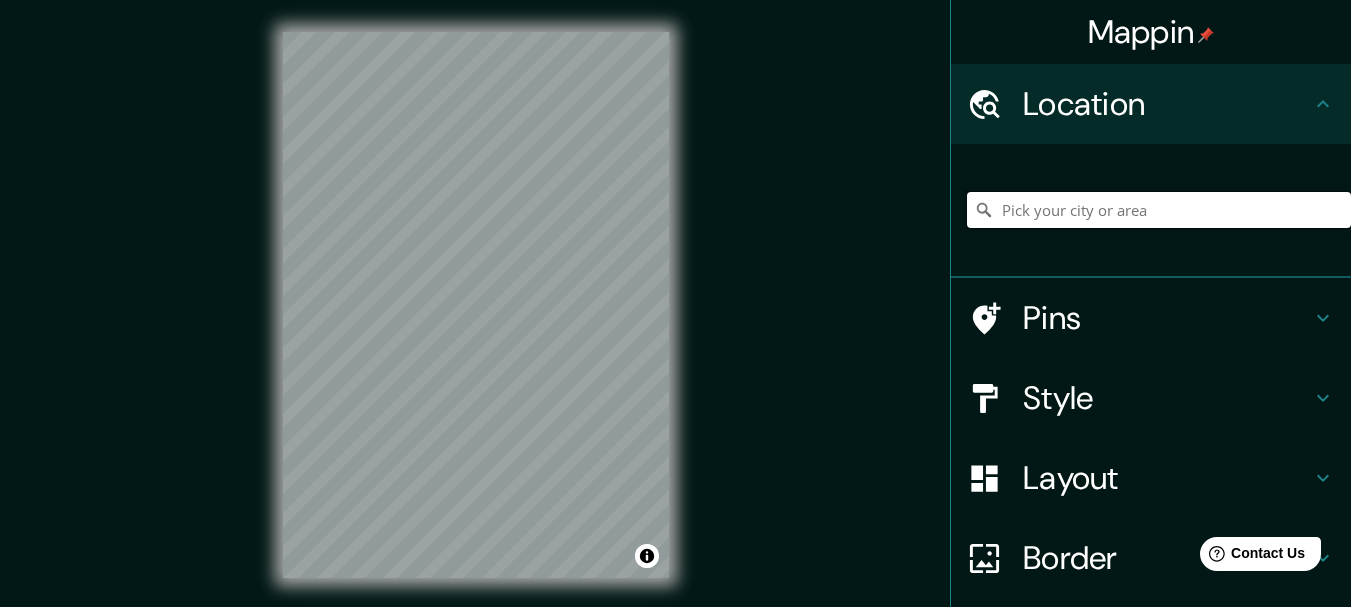click at bounding box center [1159, 210] 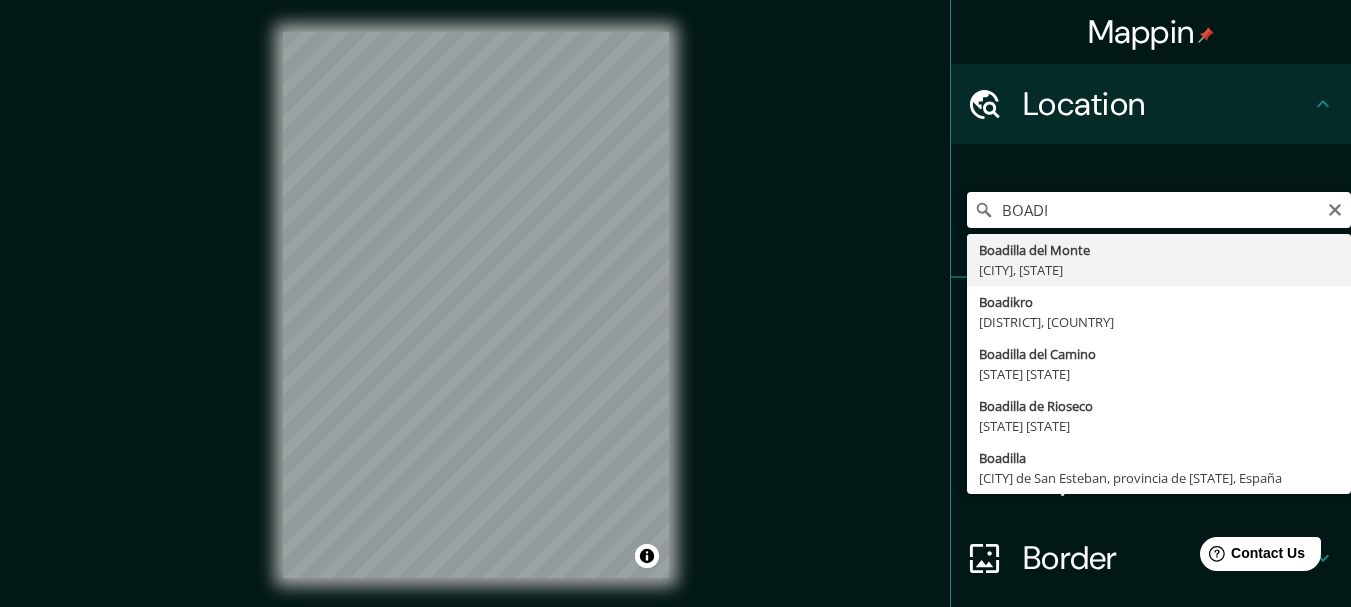 type on "[CITY], [STATE]" 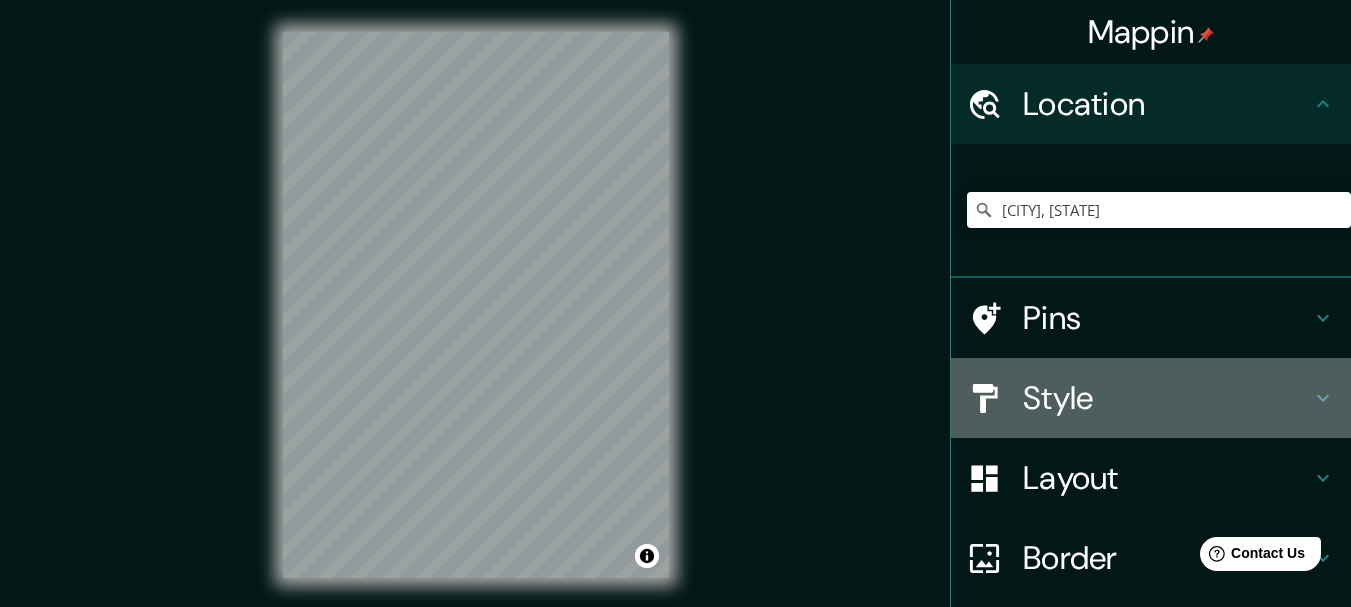 click on "Style" at bounding box center (1167, 398) 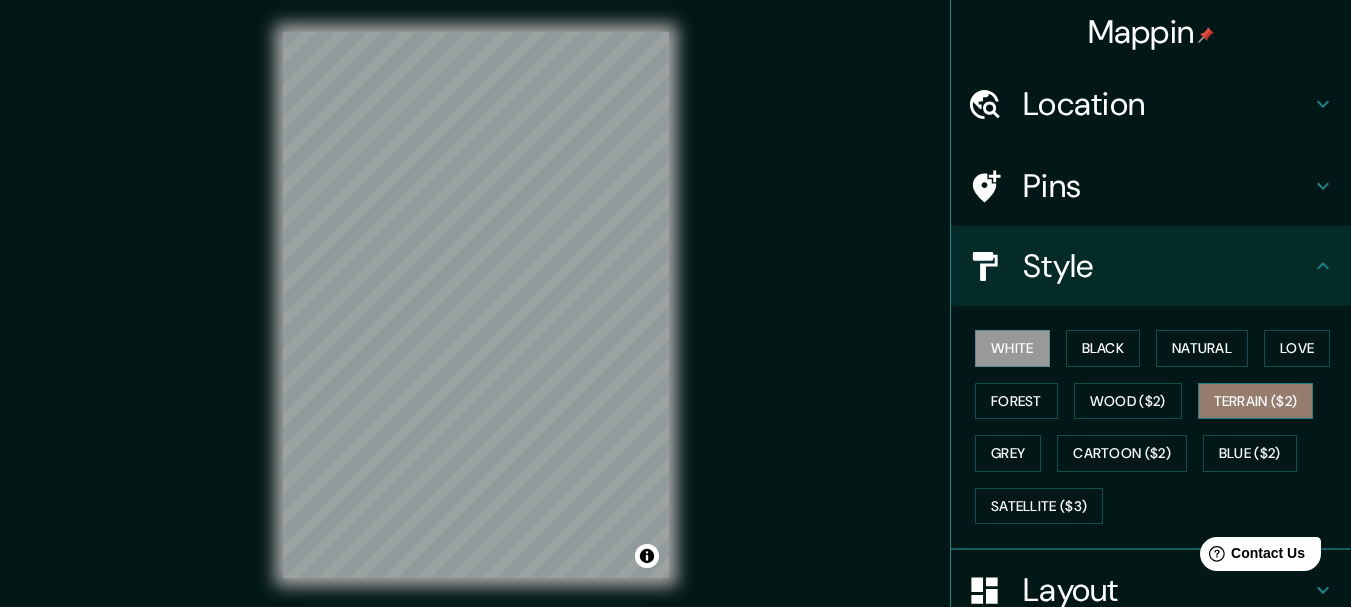 click on "Terrain ($2)" at bounding box center (1256, 401) 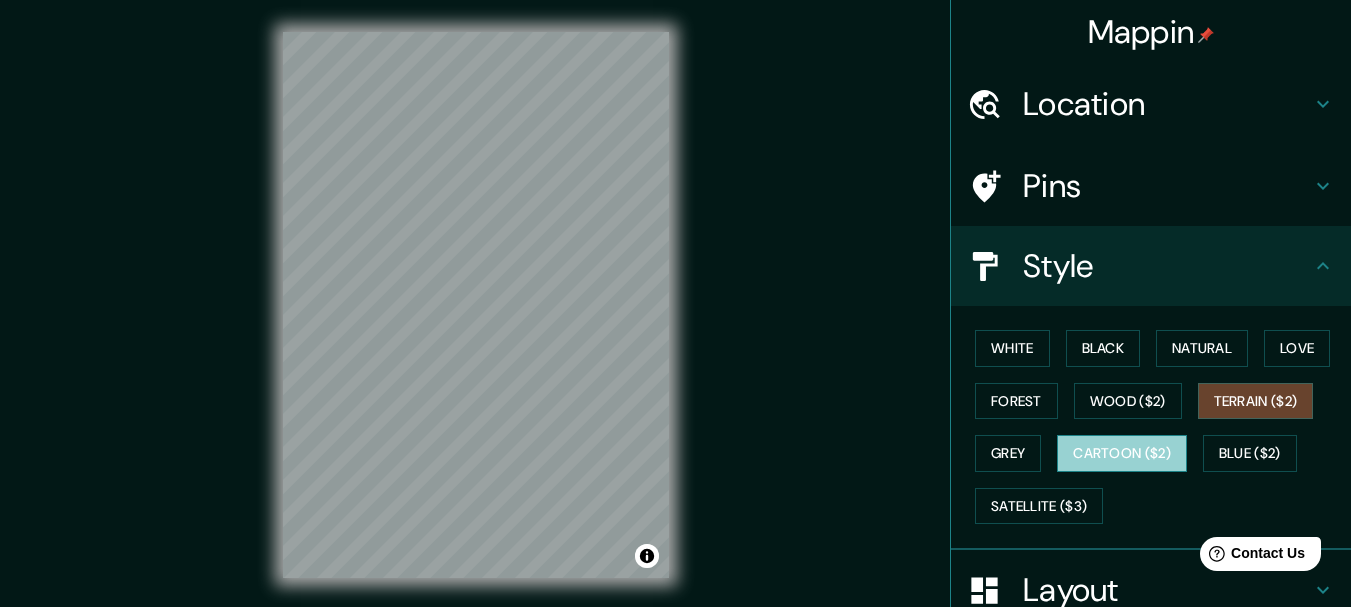click on "Cartoon ($2)" at bounding box center [1122, 453] 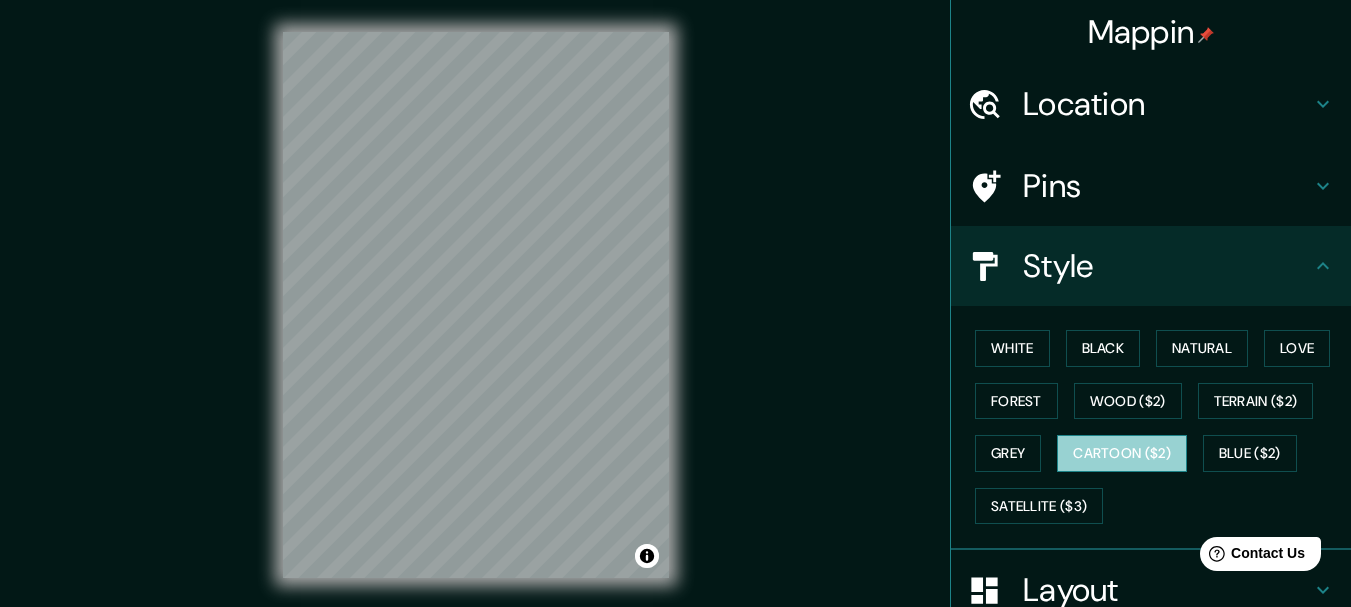 click on "Cartoon ($2)" at bounding box center (1122, 453) 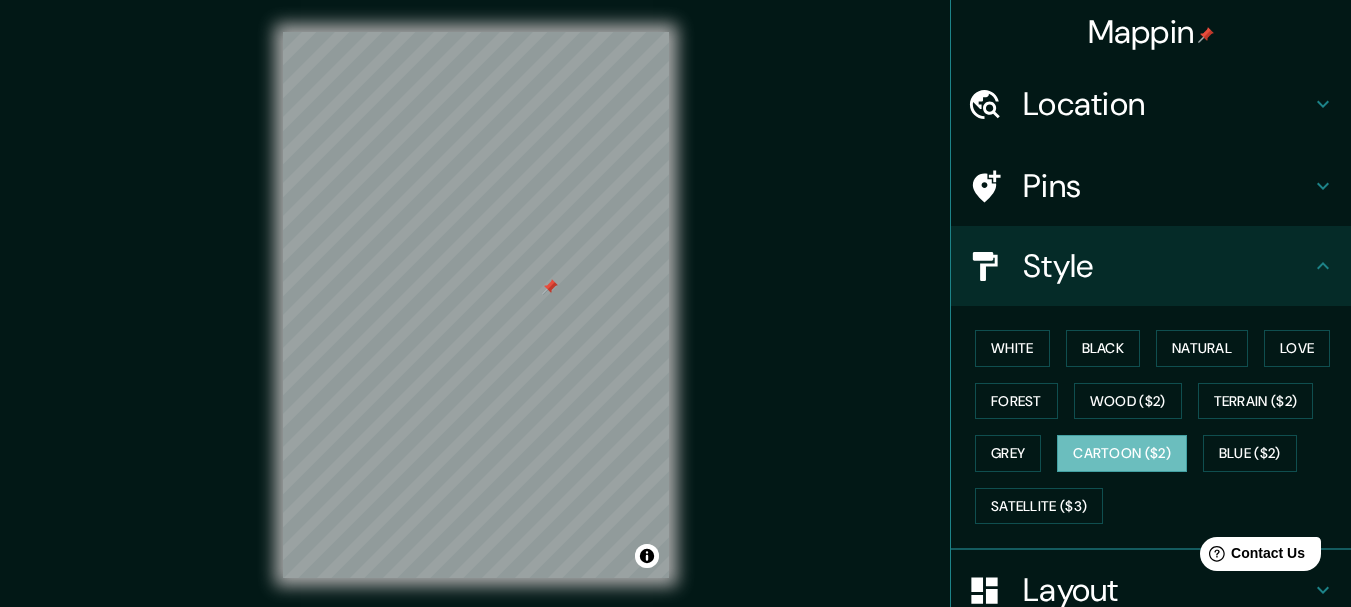 click at bounding box center (476, 32) 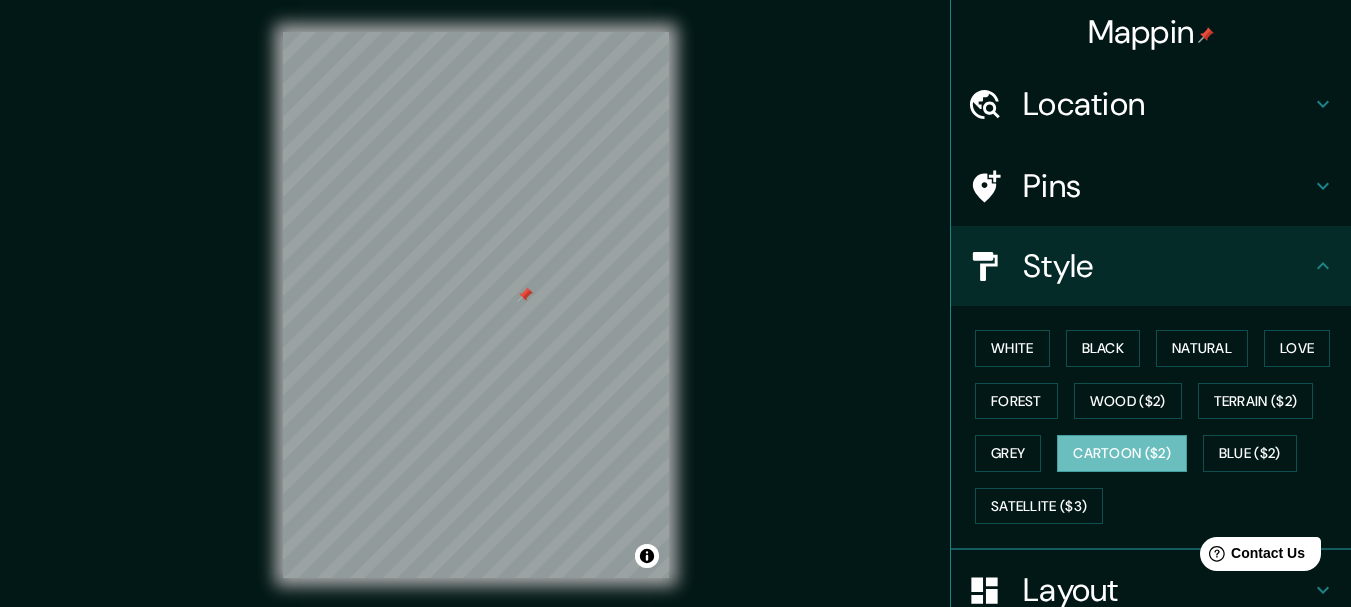 drag, startPoint x: 554, startPoint y: 259, endPoint x: 523, endPoint y: 293, distance: 46.010868 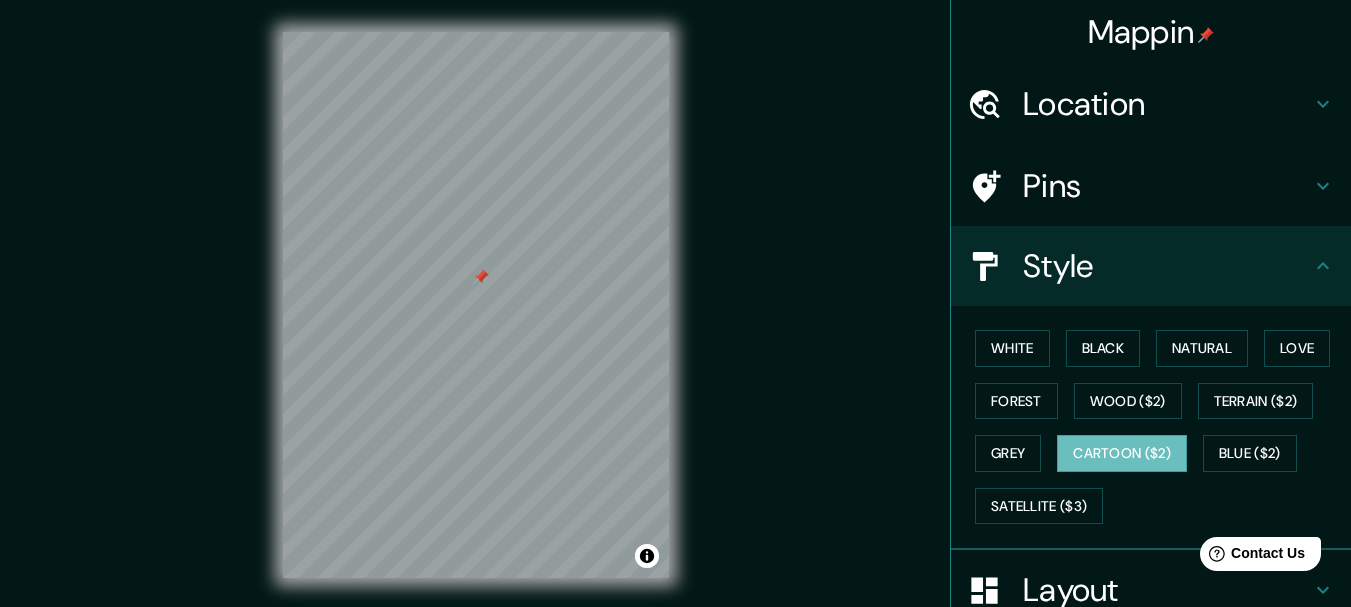 drag, startPoint x: 513, startPoint y: 323, endPoint x: 481, endPoint y: 276, distance: 56.859474 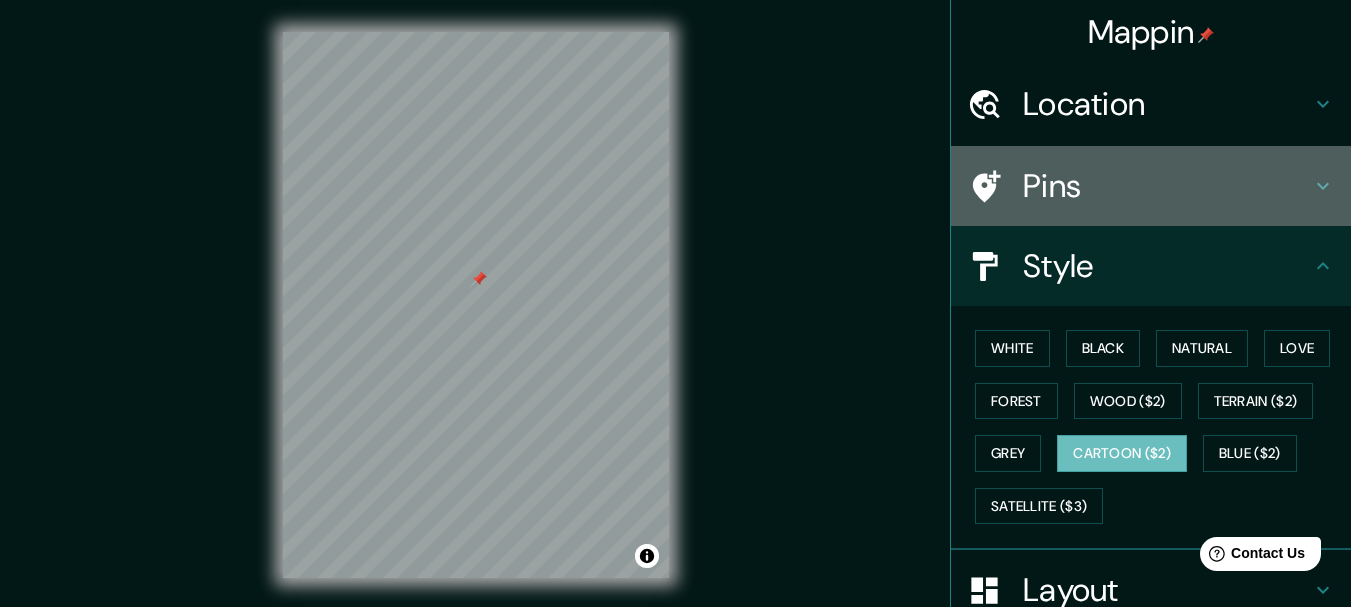 click on "Pins" at bounding box center (1151, 186) 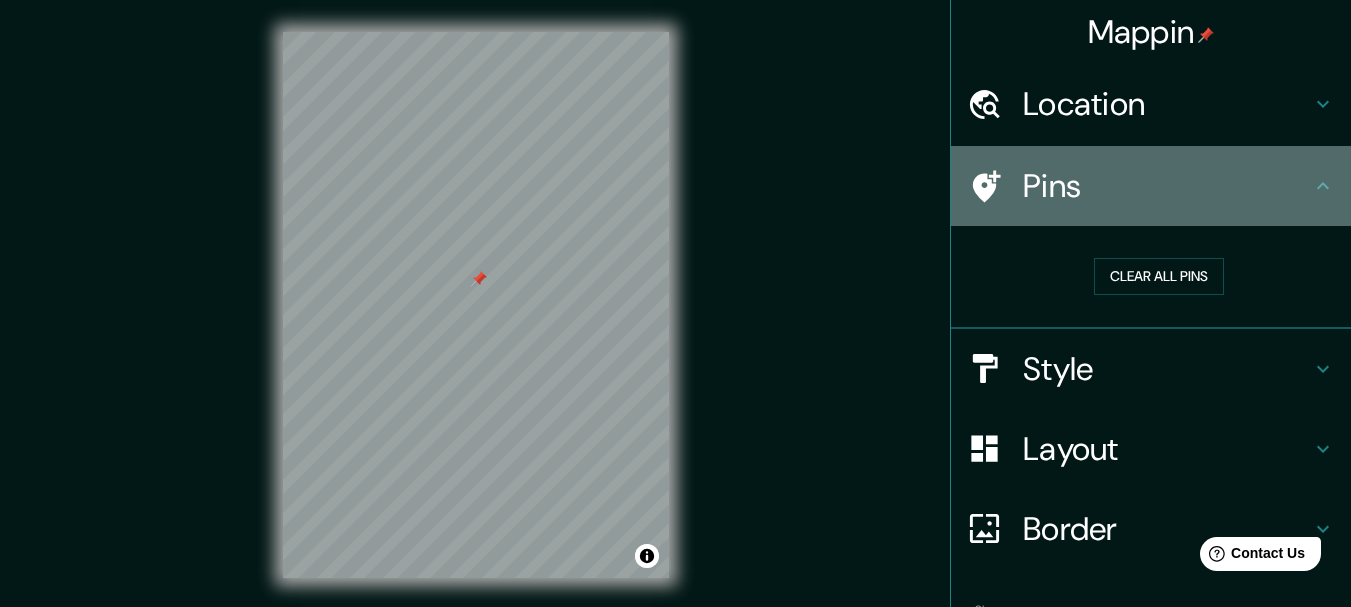 click on "Pins" at bounding box center [1167, 186] 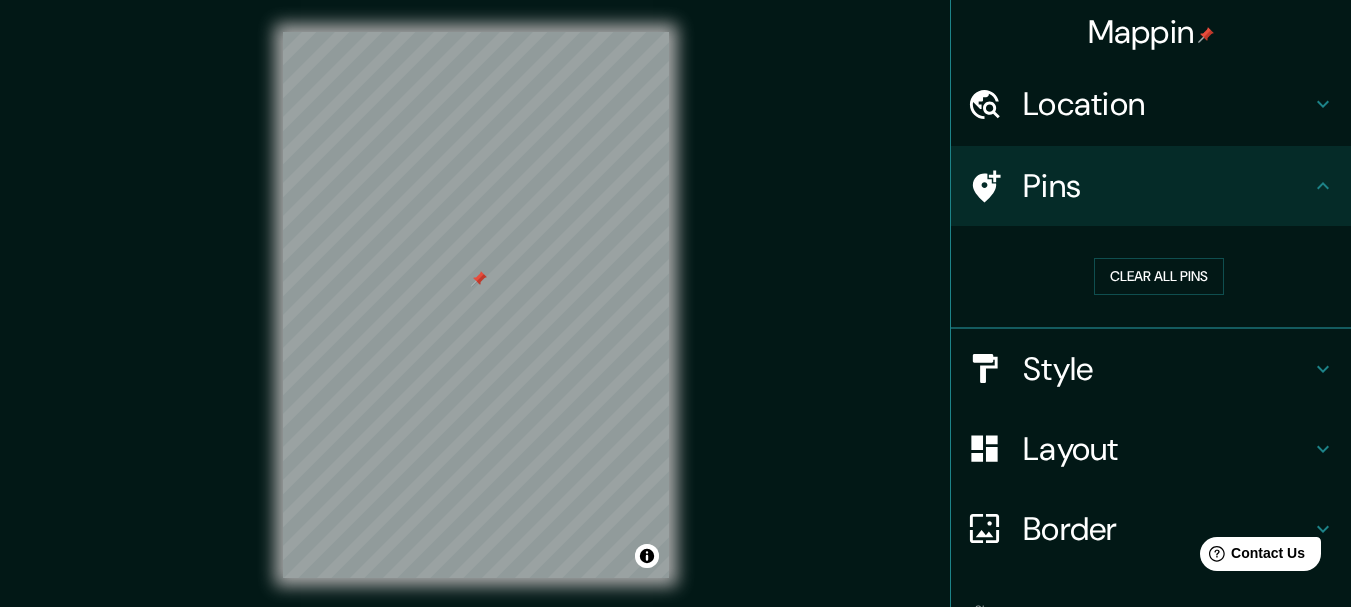 click on "Mappin Location [CITY], [STATE] Pins Clear all pins Style Layout Border Choose a border.  Hint : you can make layers of the frame opaque to create some cool effects. None Simple Transparent Fancy Size A4 single Create your map © Mapbox   © OpenStreetMap   Improve this map Any problems, suggestions, or concerns please email    help@mappin.pro . . ." at bounding box center (675, 321) 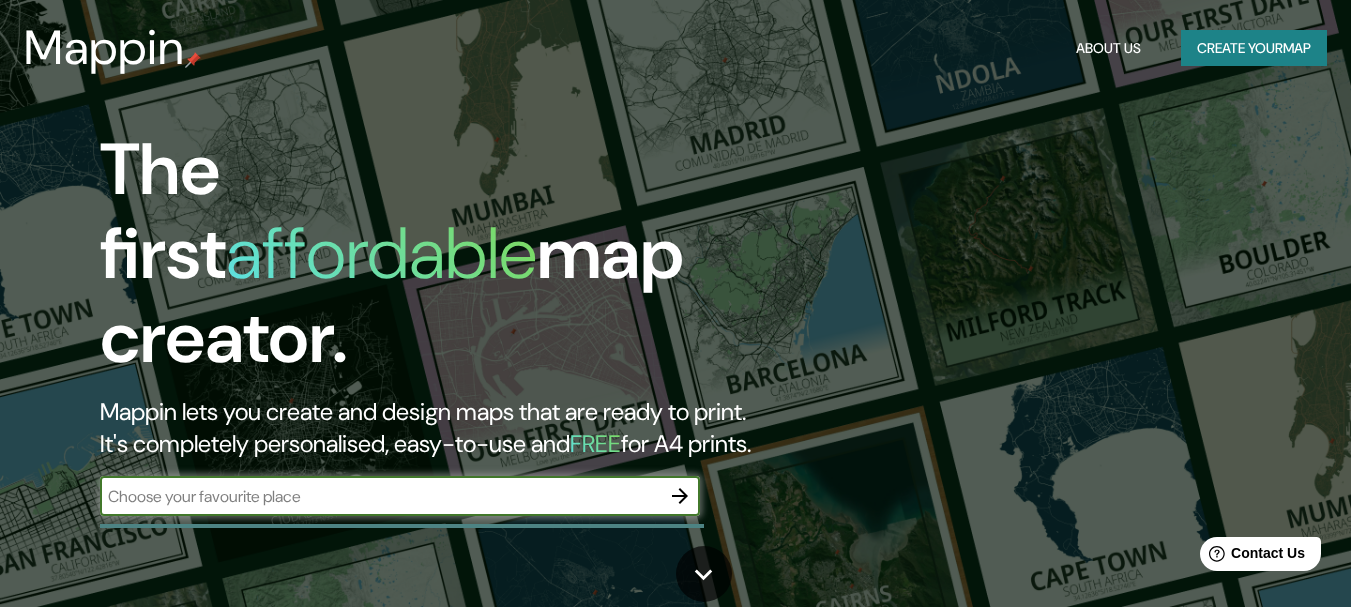 click on "Create your   map" at bounding box center (1254, 48) 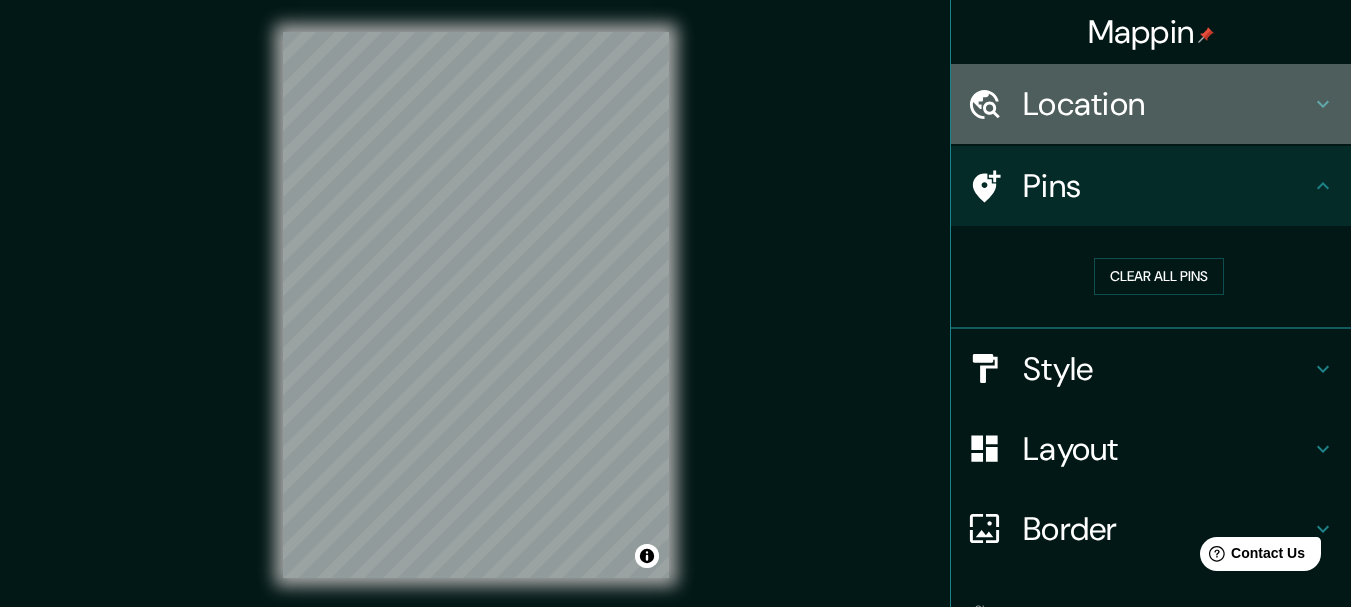 click on "Location" at bounding box center (1167, 104) 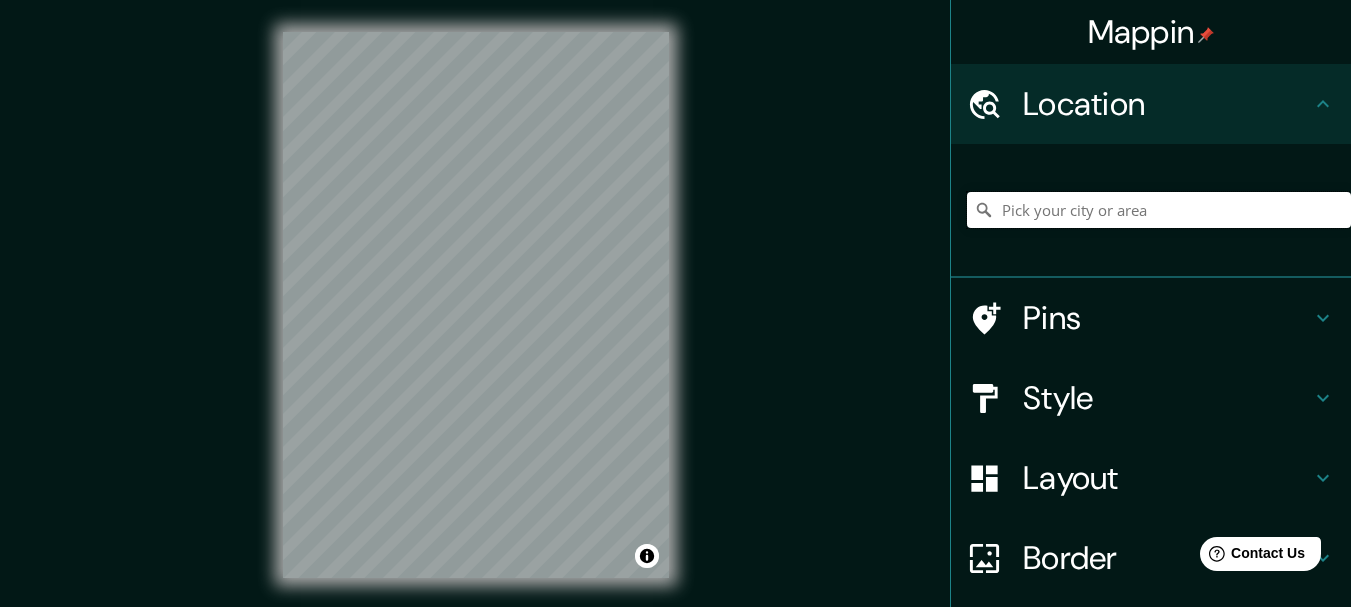 click at bounding box center [1159, 210] 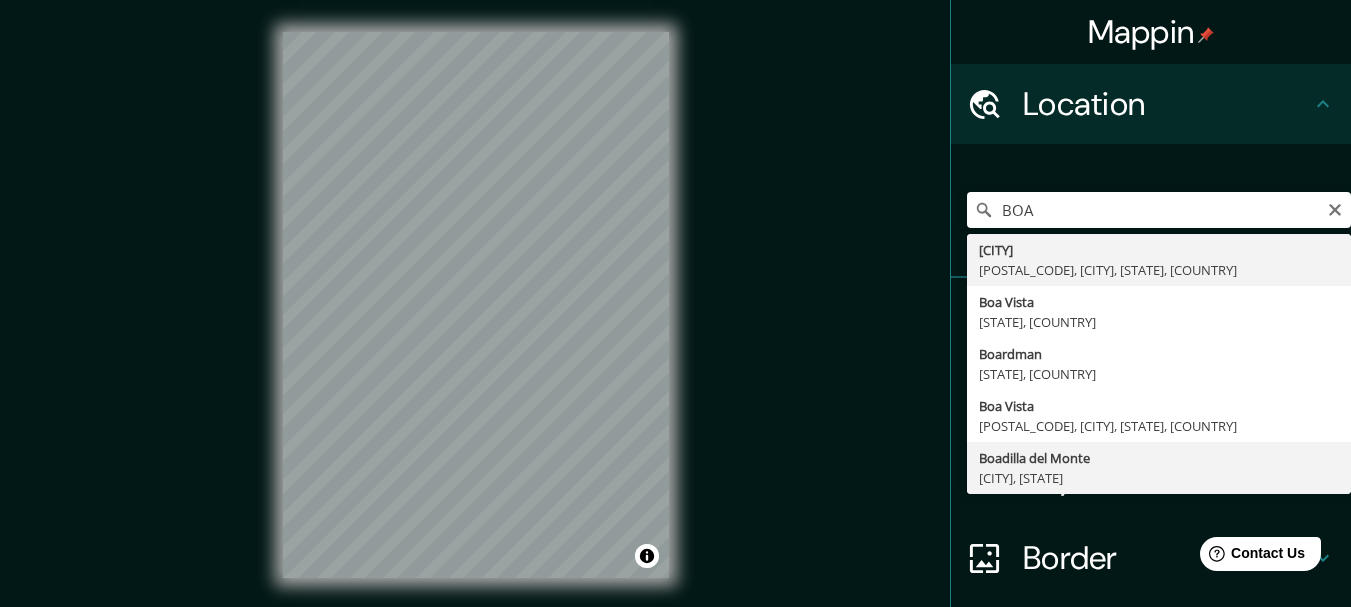 type on "[CITY], [STATE]" 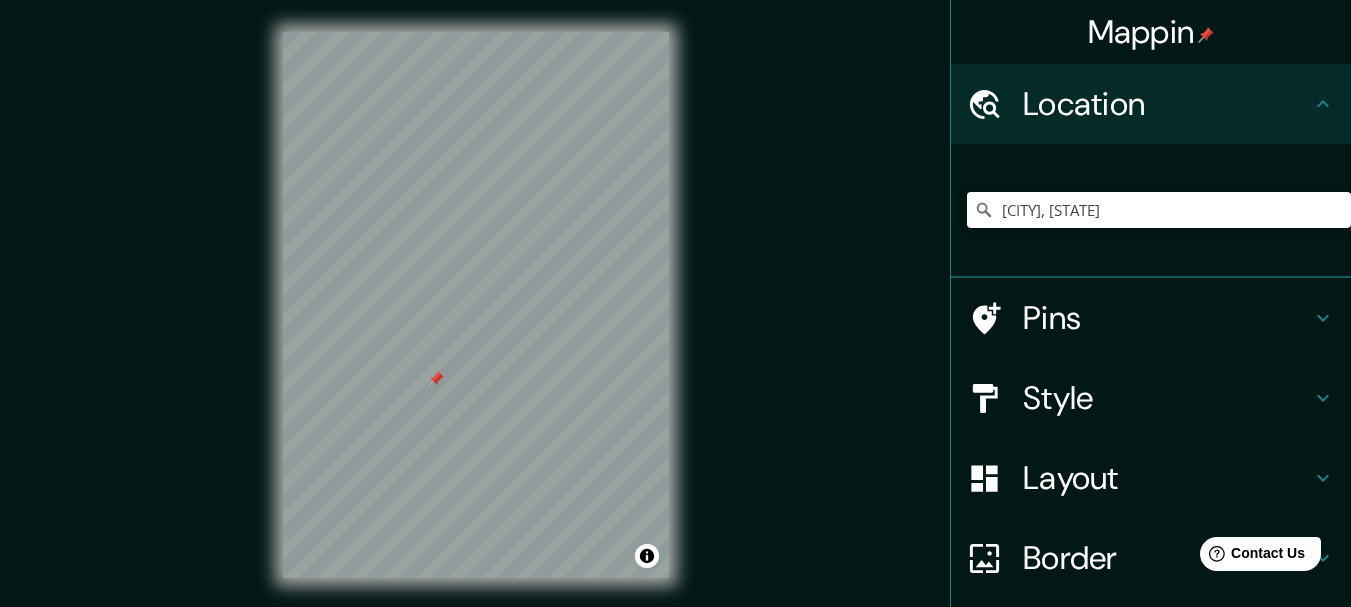 click at bounding box center [476, 32] 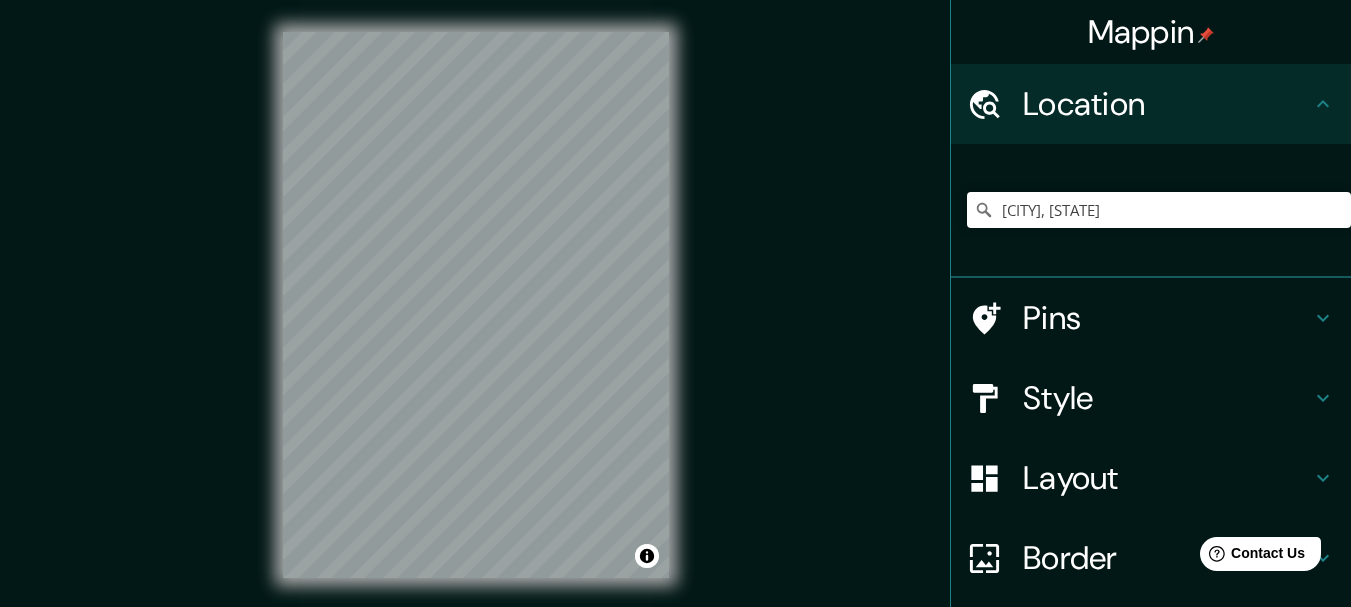 click on "© Mapbox   © OpenStreetMap   Improve this map" at bounding box center (476, 305) 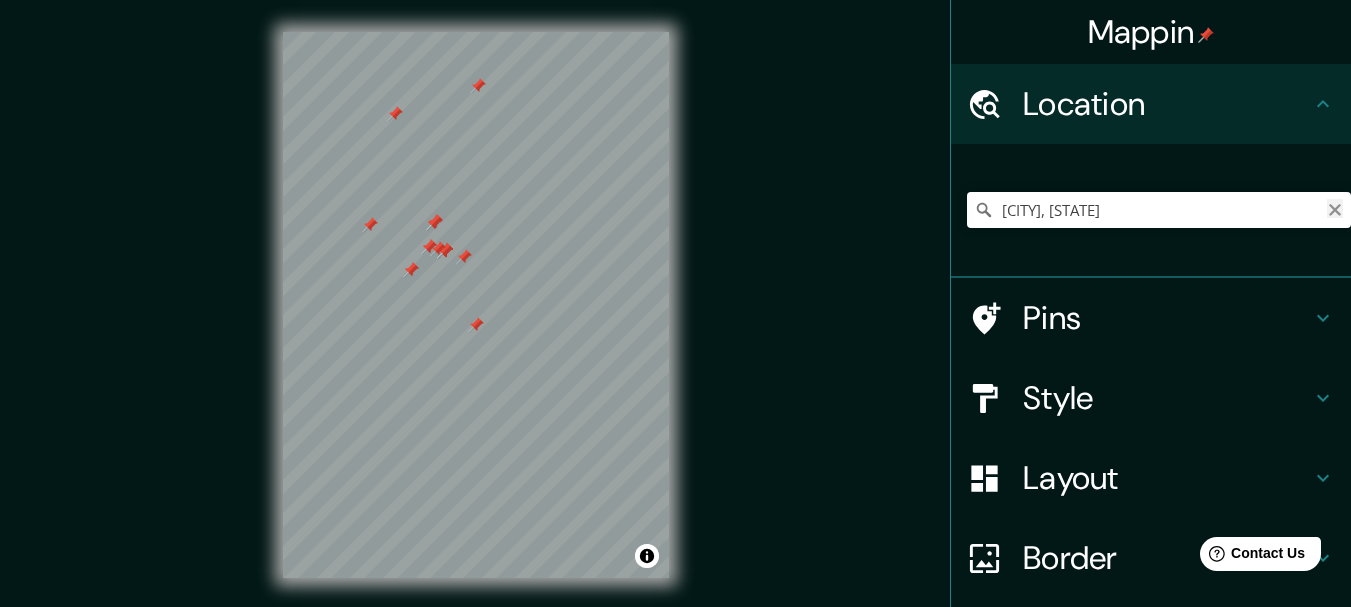 click 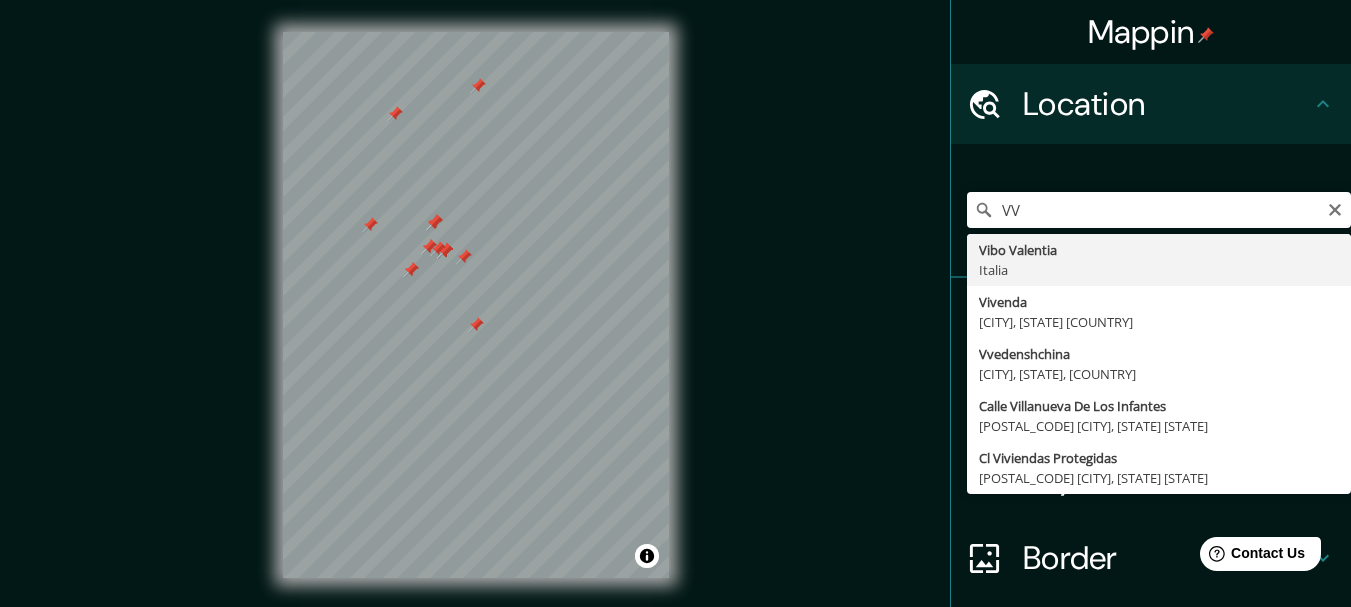 click on "[STREET] [STREET] [STREET]  [CITY] [CITY], [STATE] [STATE] [STREET]  [POSTAL_CODE] [CITY], [STATE] [STATE] [STREET]  [STREET]  [POSTAL_CODE] [CITY], [STATE] [STATE]" at bounding box center [1159, 210] 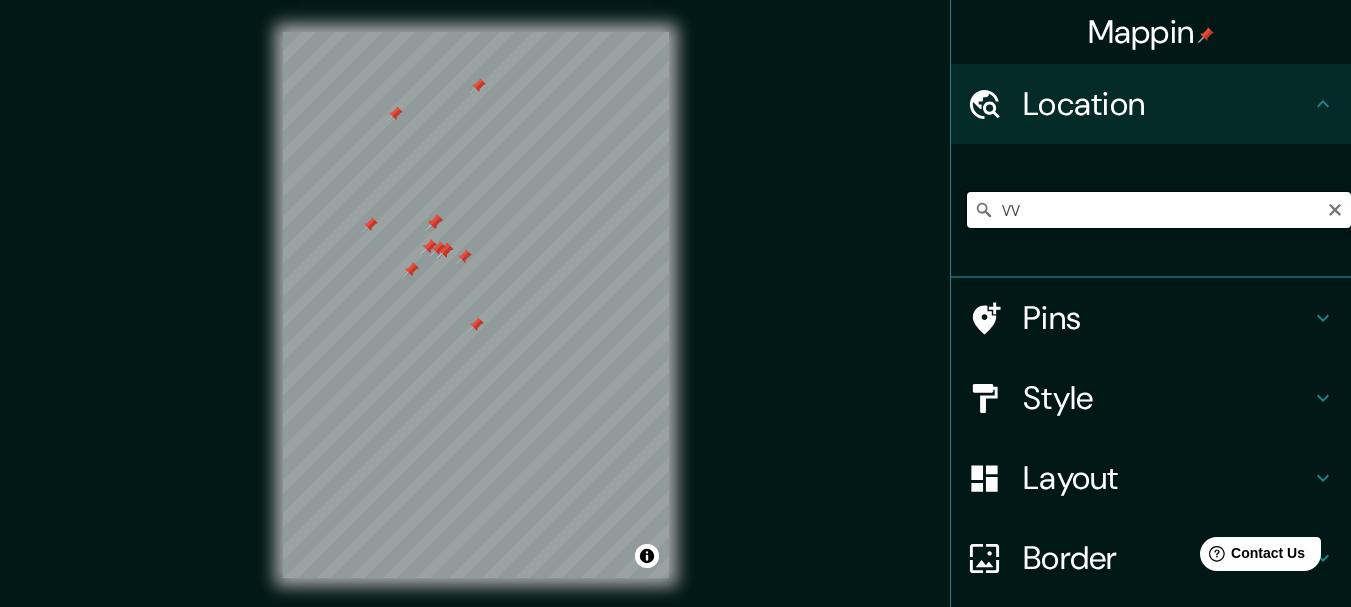 click on "VV" at bounding box center (1159, 210) 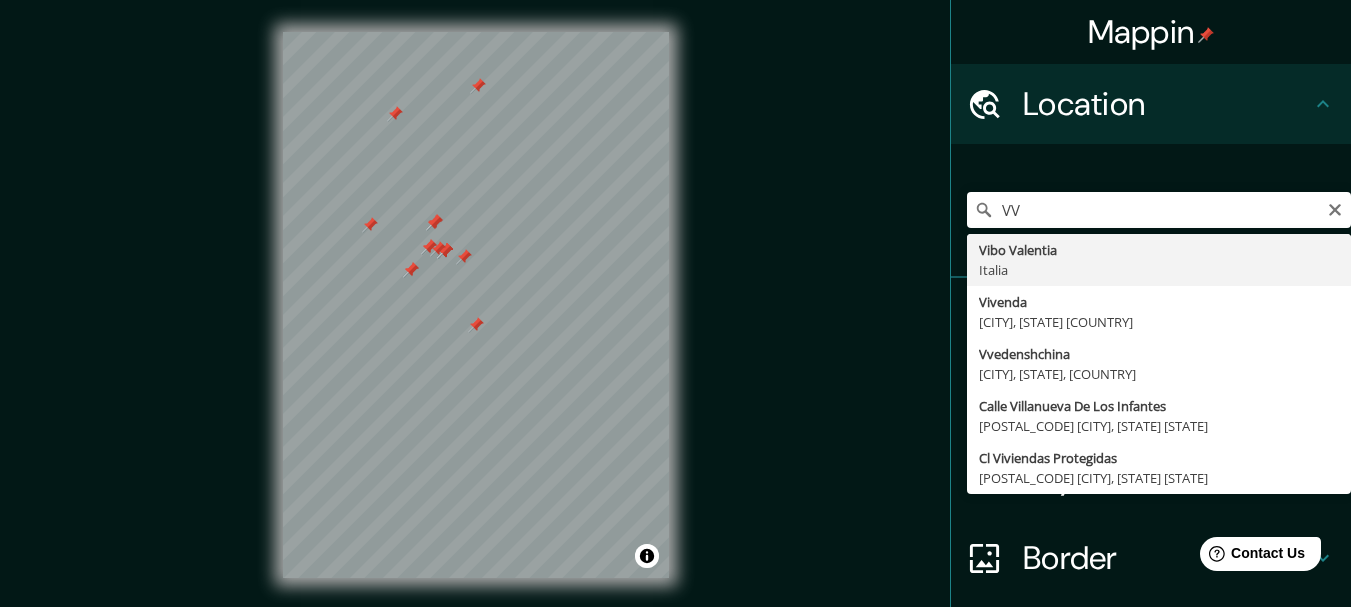 type on "[CITY], [COUNTRY]" 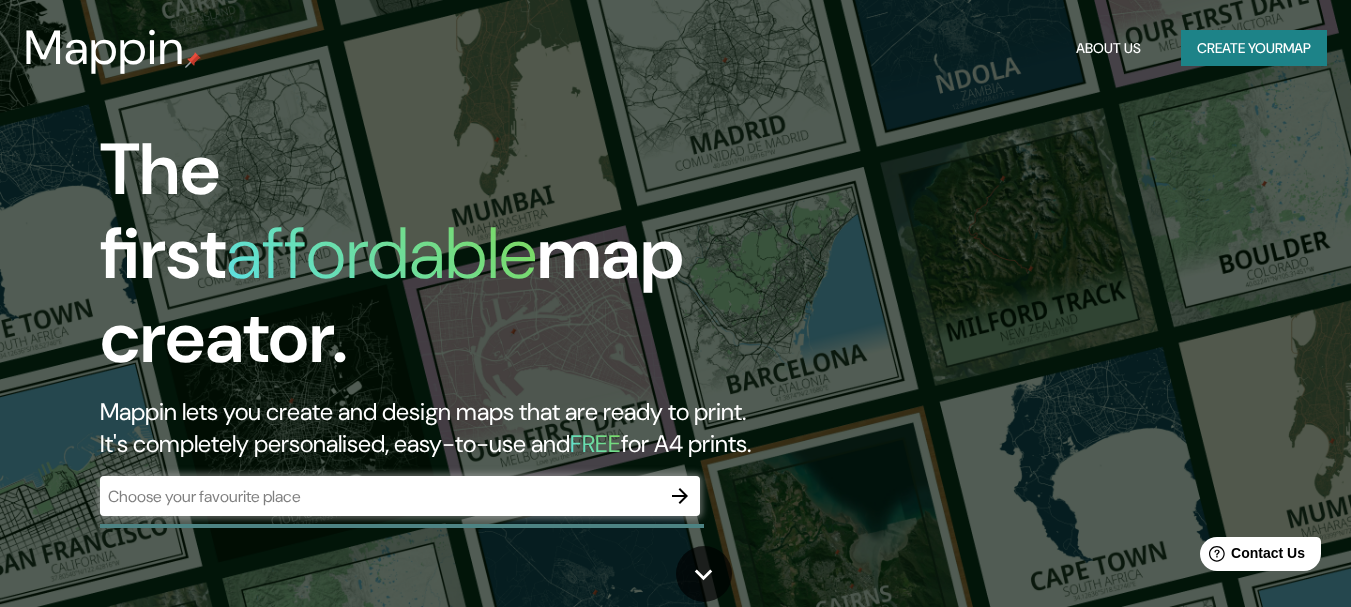 drag, startPoint x: 4, startPoint y: 4, endPoint x: 186, endPoint y: 280, distance: 330.6055 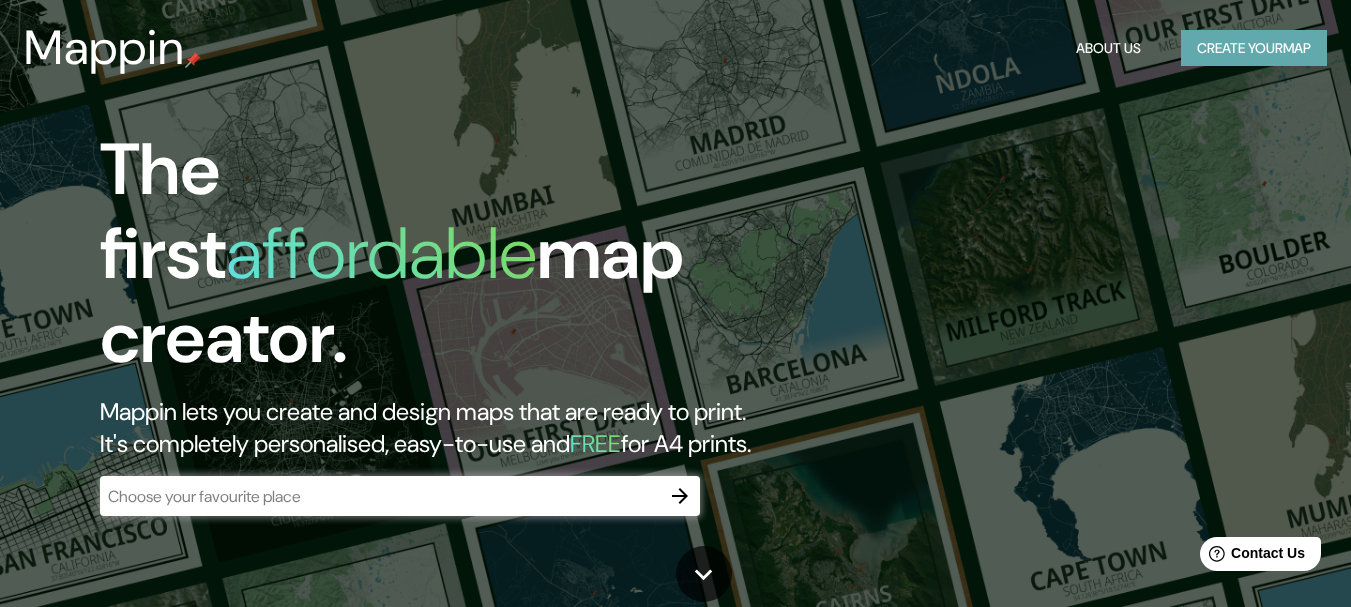 click on "Create your   map" at bounding box center [1254, 48] 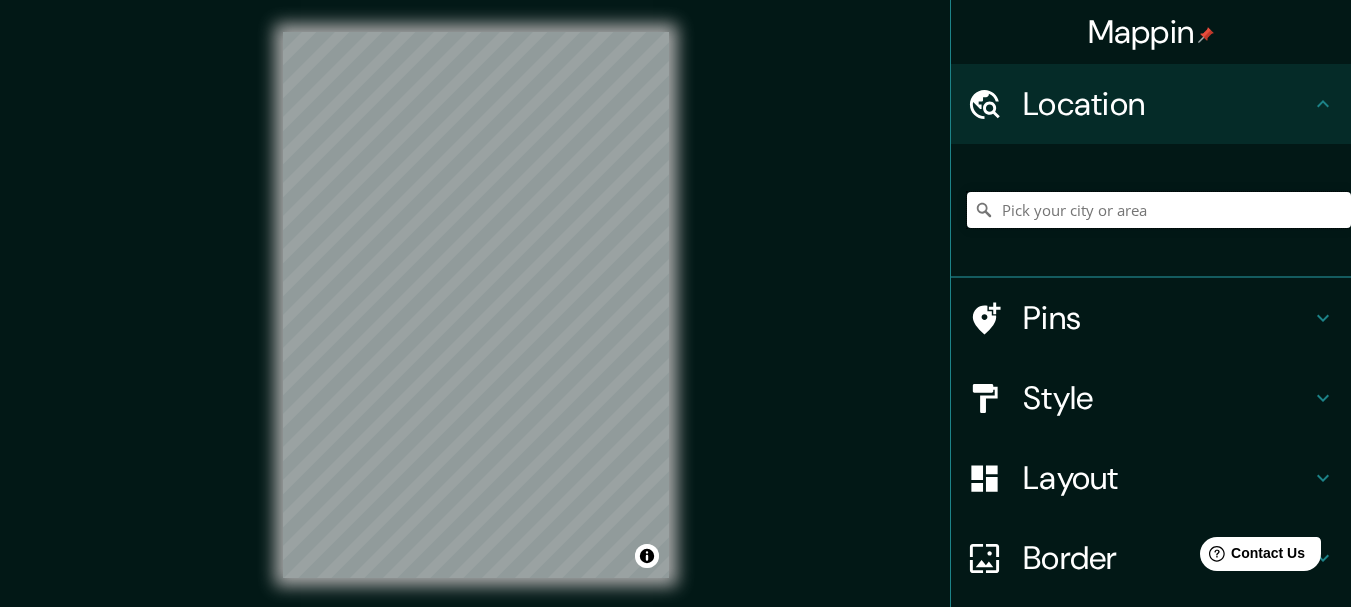 click at bounding box center [1159, 210] 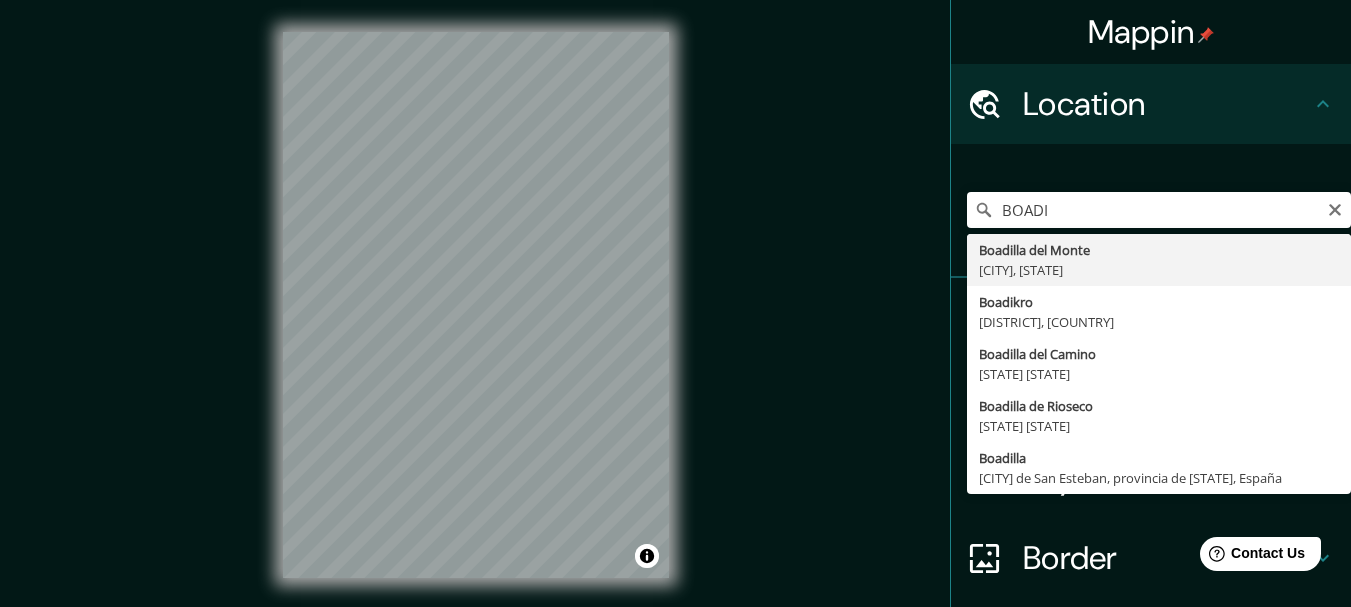 type on "[CITY], [STATE]" 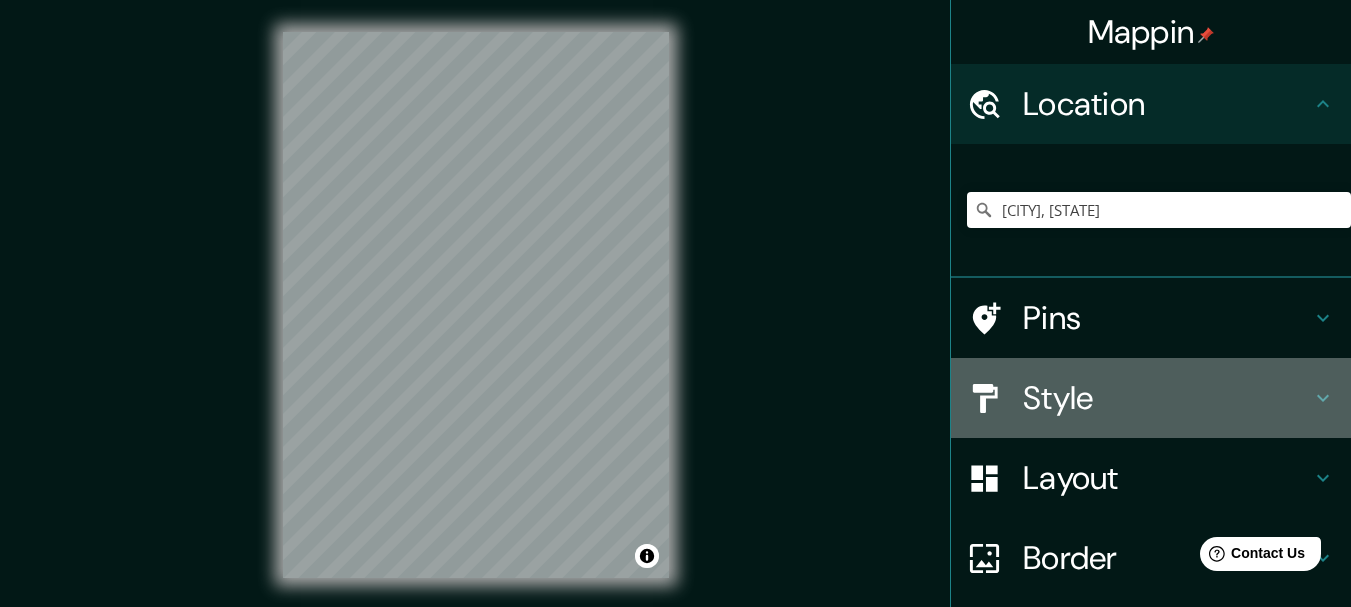 click on "Style" at bounding box center [1167, 398] 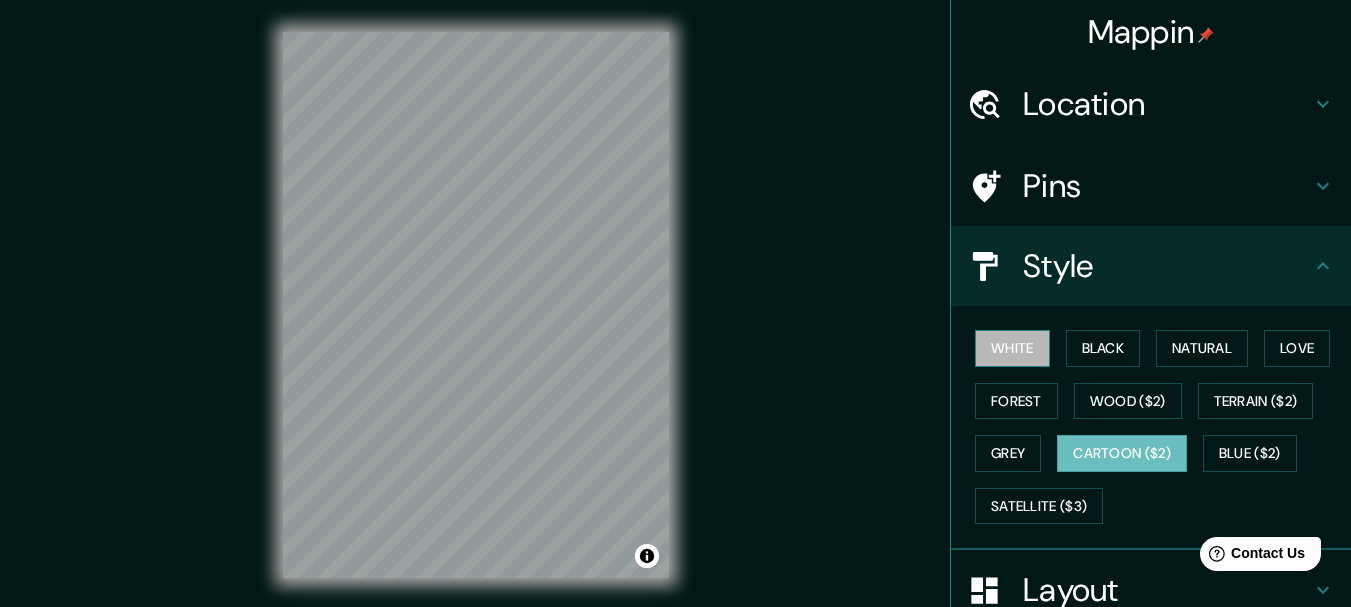 click on "White" at bounding box center (1012, 348) 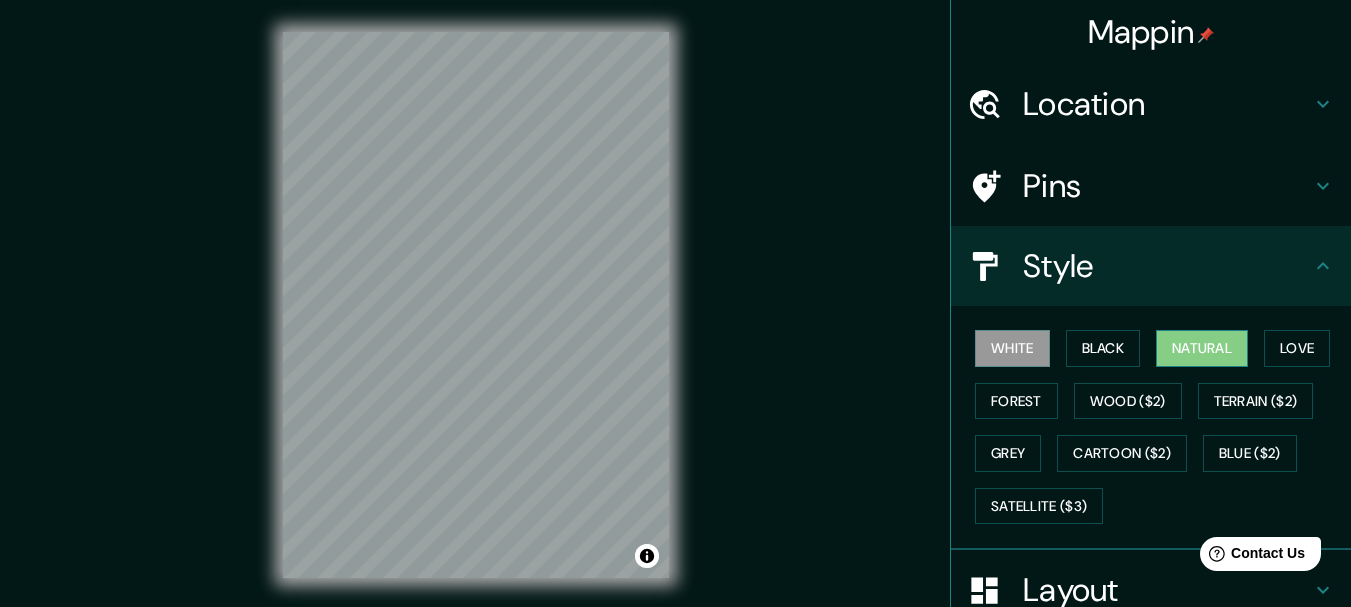 click on "Natural" at bounding box center [1202, 348] 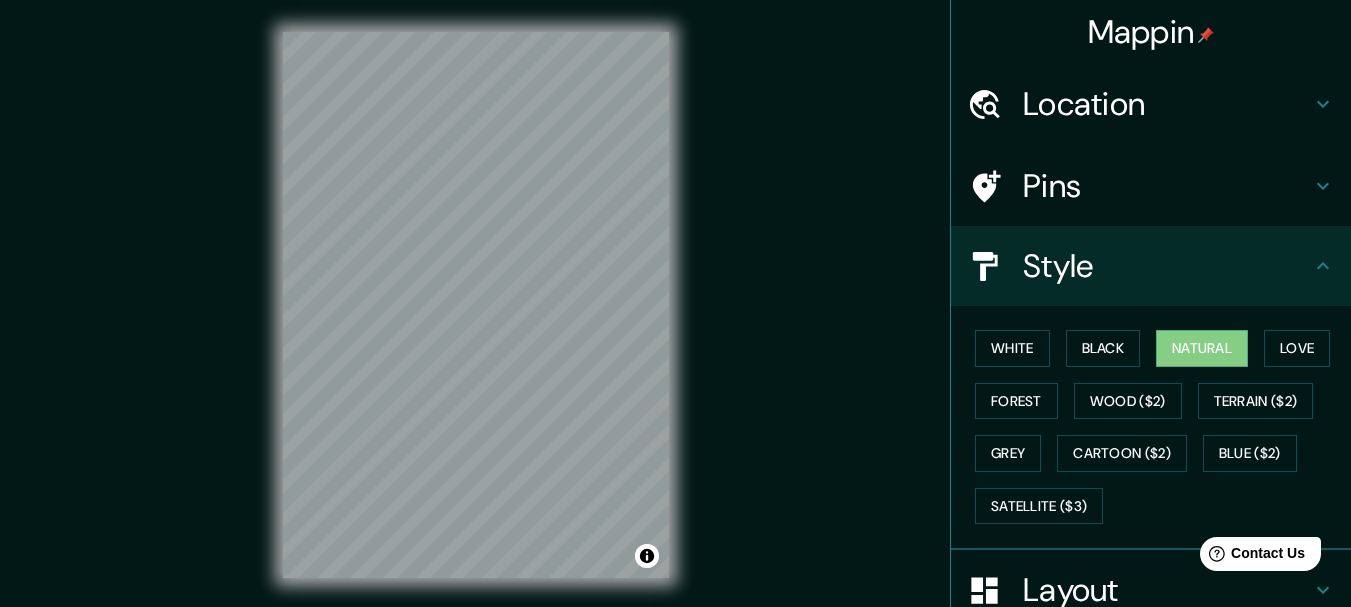 click on "Mappin Location [CITY], [STATE] Pins Style Layout Landscape Portrait Square Border Choose a border.  Hint : you can make layers of the frame opaque to create some cool effects. None Simple Transparent Fancy Size A4 single Create your map © Mapbox   © OpenStreetMap   Improve this map Any problems, suggestions, or concerns please email    help@mappin.pro . . . A4 A3 A1 ($2.50)" at bounding box center (675, 303) 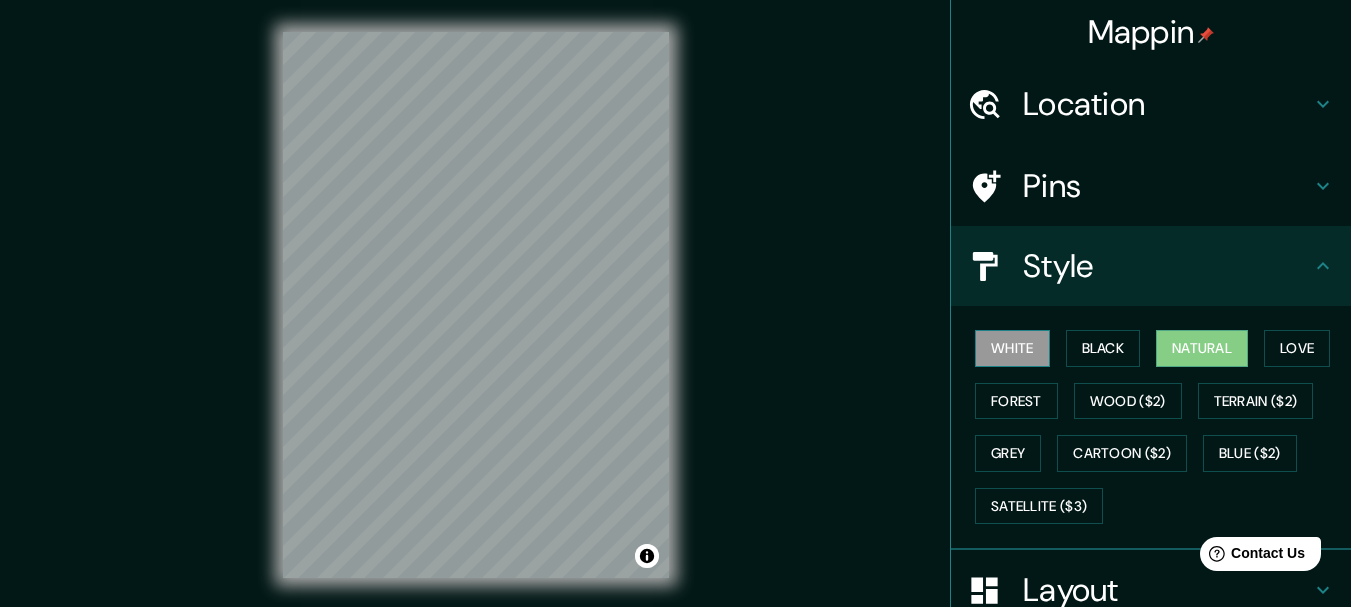 click on "White" at bounding box center [1012, 348] 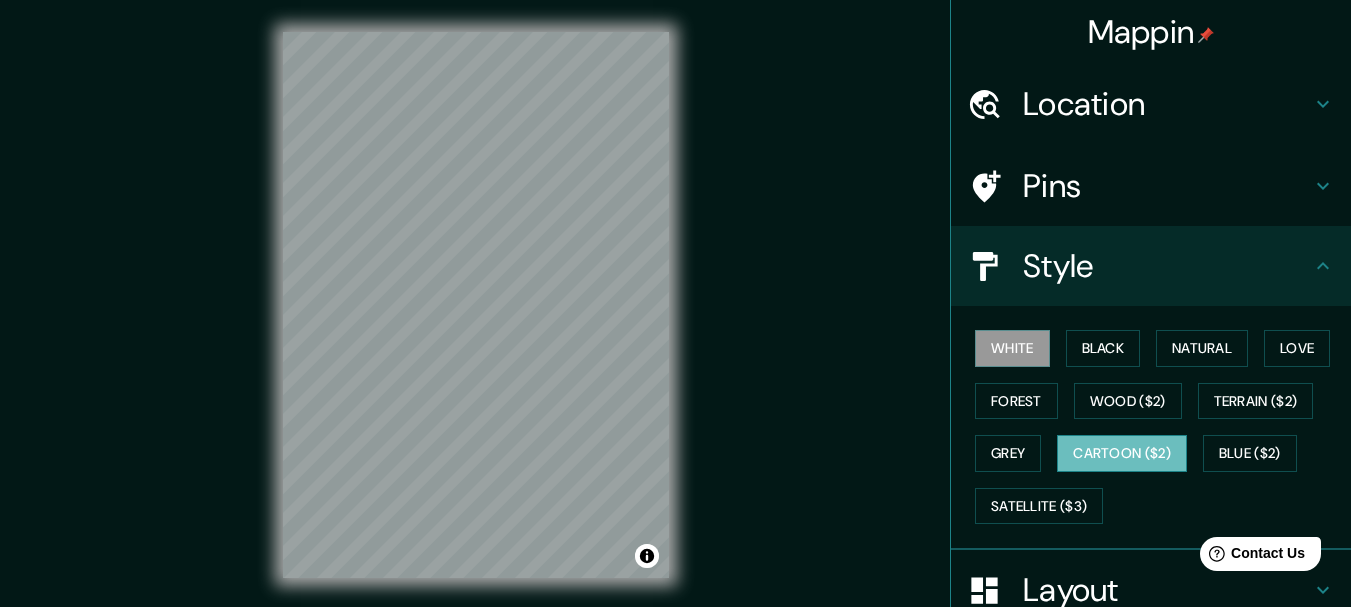 click on "Cartoon ($2)" at bounding box center (1122, 453) 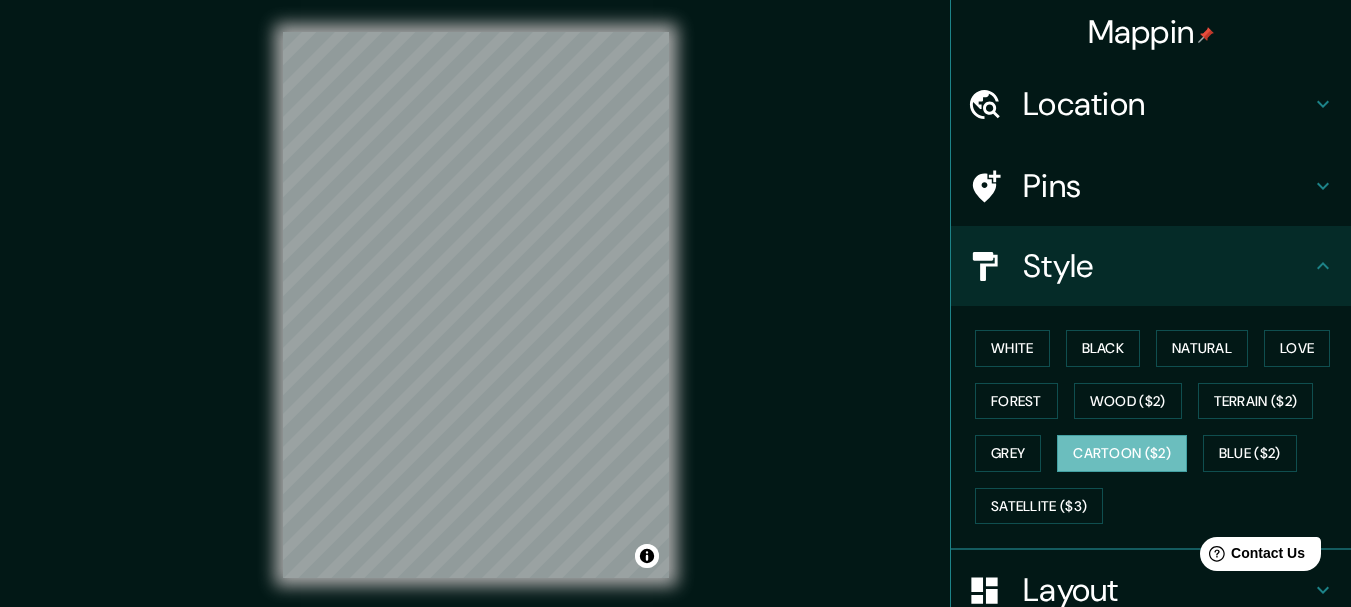 click on "Mappin Location [CITY], [STATE] Pins Style Layout Landscape Portrait Square Border Choose a border.  Hint : you can make layers of the frame opaque to create some cool effects. None Simple Transparent Fancy Size A4 single Create your map © Mapbox   © OpenStreetMap   Improve this map Any problems, suggestions, or concerns please email    help@mappin.pro . . . A4 A3 A1 ($2.50)" at bounding box center (675, 321) 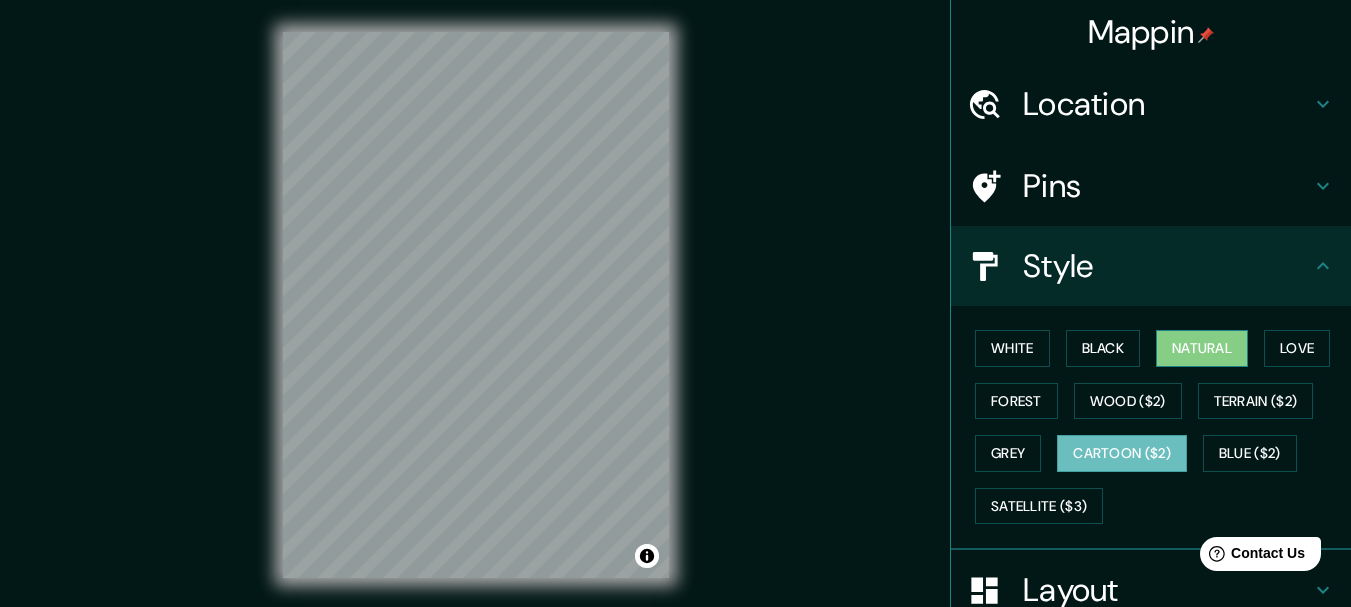 drag, startPoint x: 1213, startPoint y: 337, endPoint x: 1201, endPoint y: 331, distance: 13.416408 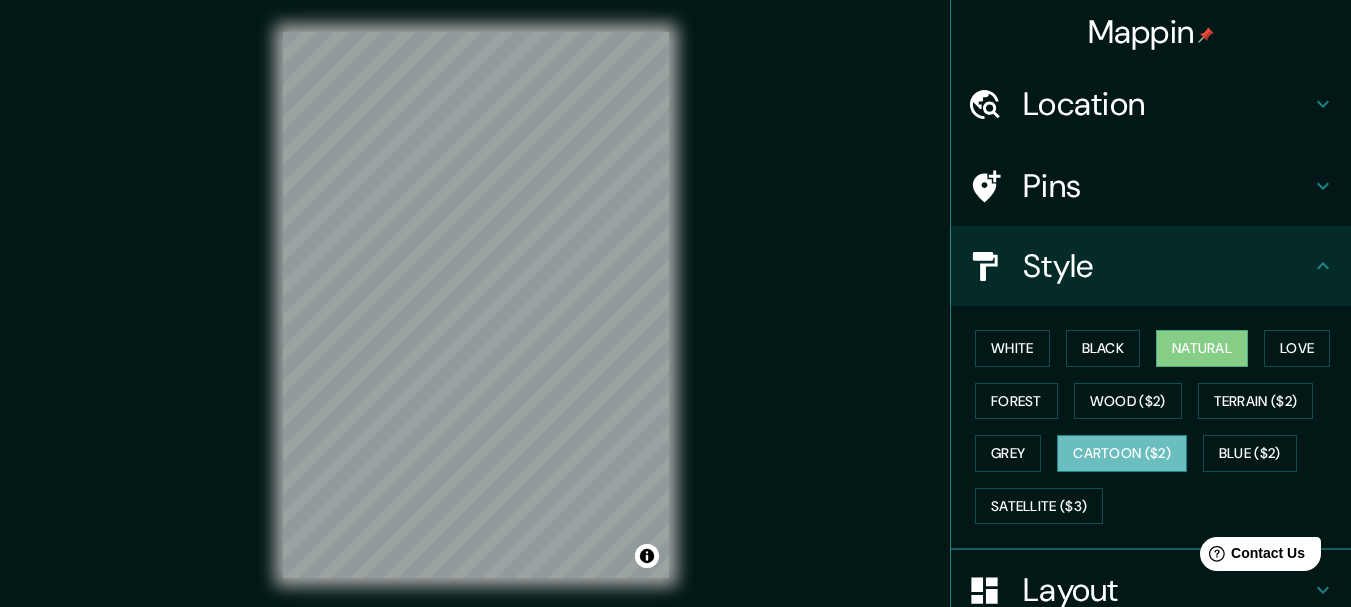 click on "Cartoon ($2)" at bounding box center [1122, 453] 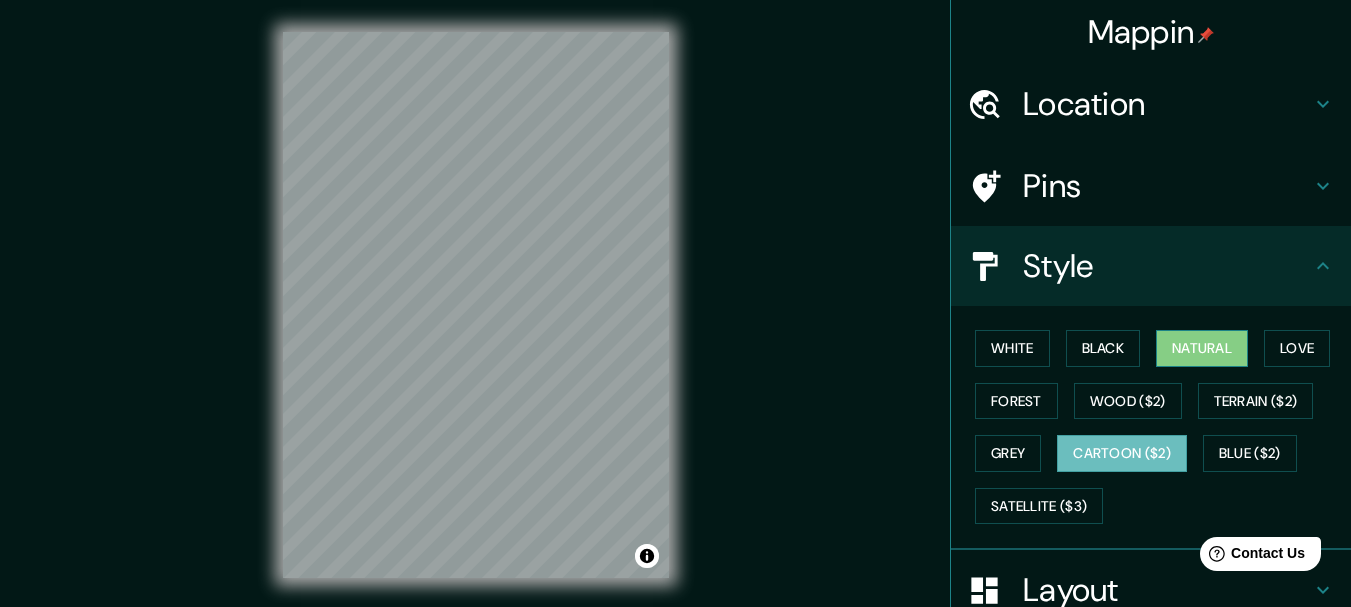 click on "Natural" at bounding box center (1202, 348) 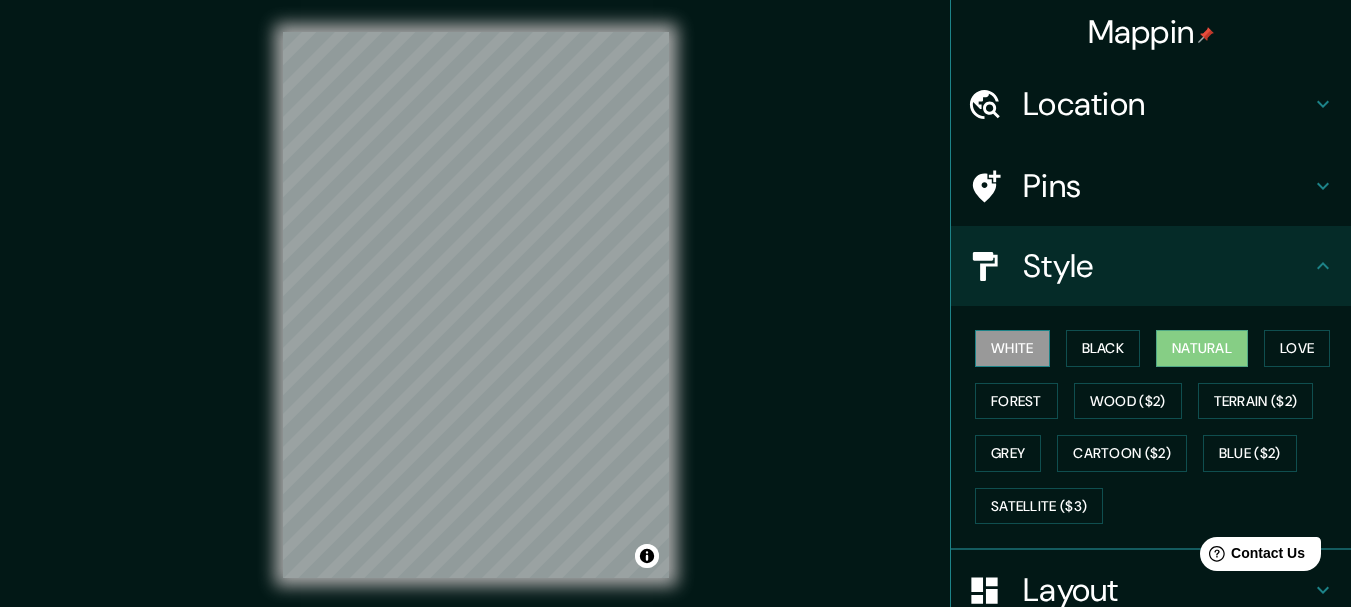 click on "White" at bounding box center [1012, 348] 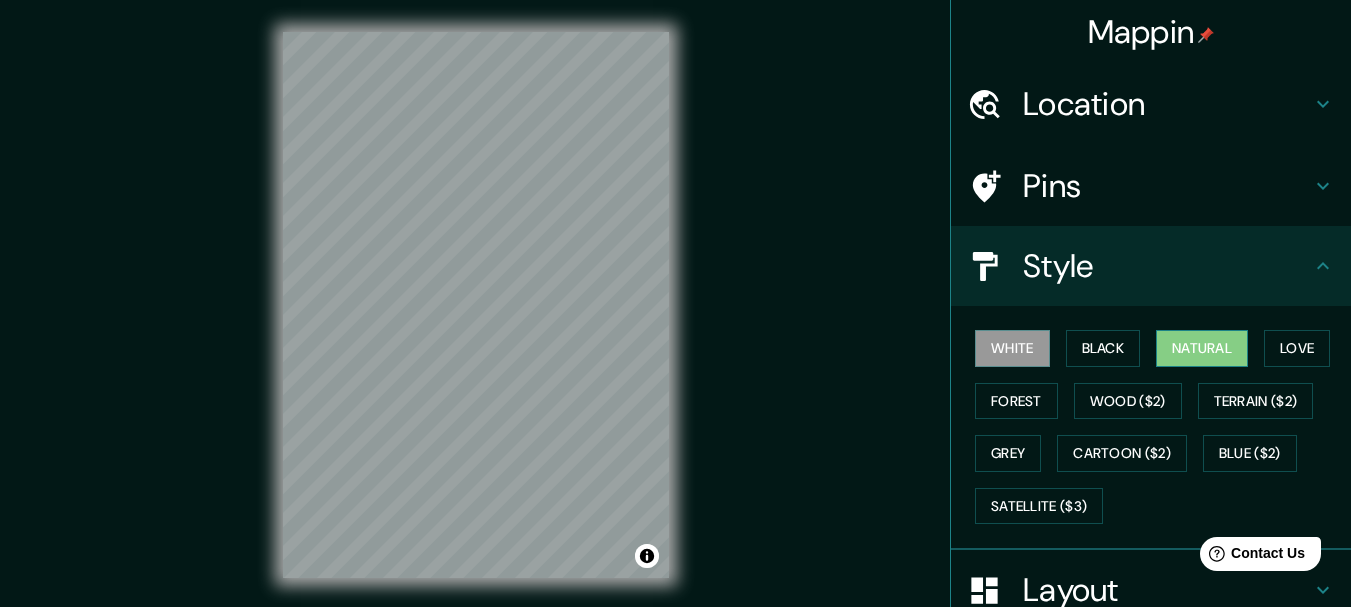 click on "Natural" at bounding box center (1202, 348) 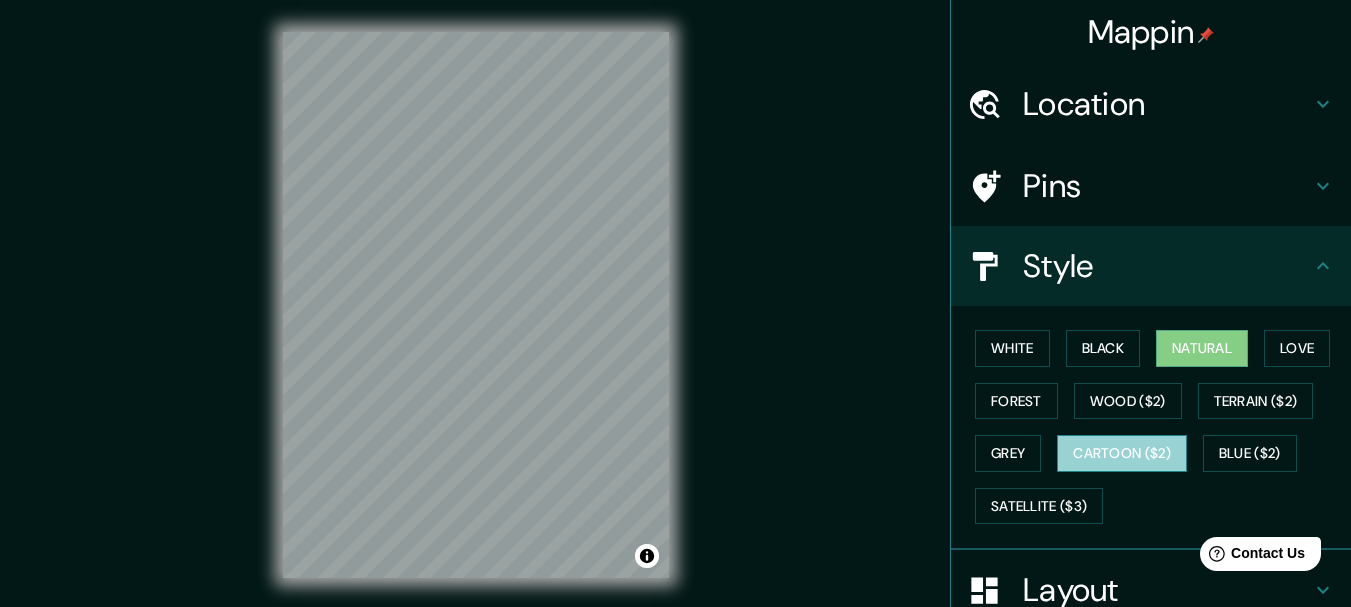 click on "Cartoon ($2)" at bounding box center (1122, 453) 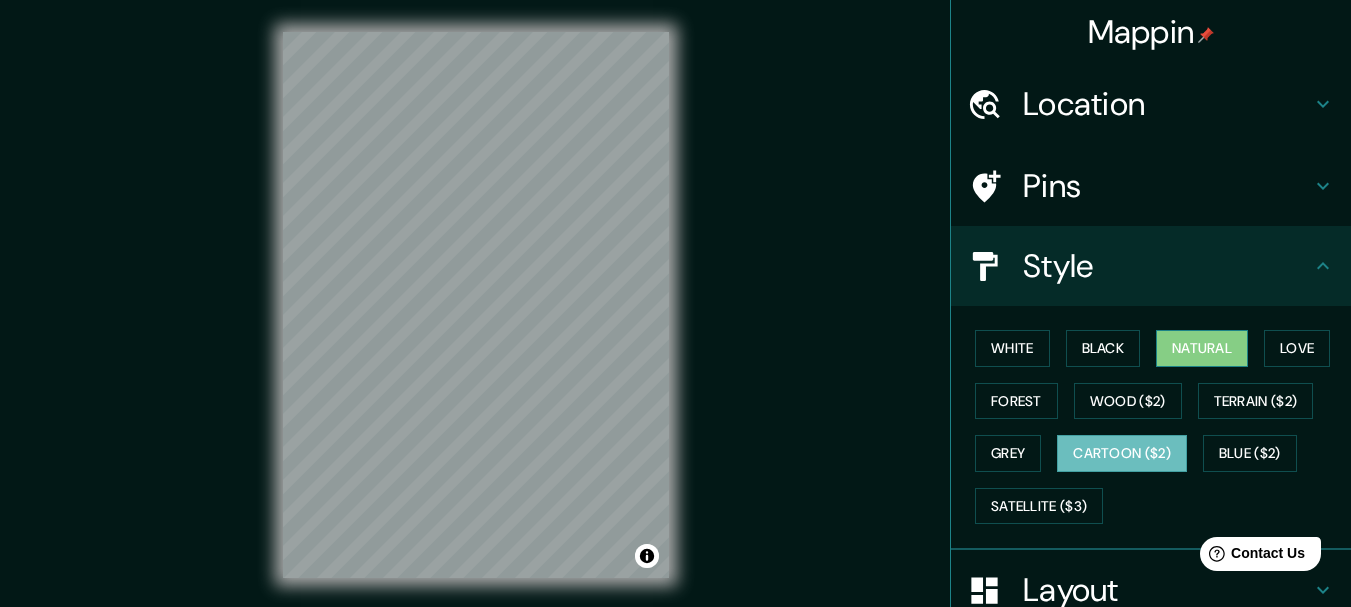click on "Natural" at bounding box center (1202, 348) 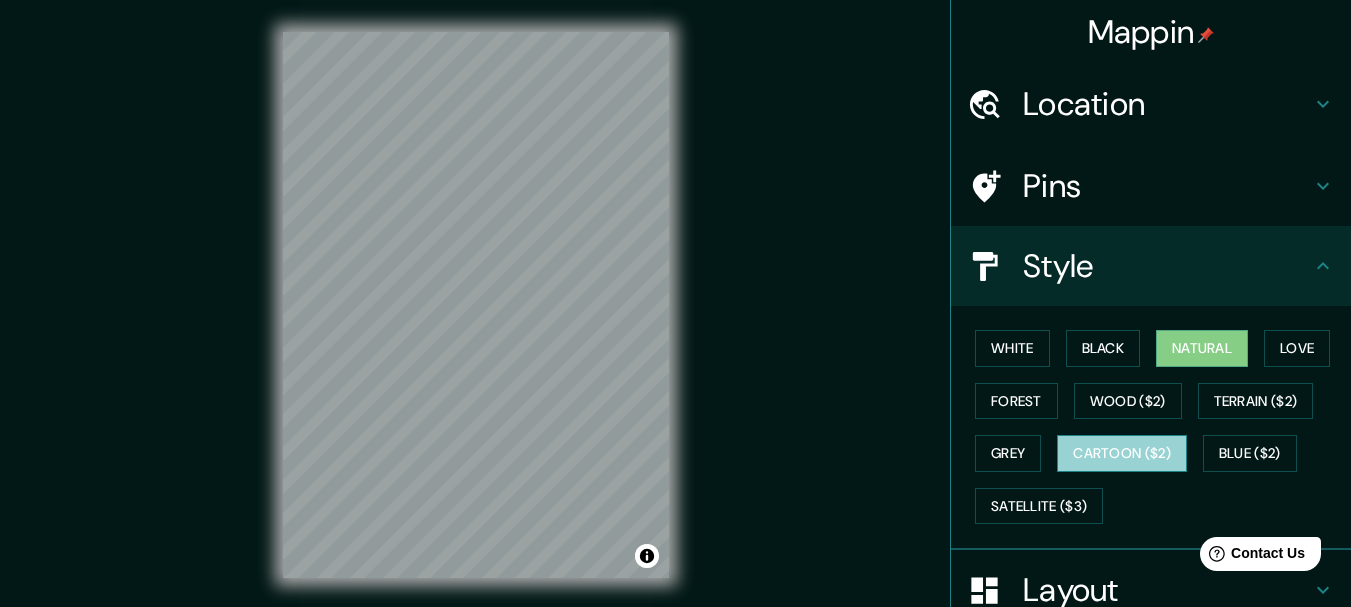 click on "Cartoon ($2)" at bounding box center (1122, 453) 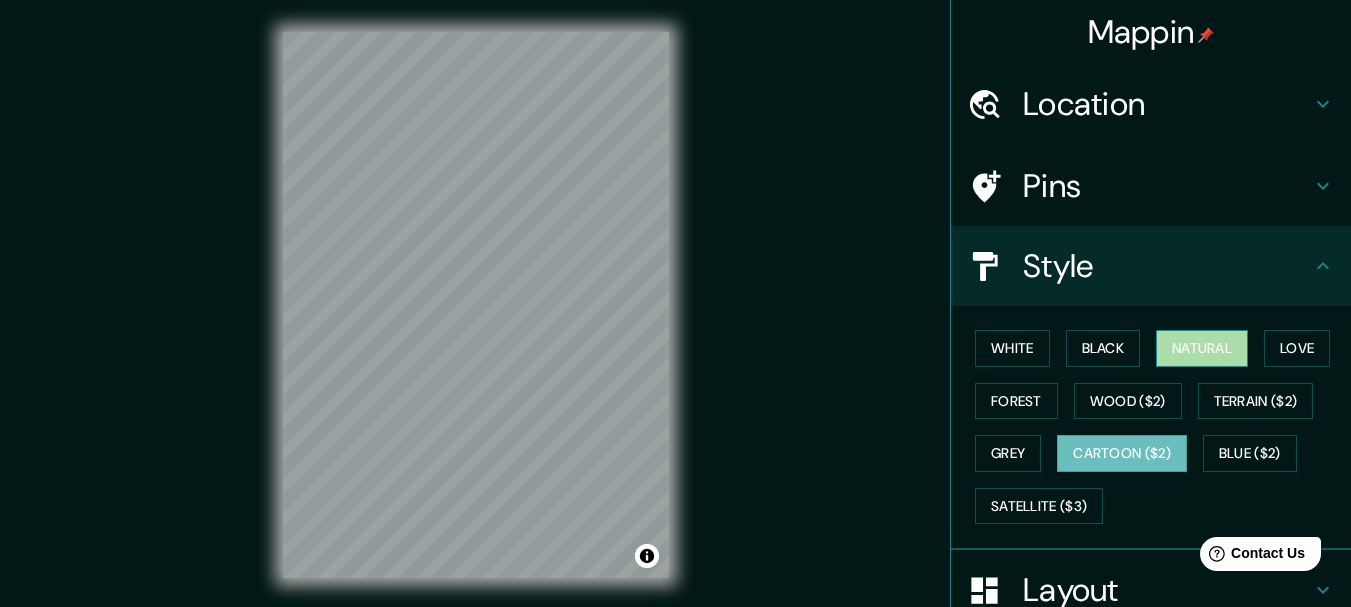 click on "Natural" at bounding box center [1202, 348] 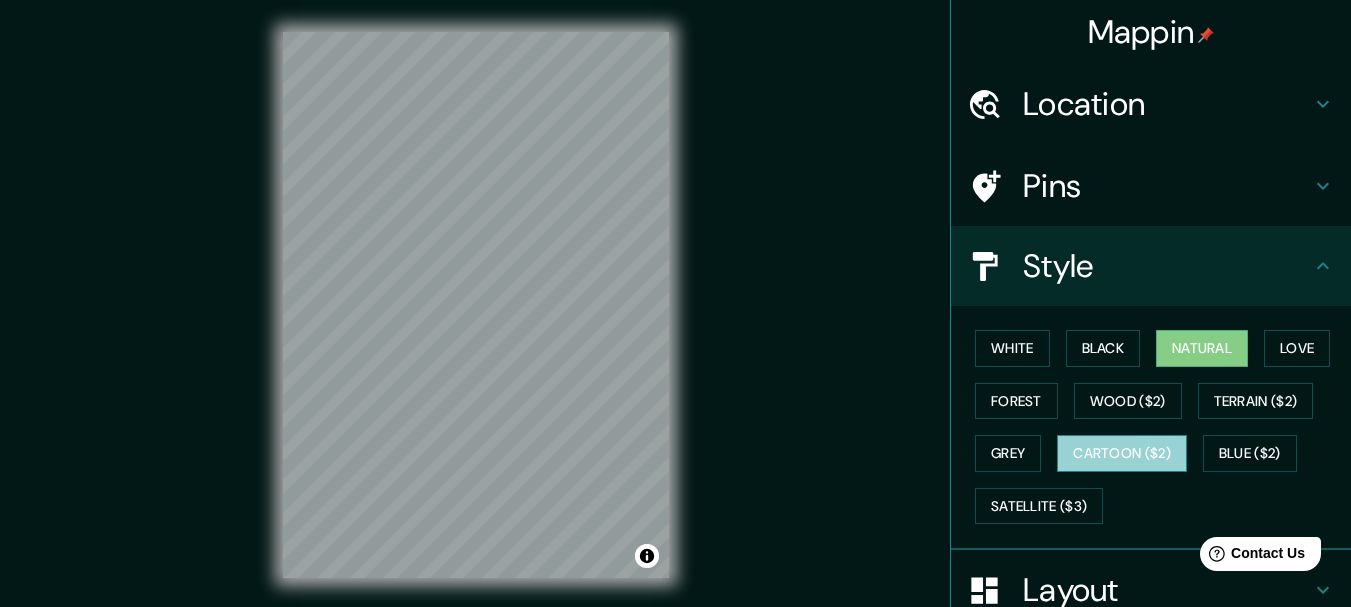 click on "Cartoon ($2)" at bounding box center (1122, 453) 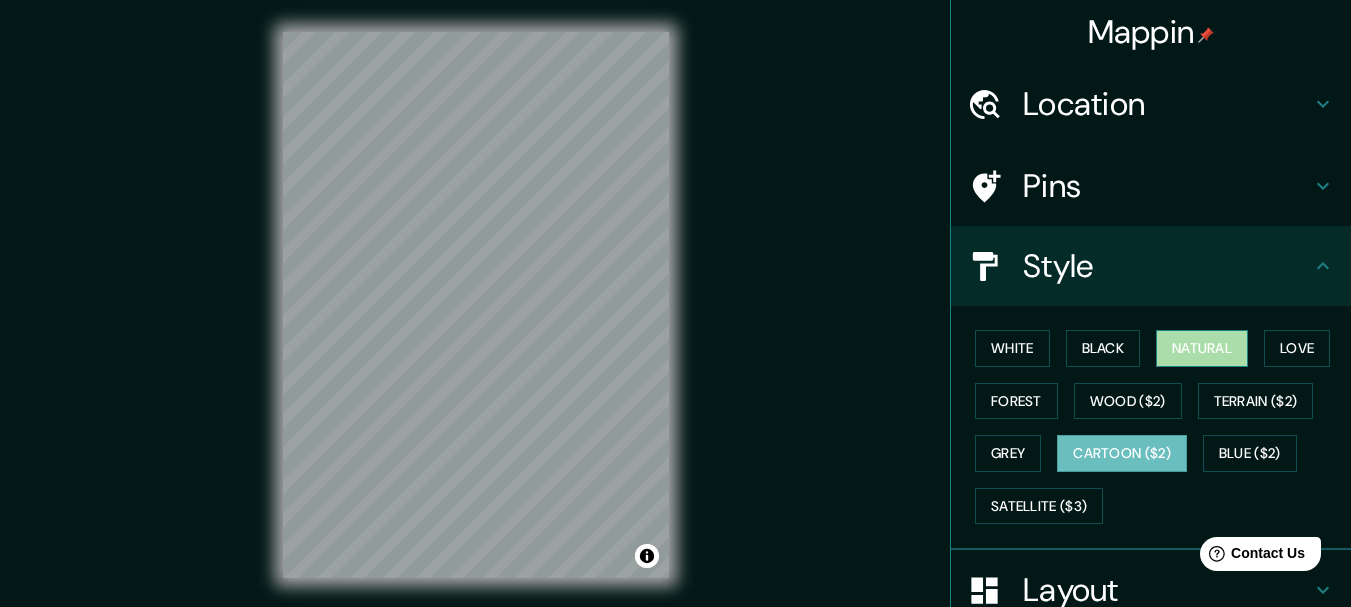 click on "Natural" at bounding box center (1202, 348) 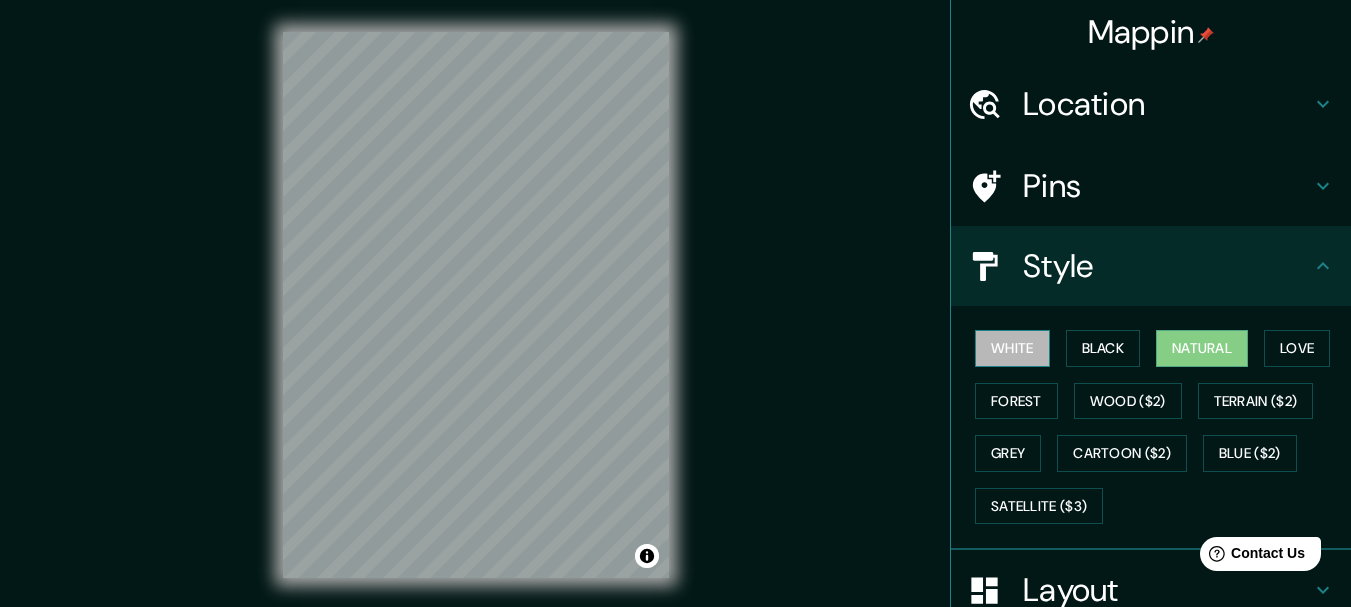 click on "White" at bounding box center (1012, 348) 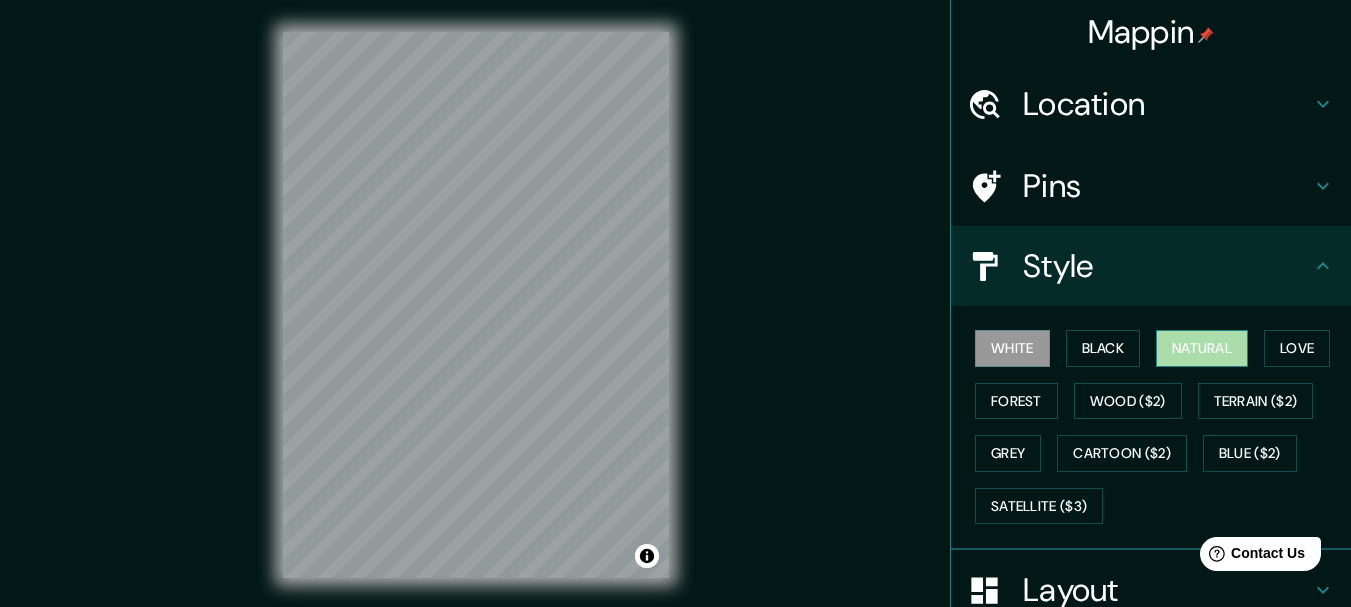 click on "Natural" at bounding box center [1202, 348] 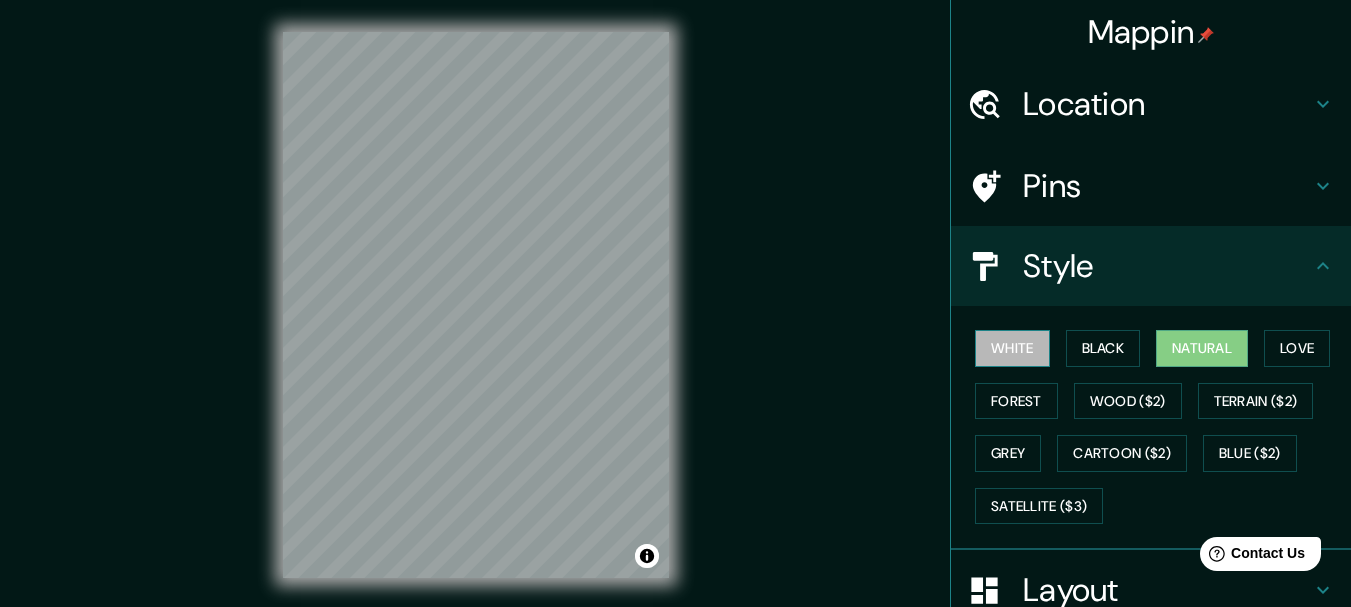 click on "White" at bounding box center (1012, 348) 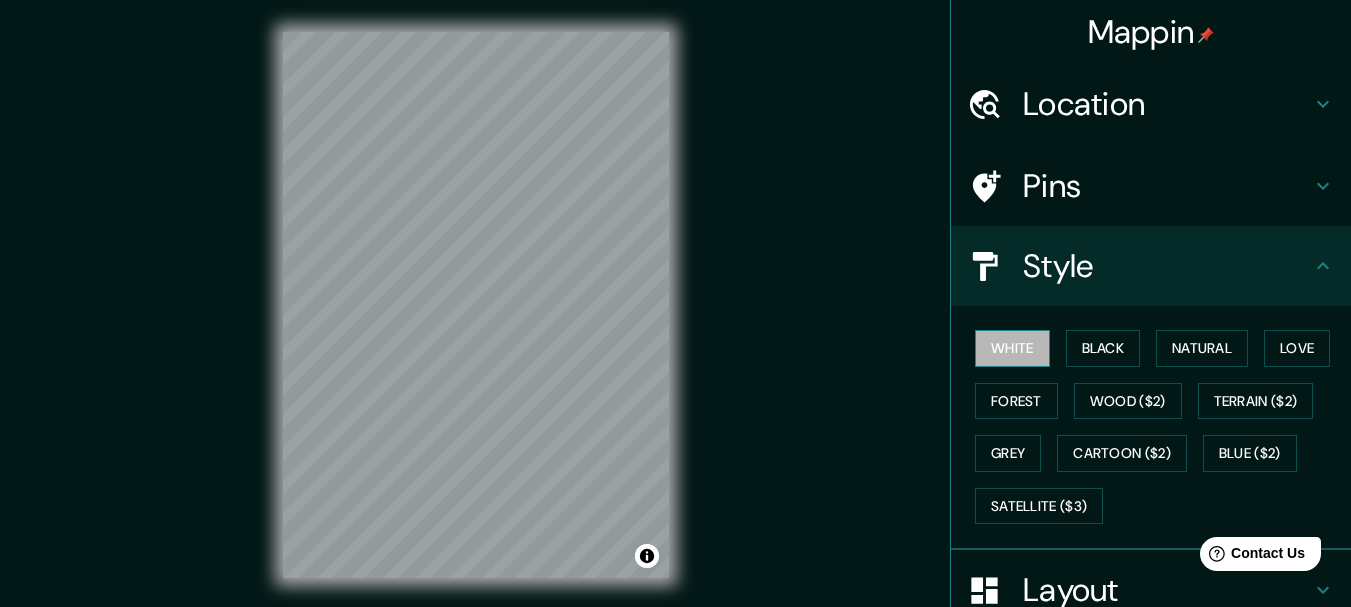 click on "White" at bounding box center (1012, 348) 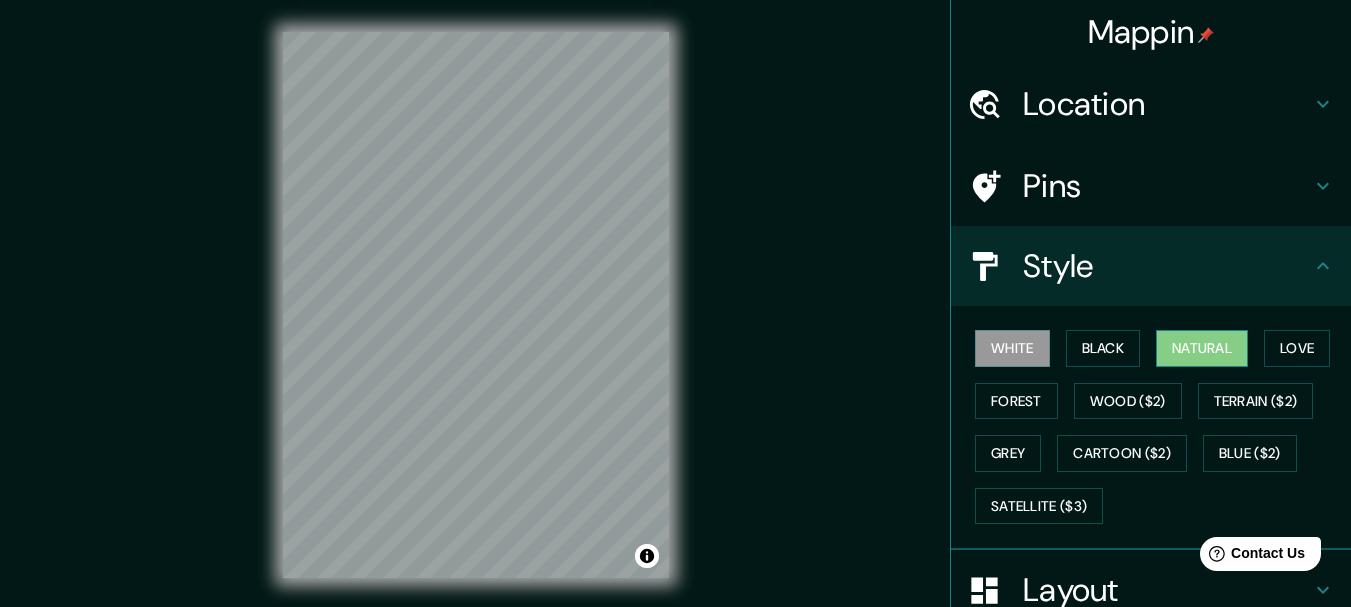click on "Natural" at bounding box center [1202, 348] 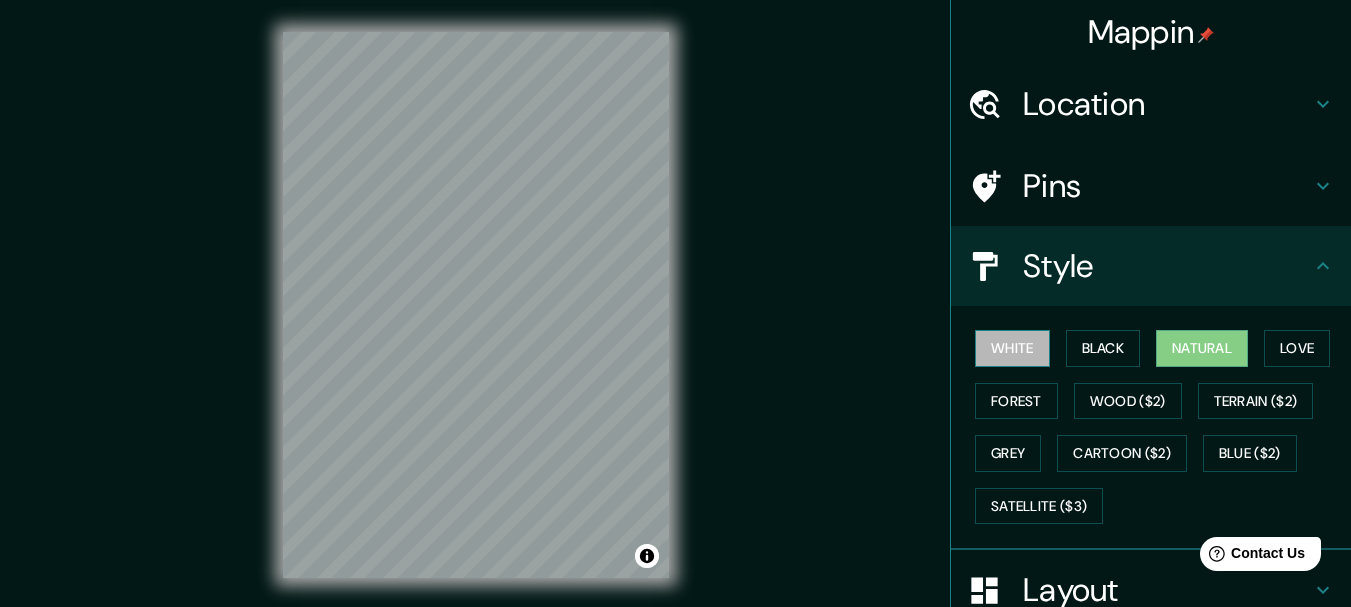 click on "White" at bounding box center (1012, 348) 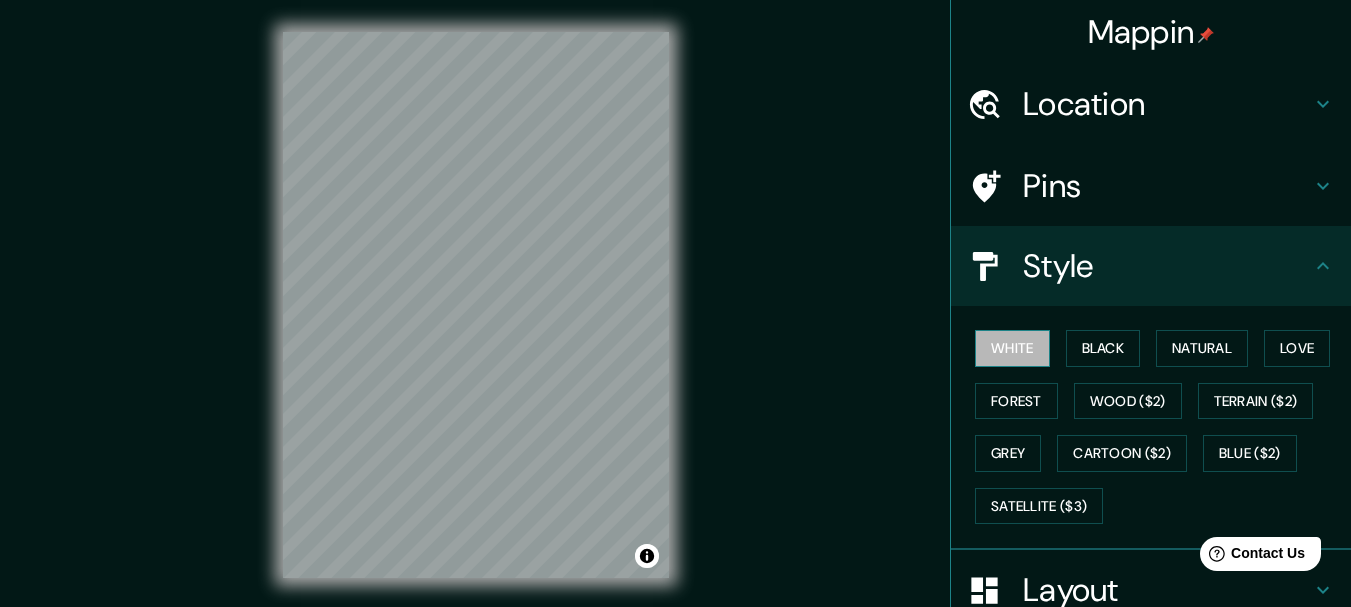 click on "White" at bounding box center [1012, 348] 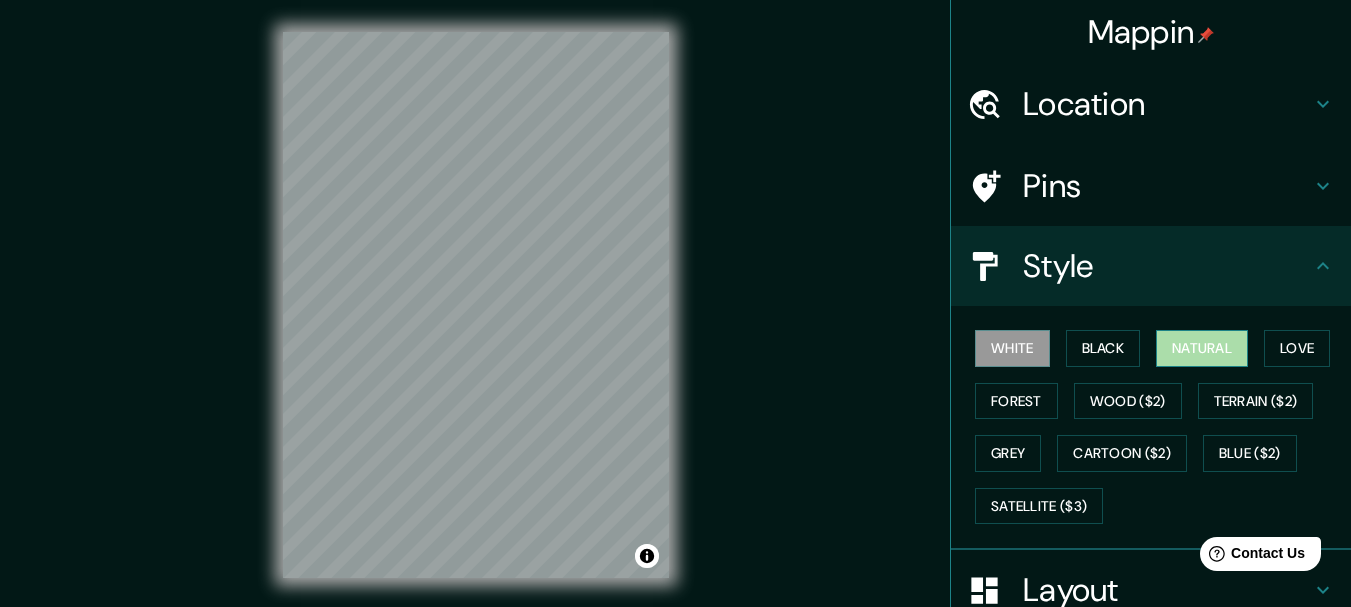 click on "Natural" at bounding box center (1202, 348) 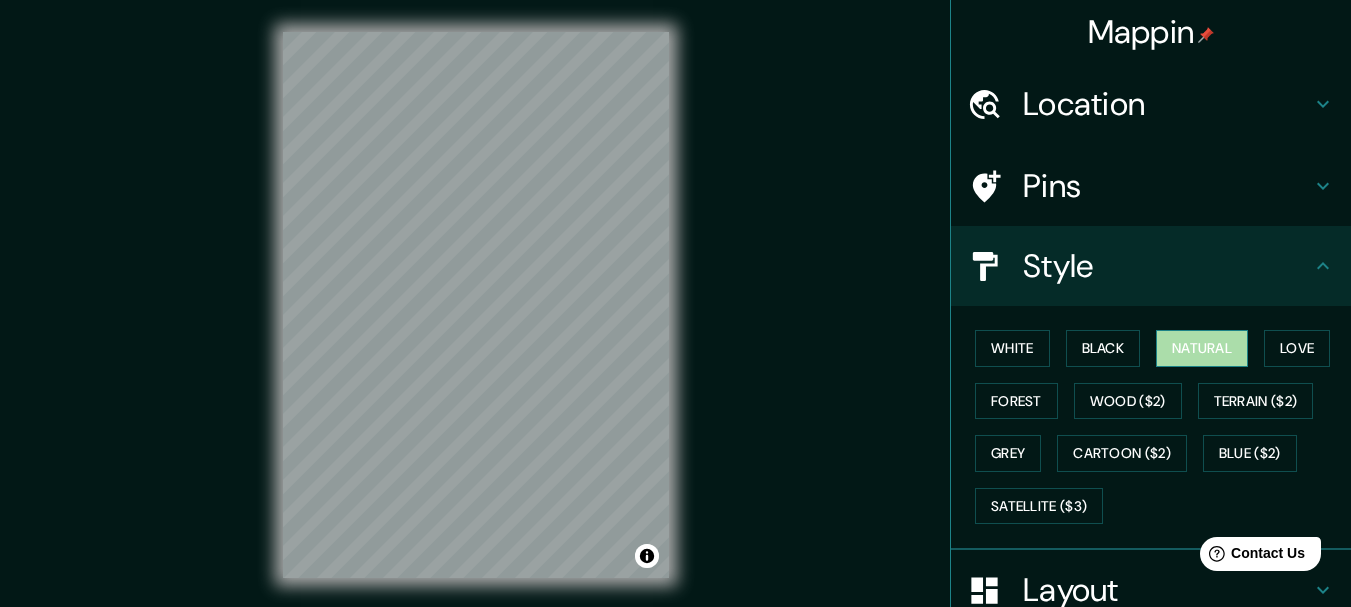 click on "Natural" at bounding box center [1202, 348] 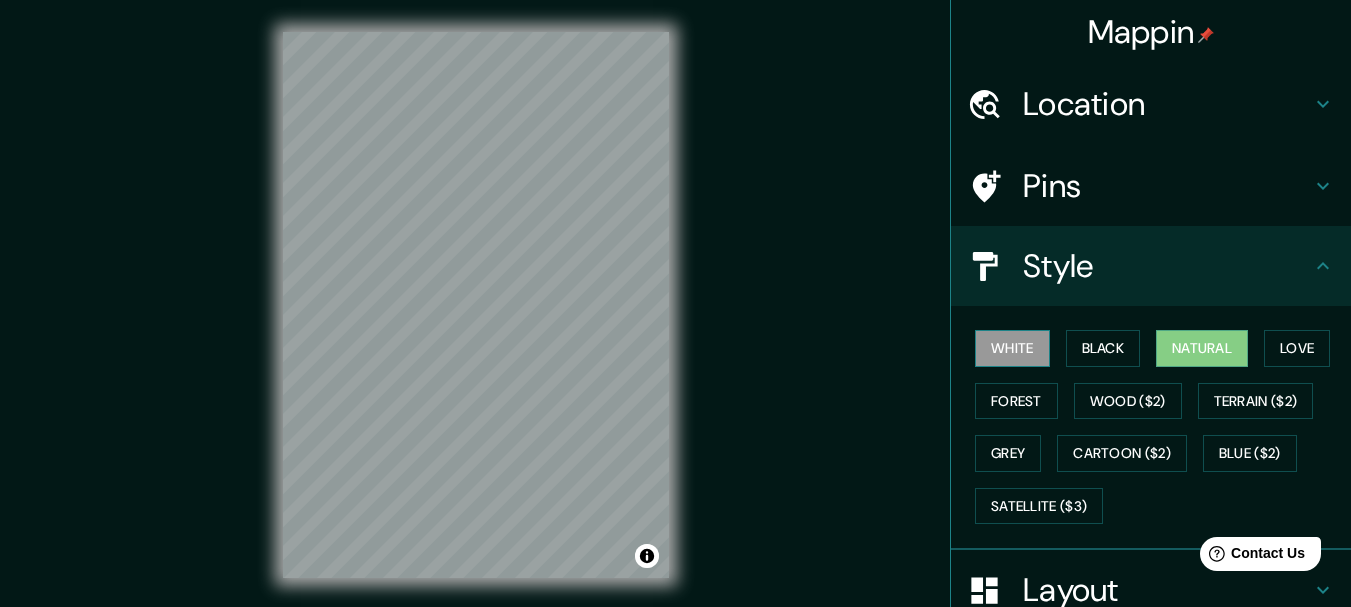 click on "White" at bounding box center [1012, 348] 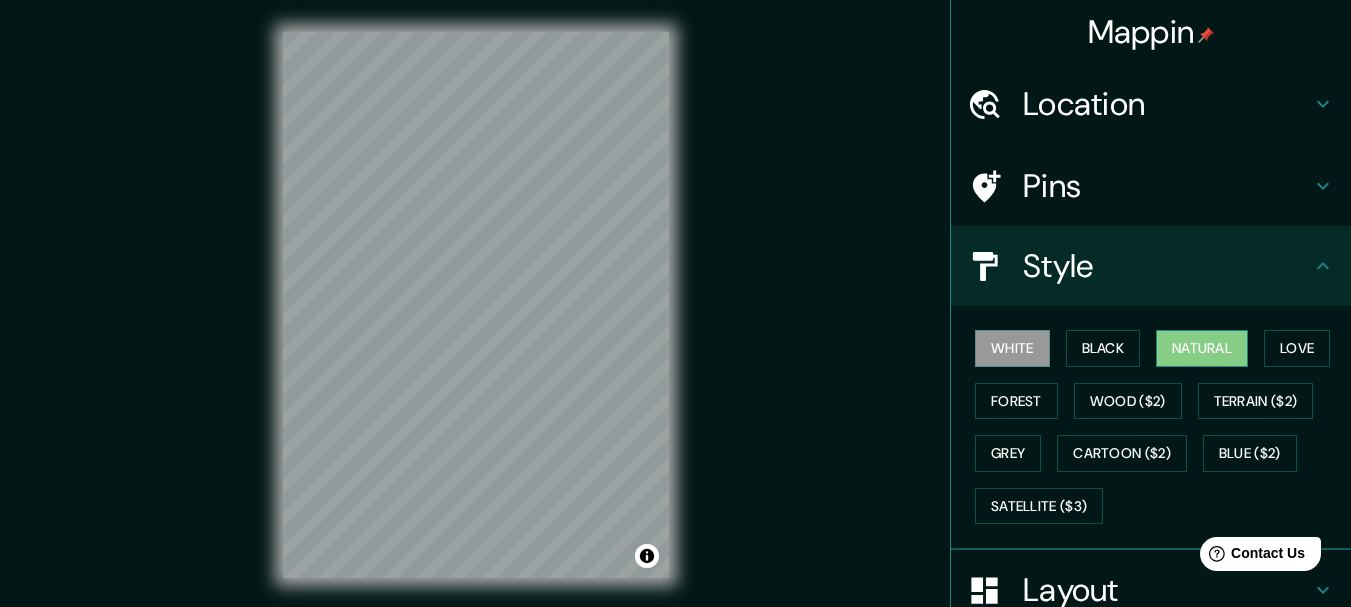 click on "Natural" at bounding box center (1202, 348) 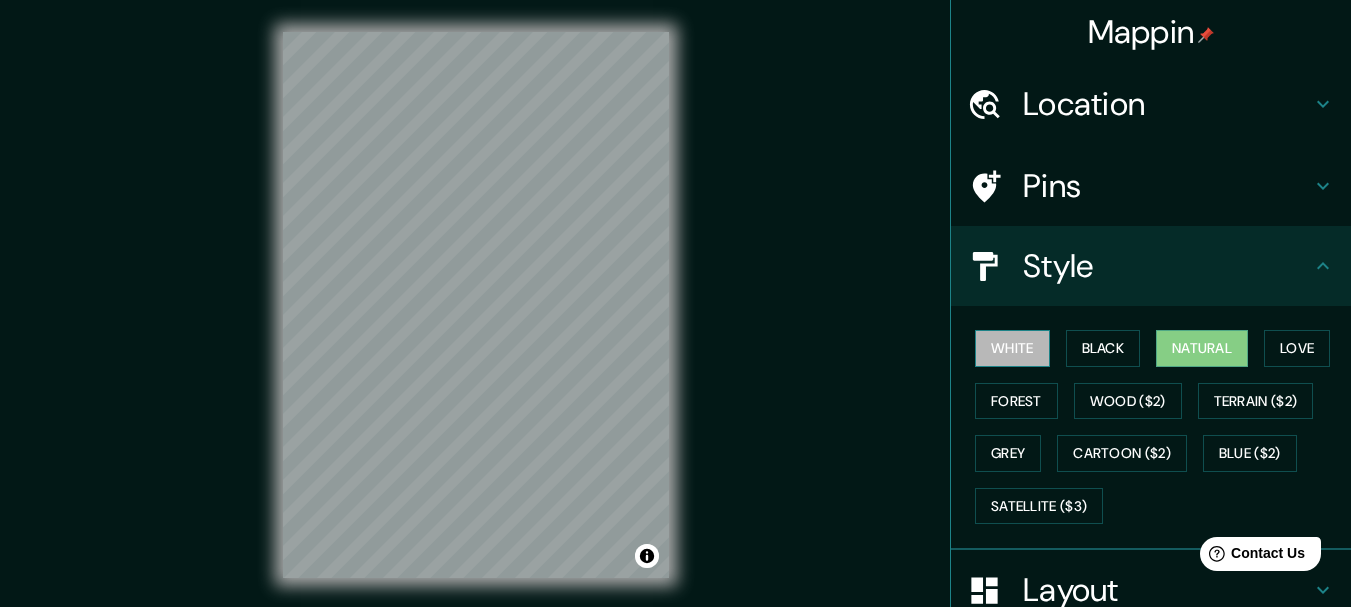 click on "White" at bounding box center [1012, 348] 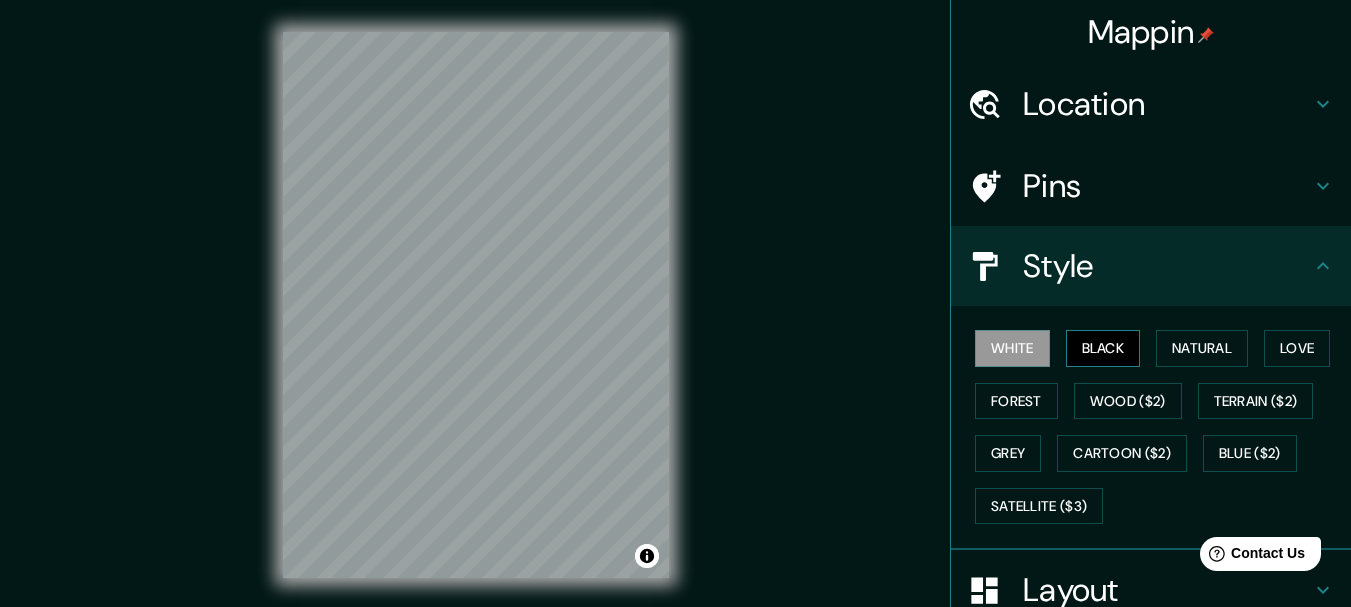 click on "Black" at bounding box center [1103, 348] 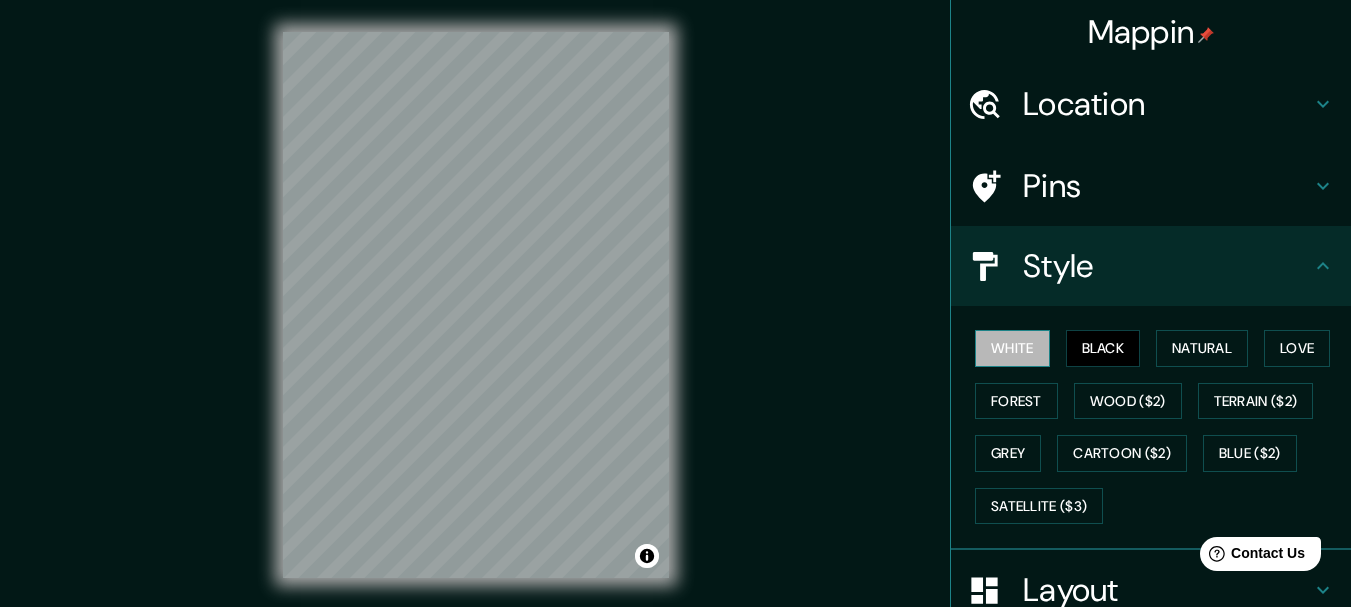 click on "White" at bounding box center (1012, 348) 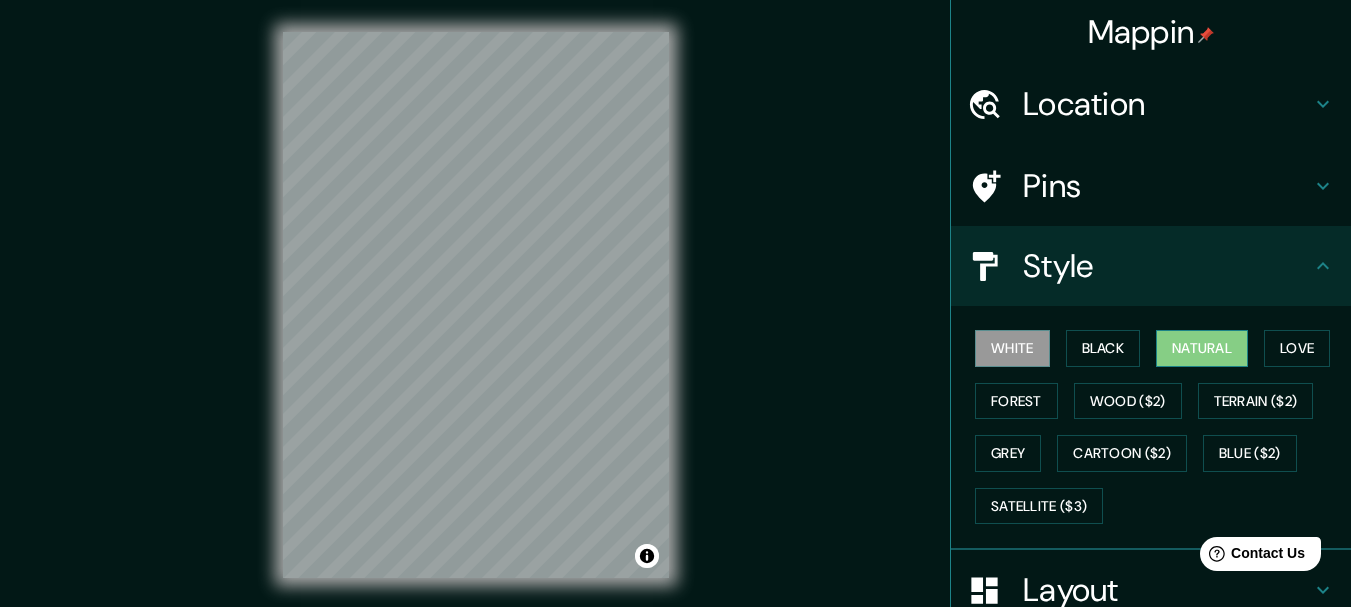click on "Natural" at bounding box center (1202, 348) 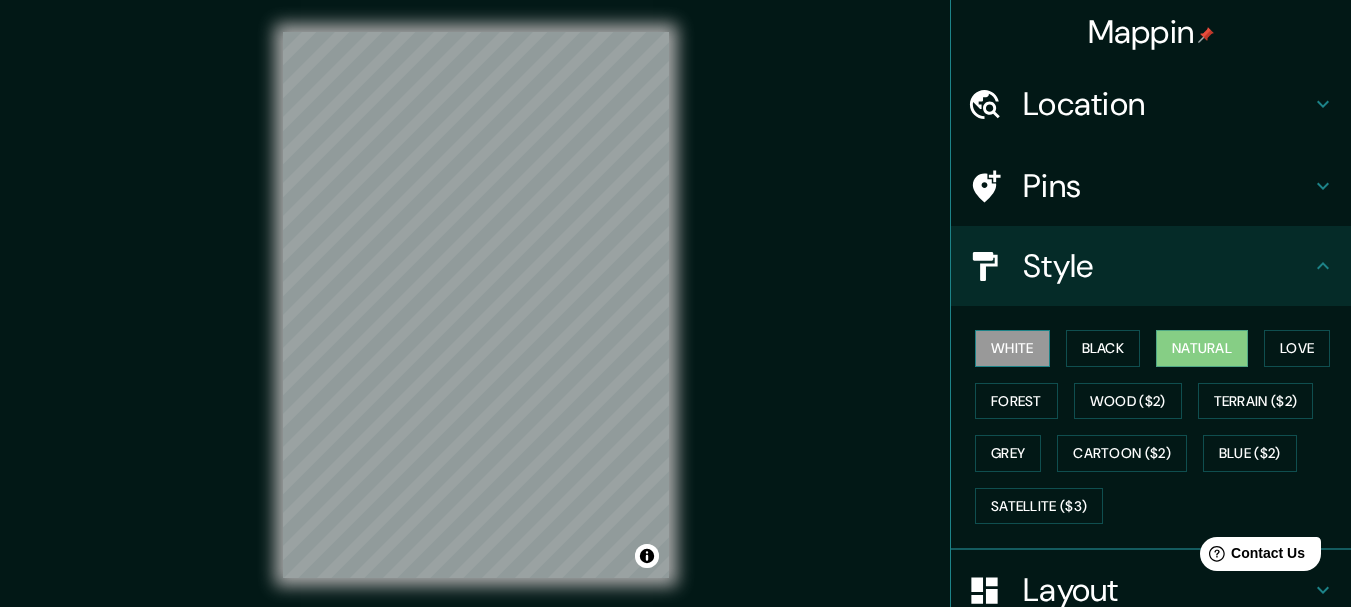 click on "White" at bounding box center [1012, 348] 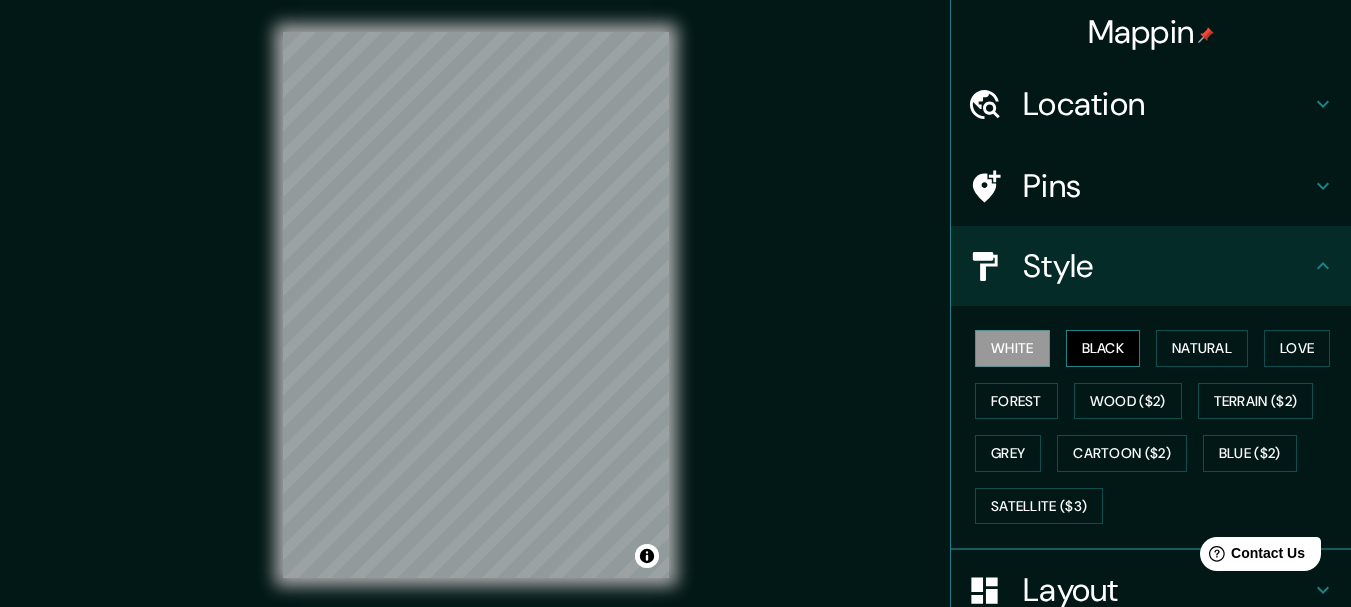click on "Black" at bounding box center [1103, 348] 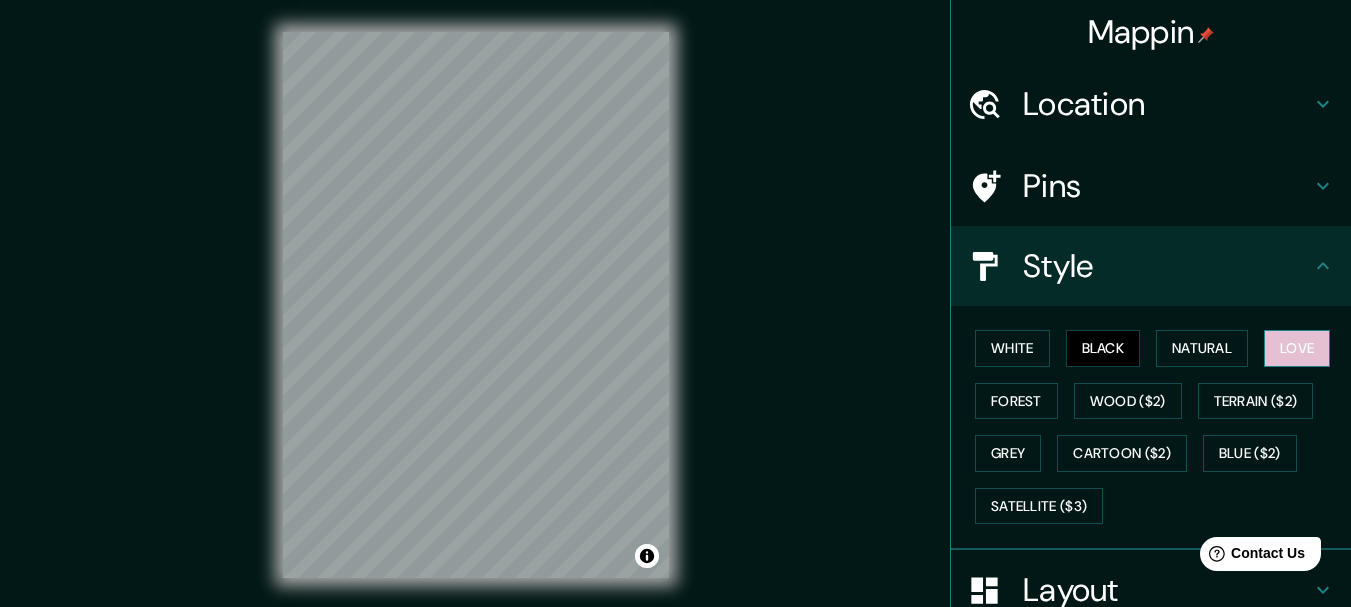 click on "Love" at bounding box center [1297, 348] 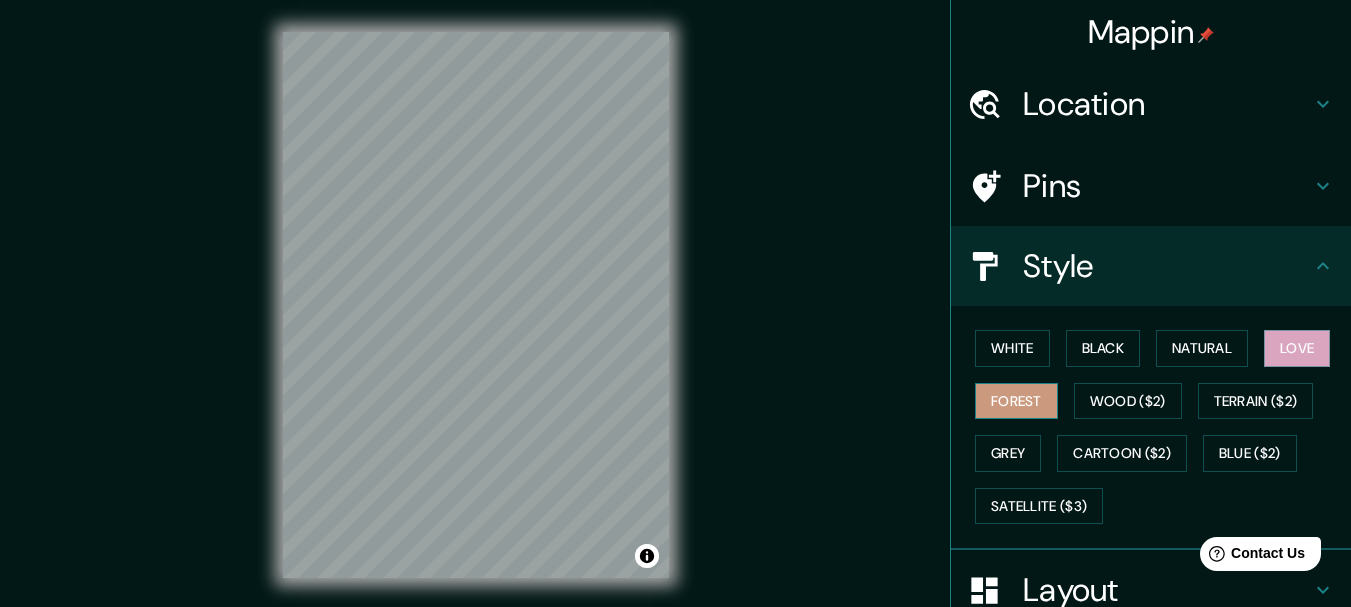 click on "Forest" at bounding box center [1016, 401] 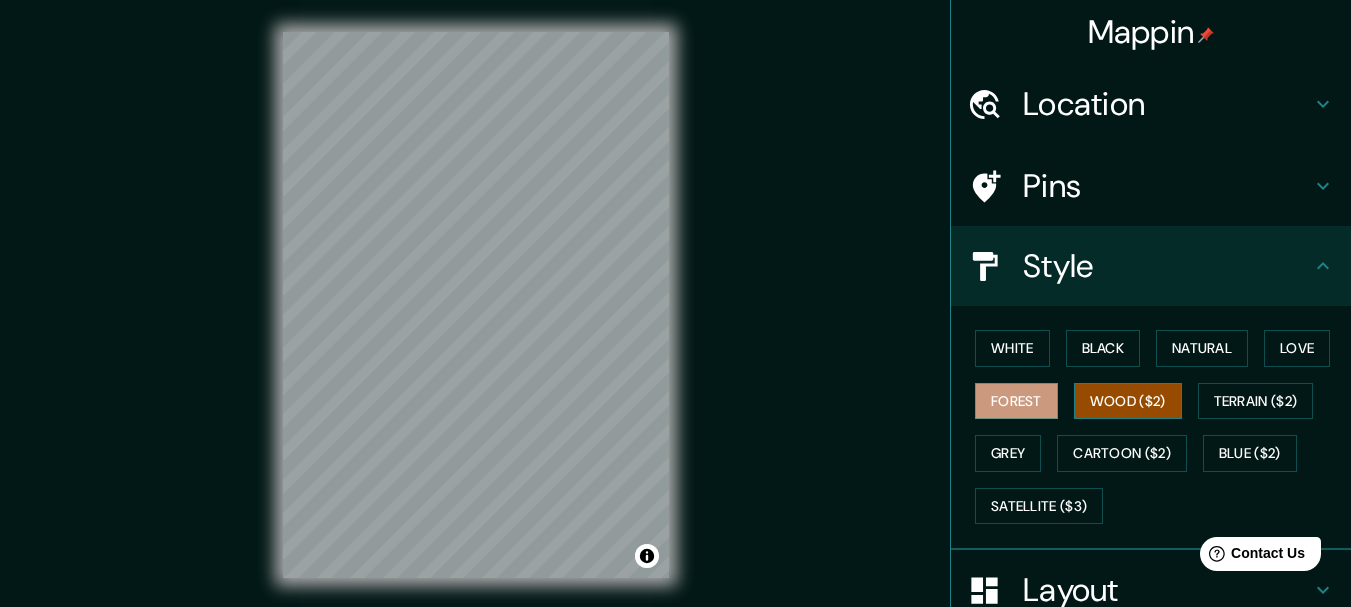 click on "Wood ($2)" at bounding box center [1128, 401] 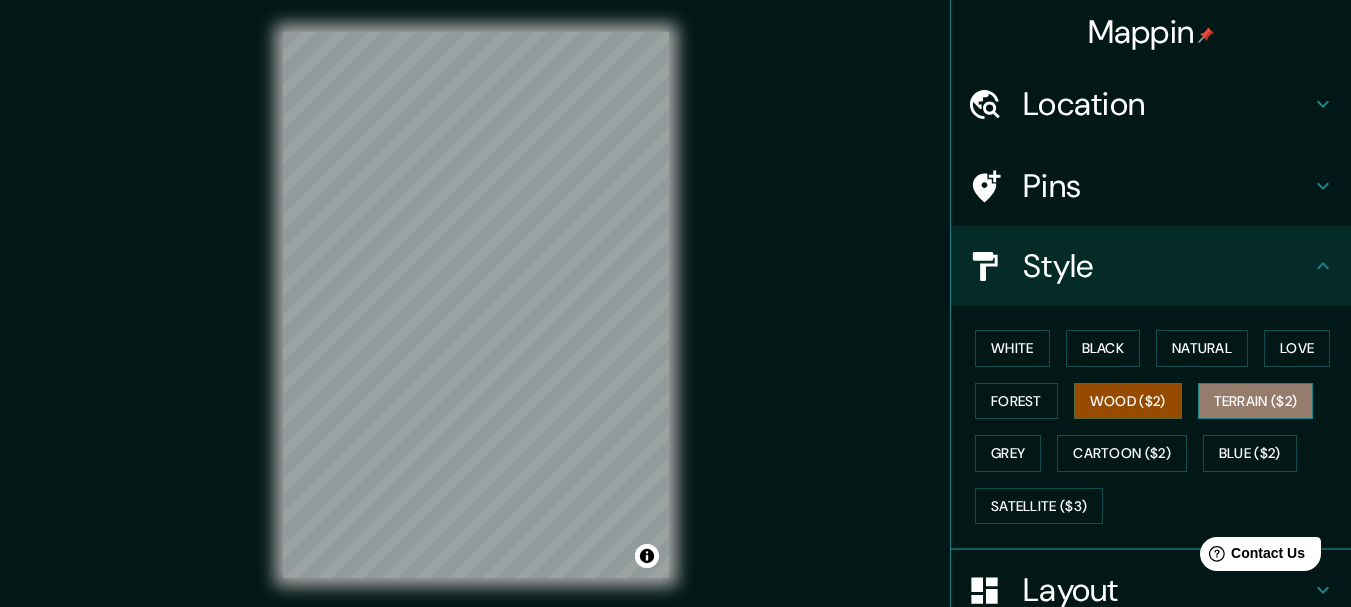 click on "Terrain ($2)" at bounding box center [1256, 401] 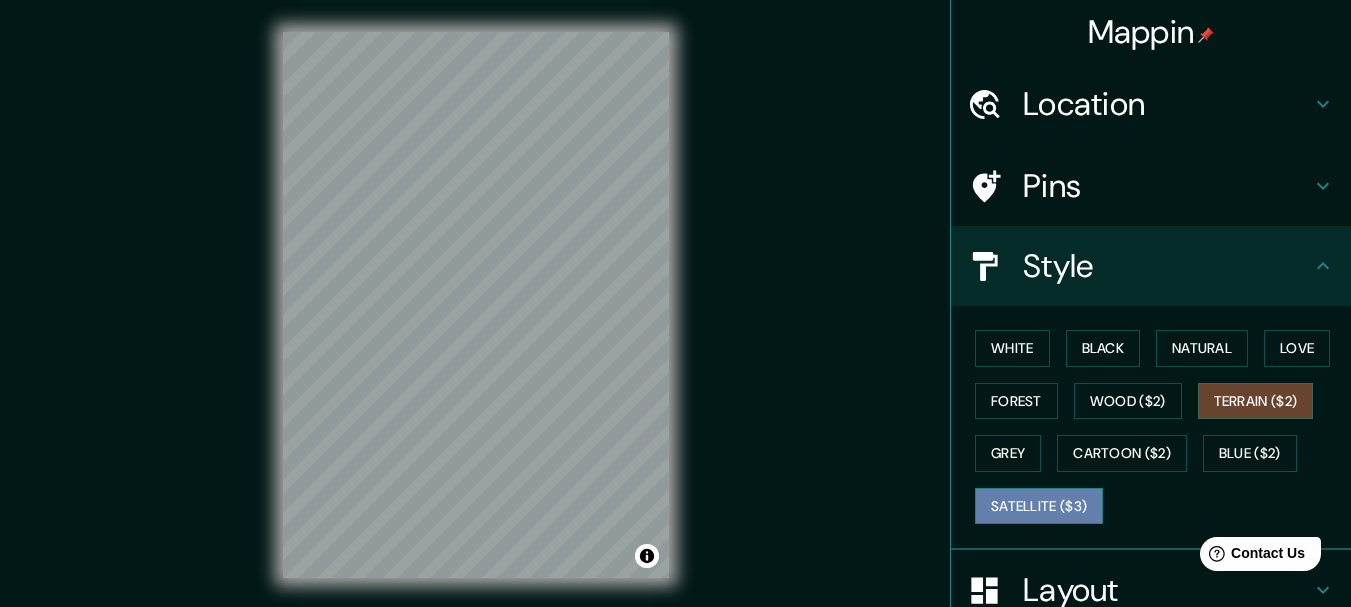 click on "Satellite ($3)" at bounding box center [1039, 506] 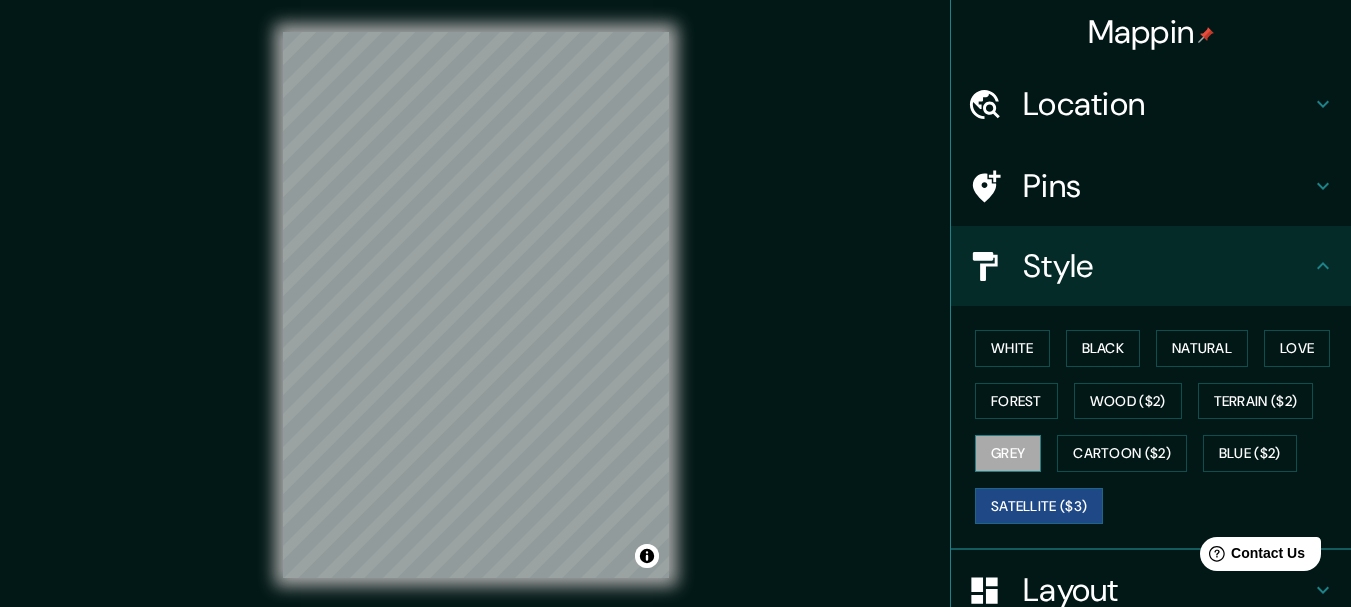 click on "Grey" at bounding box center [1008, 453] 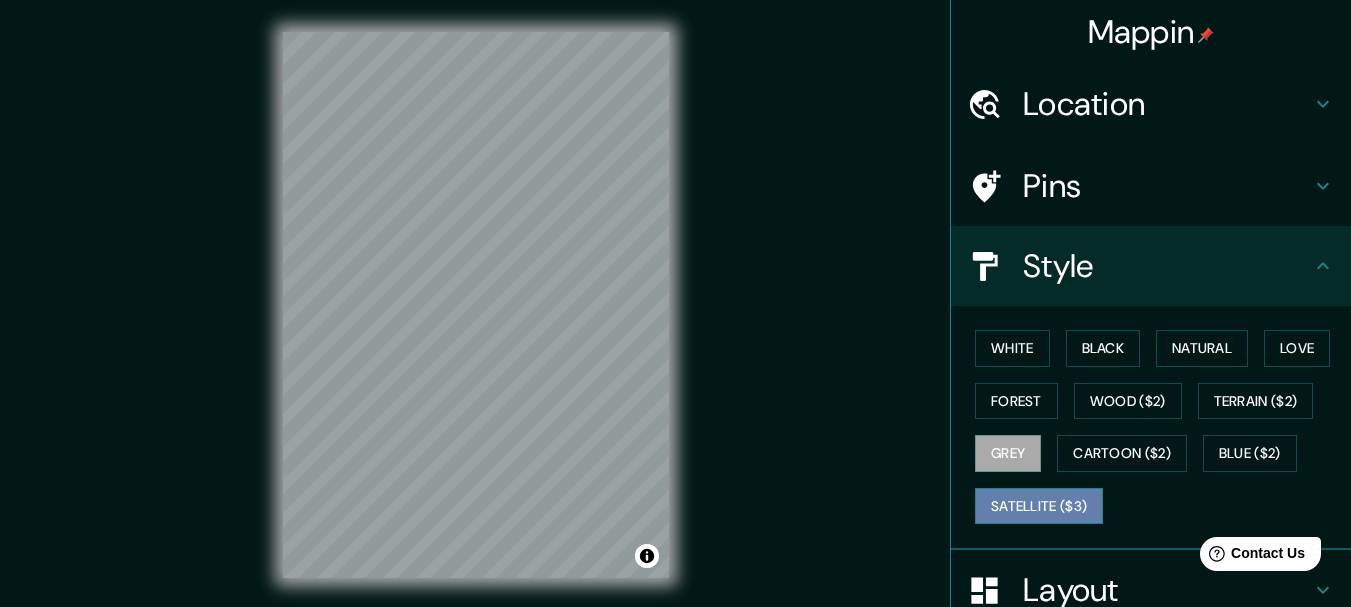 drag, startPoint x: 1025, startPoint y: 502, endPoint x: 1024, endPoint y: 492, distance: 10.049875 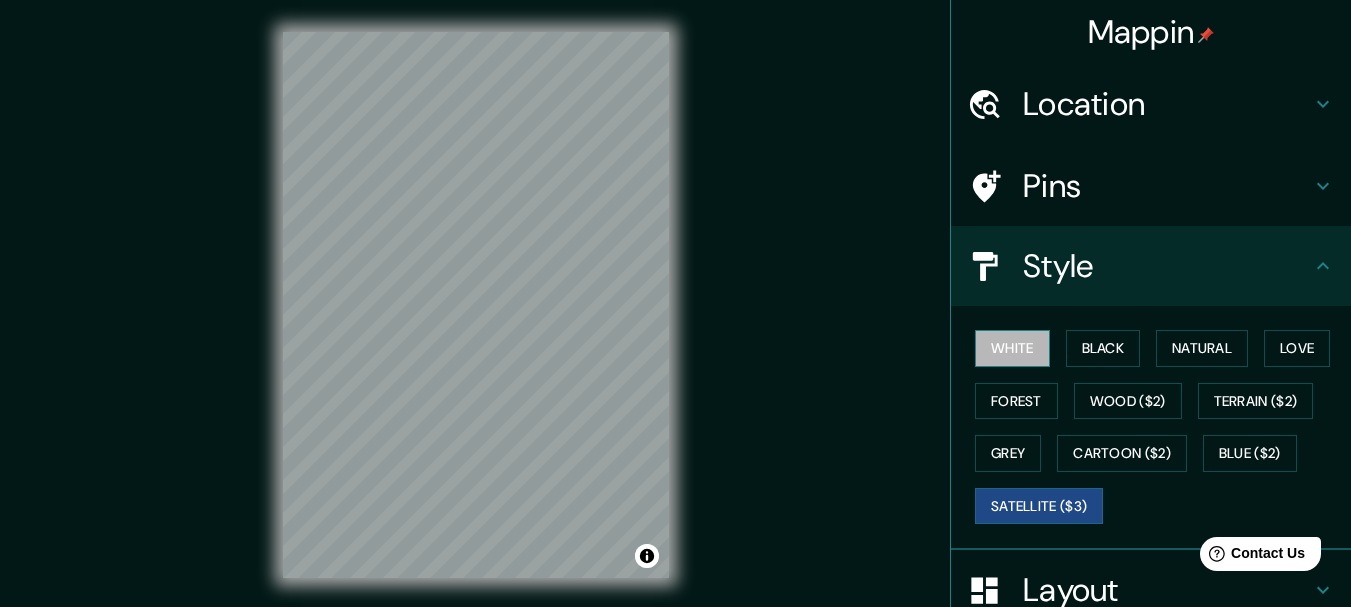 click on "White" at bounding box center (1012, 348) 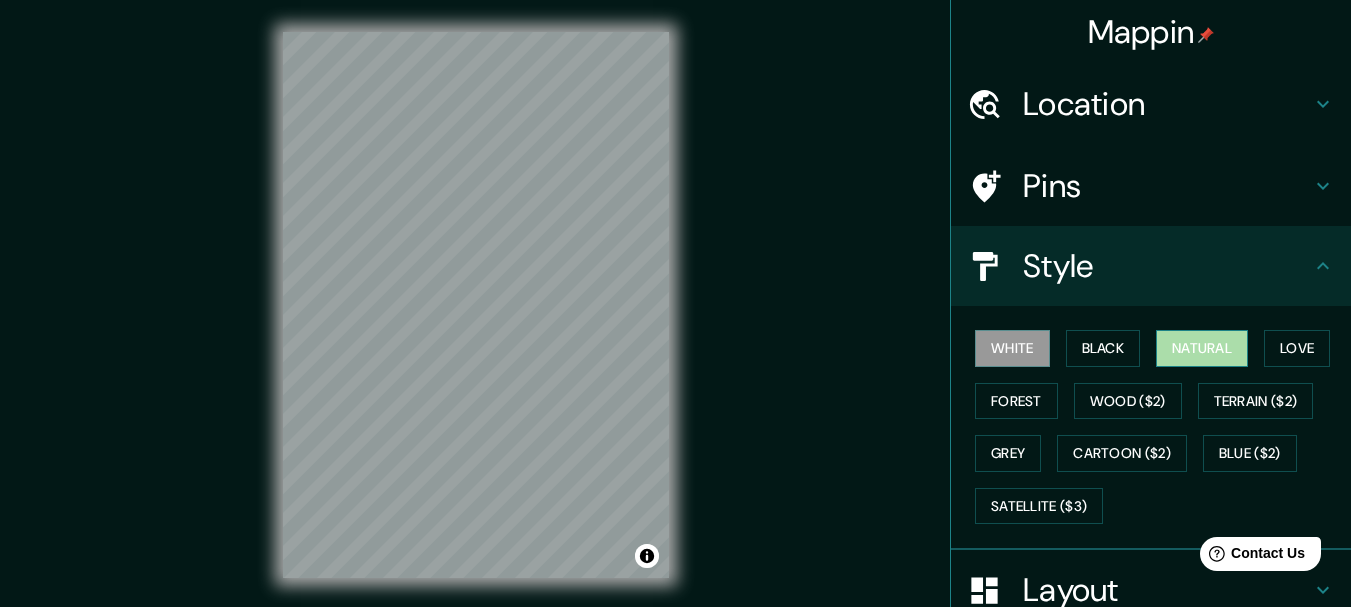 click on "Natural" at bounding box center [1202, 348] 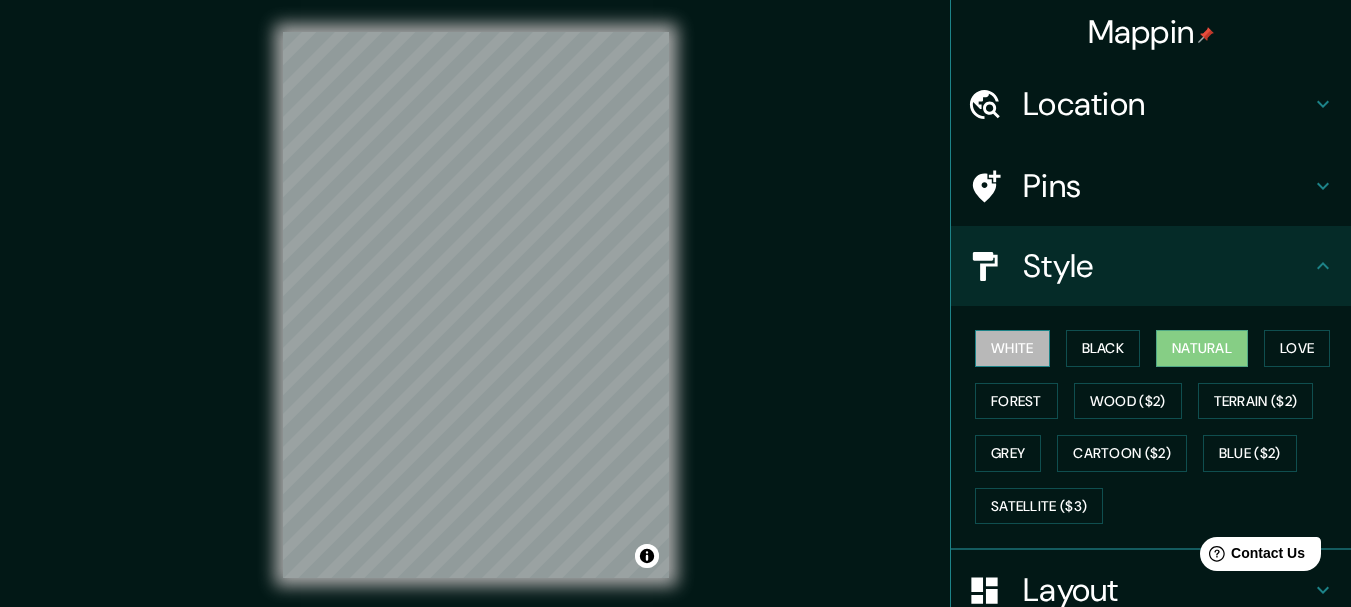 click on "White" at bounding box center (1012, 348) 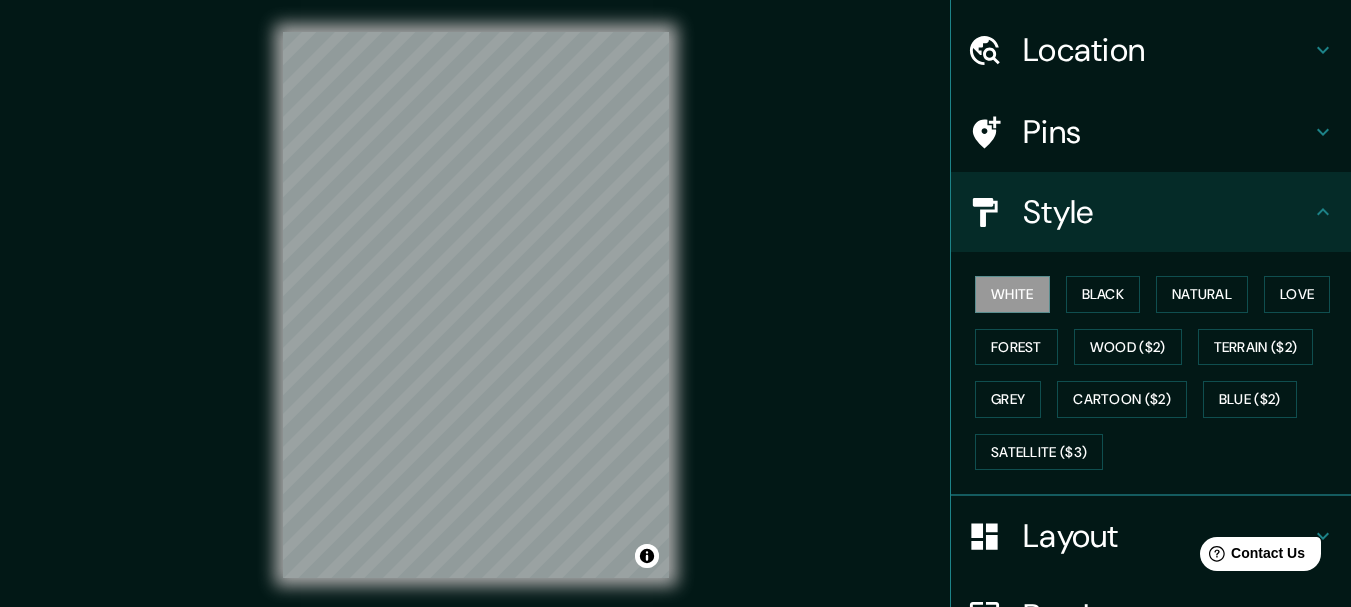 scroll, scrollTop: 100, scrollLeft: 0, axis: vertical 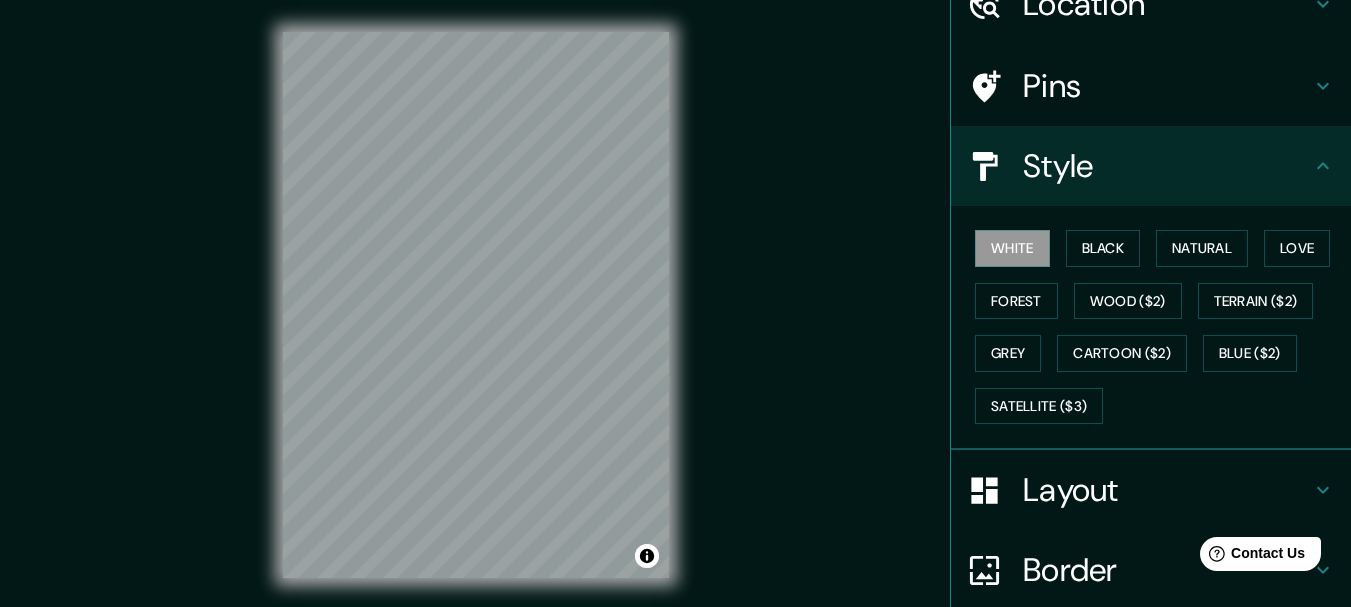 click on "Layout" at bounding box center (1167, 490) 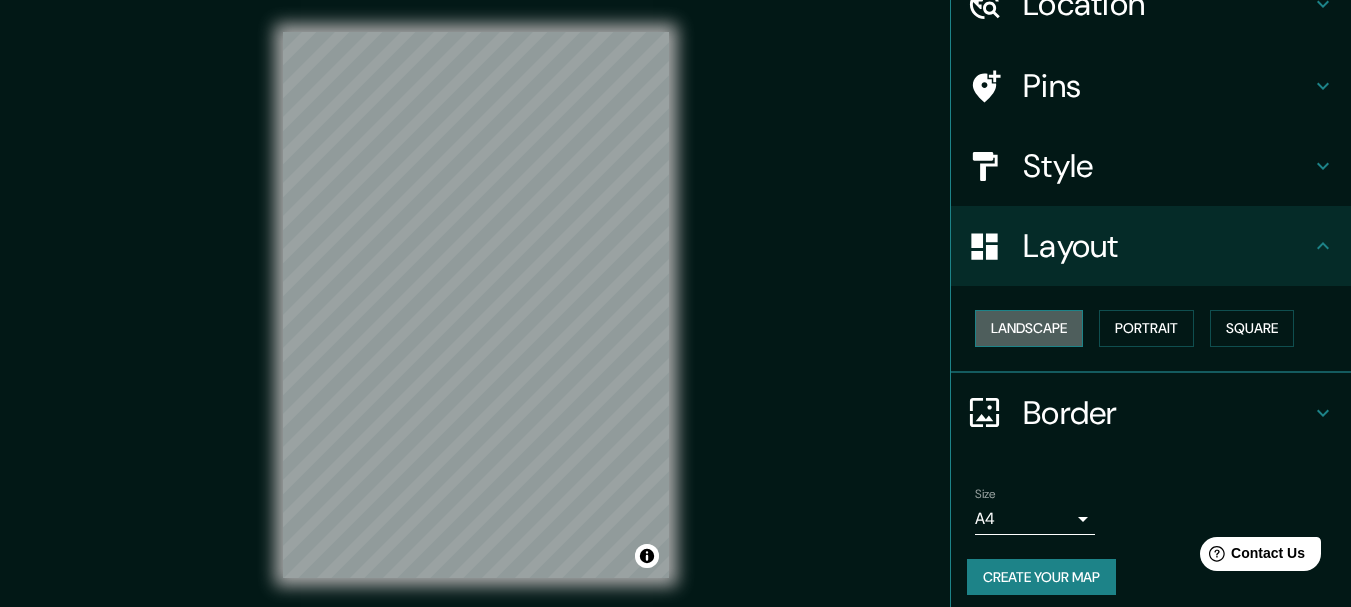 click on "Landscape" at bounding box center [1029, 328] 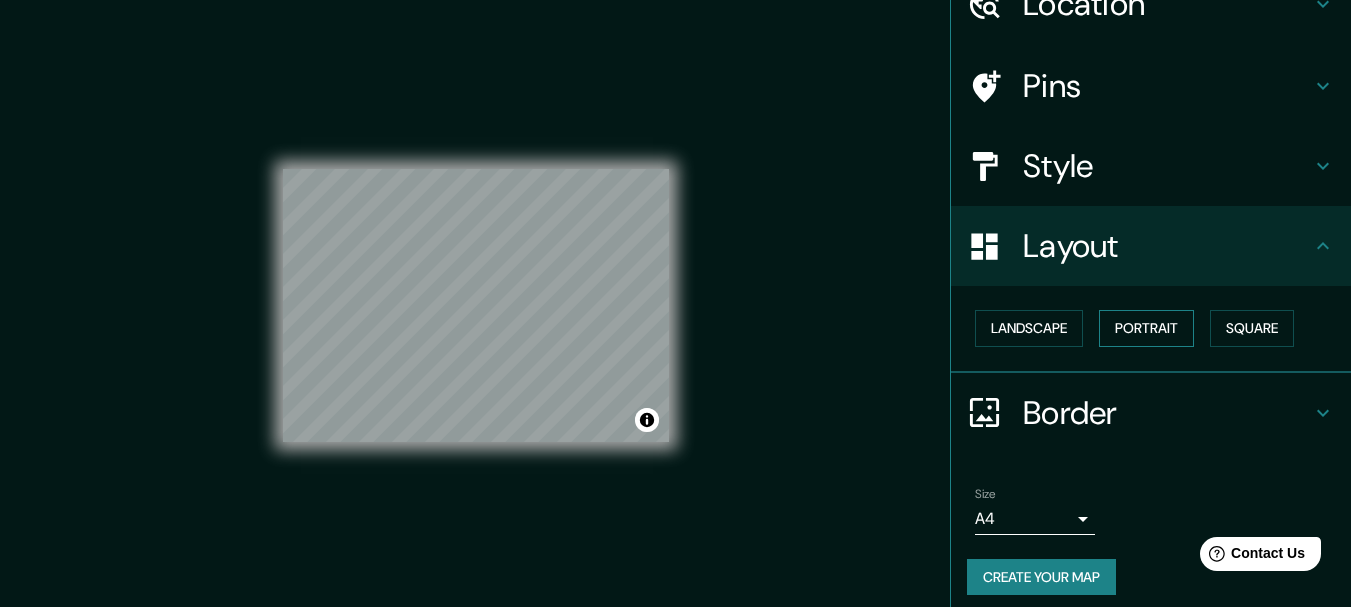 click on "Portrait" at bounding box center [1146, 328] 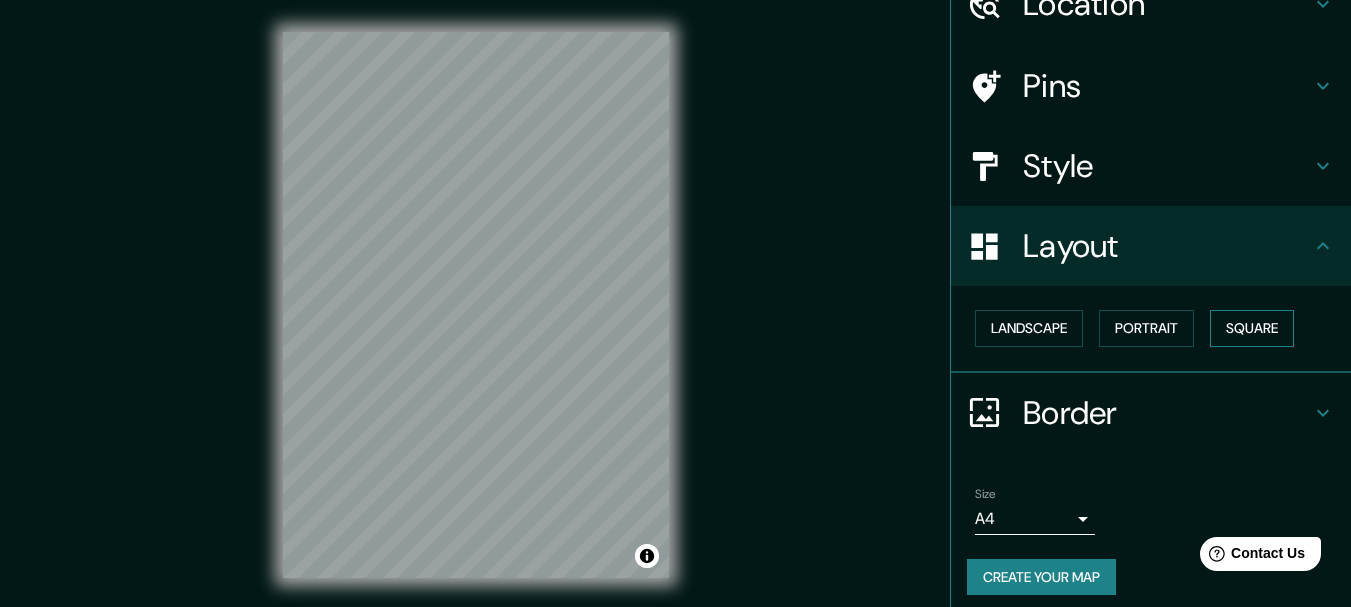 click on "Square" at bounding box center (1252, 328) 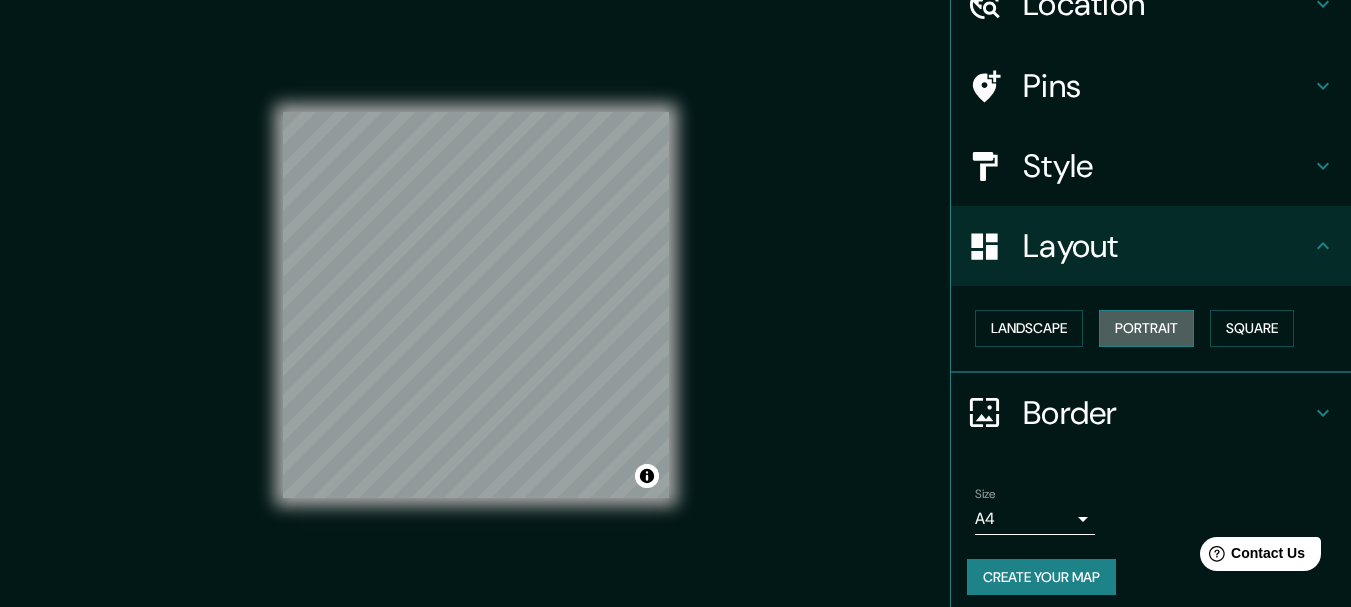 click on "Portrait" at bounding box center (1146, 328) 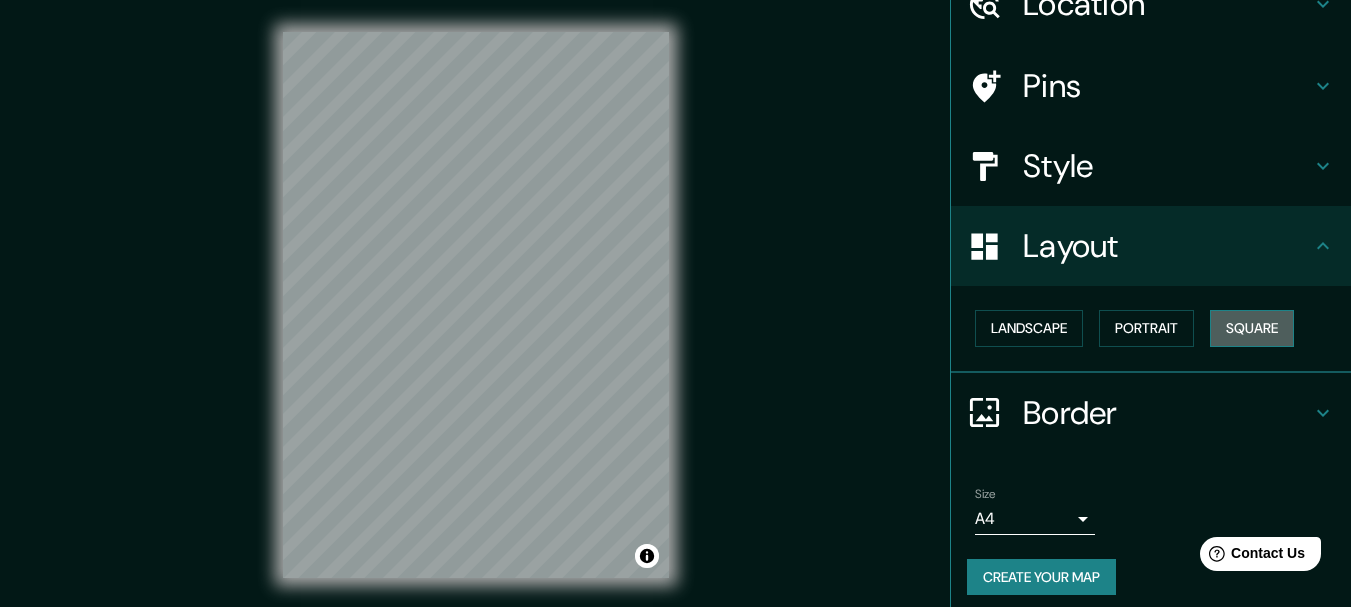 click on "Square" at bounding box center (1252, 328) 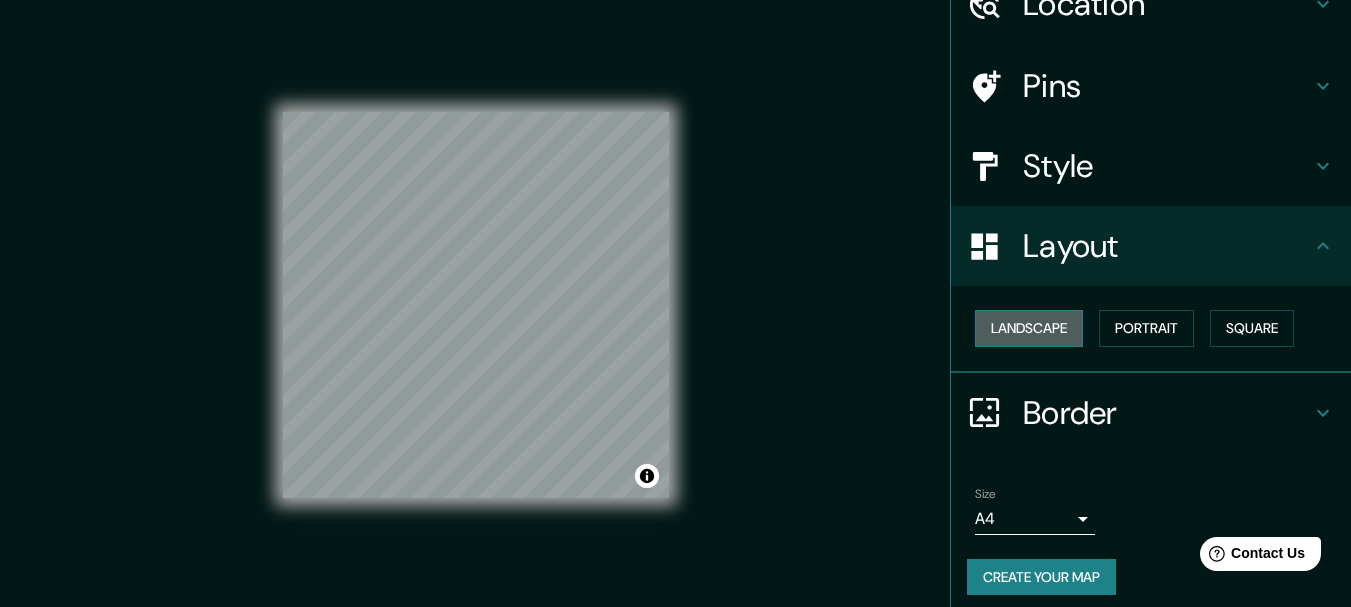 click on "Landscape" at bounding box center [1029, 328] 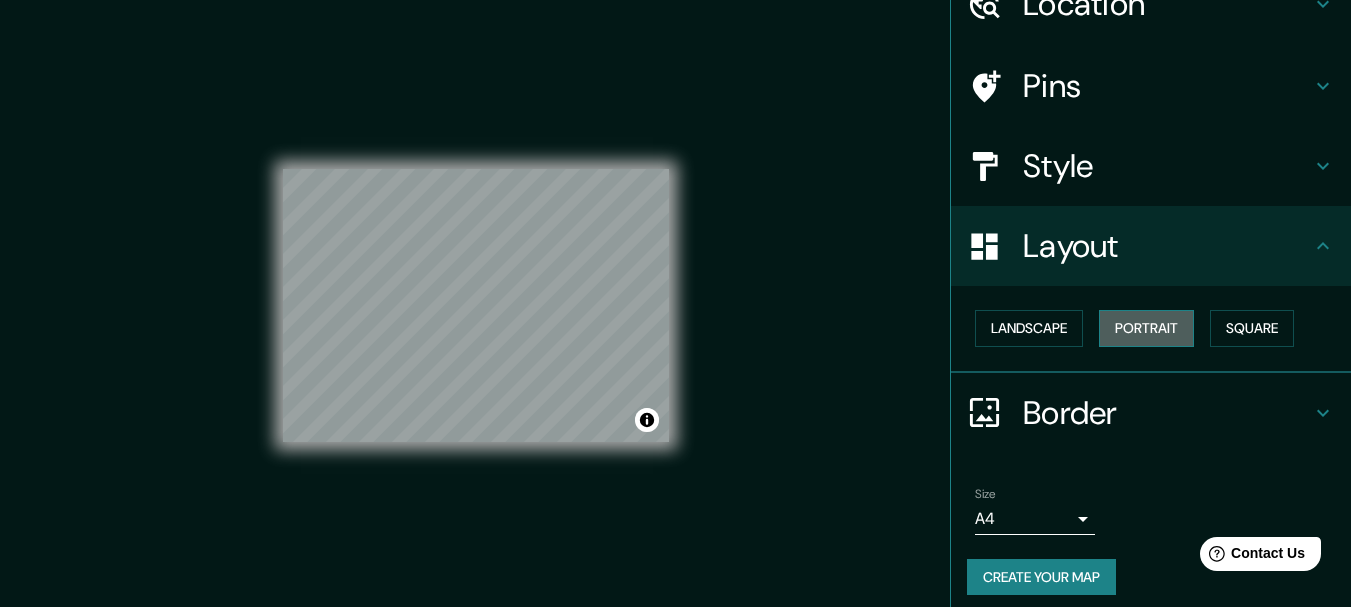 click on "Portrait" at bounding box center [1146, 328] 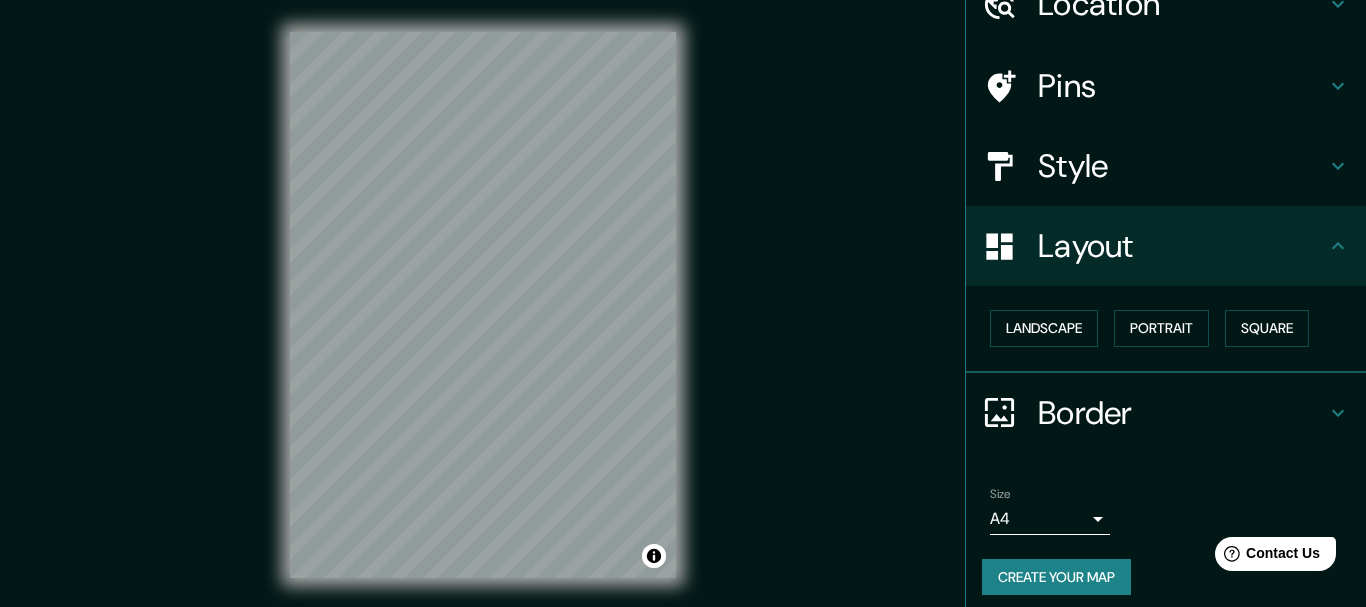 click on "Mappin Location [CITY], [STATE] Pins Style Layout Landscape Portrait Square Border Choose a border.  Hint : you can make layers of the frame opaque to create some cool effects. None Simple Transparent Fancy Size A4 single Create your map © Mapbox   © OpenStreetMap   Improve this map Any problems, suggestions, or concerns please email    help@mappin.pro . . ." at bounding box center [683, 303] 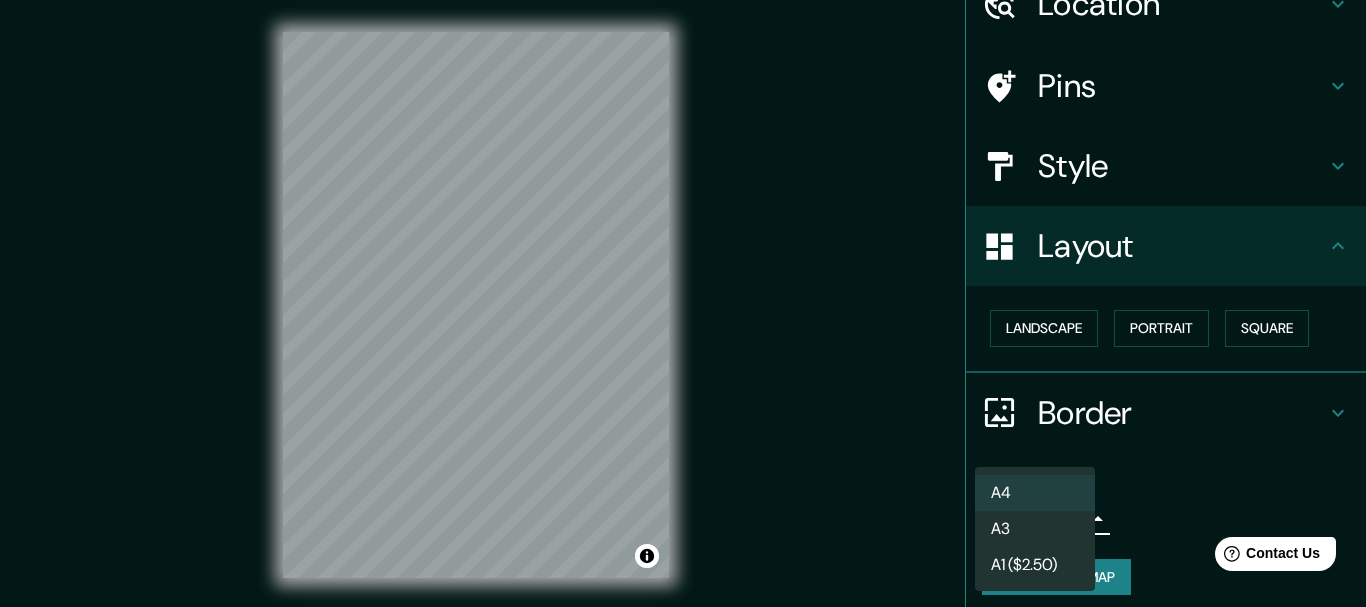 click on "A3" at bounding box center (1035, 529) 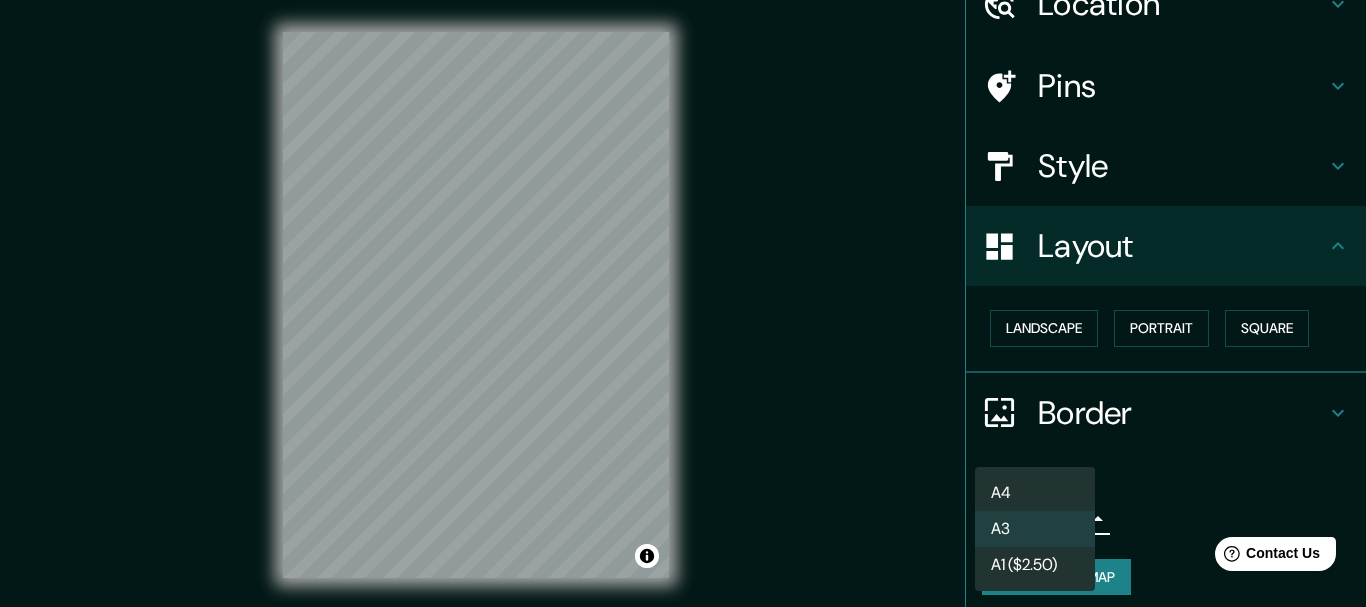 click on "Mappin Location [CITY], [STATE] Pins Style Layout Landscape Portrait Square Border Choose a border.  Hint : you can make layers of the frame opaque to create some cool effects. None Simple Transparent Fancy Size A3 a4 Create your map © Mapbox   © OpenStreetMap   Improve this map Any problems, suggestions, or concerns please email    help@mappin.pro . . . A4 A3 A1 ($2.50)" at bounding box center [683, 303] 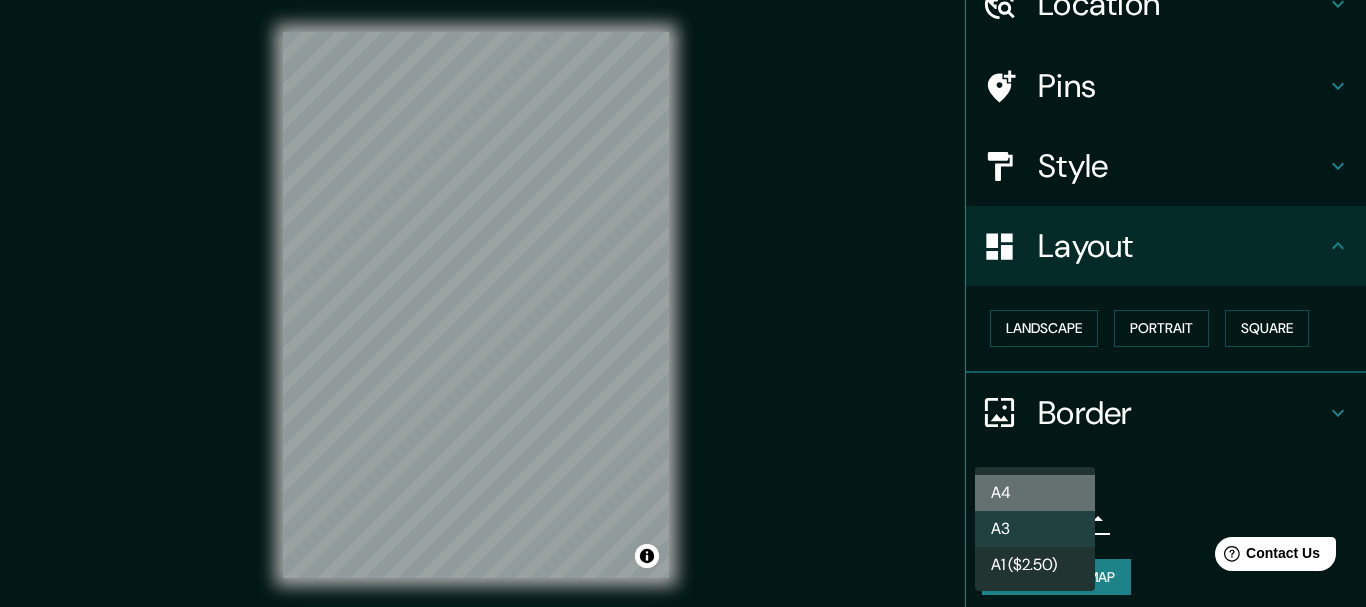 click on "A4" at bounding box center (1035, 493) 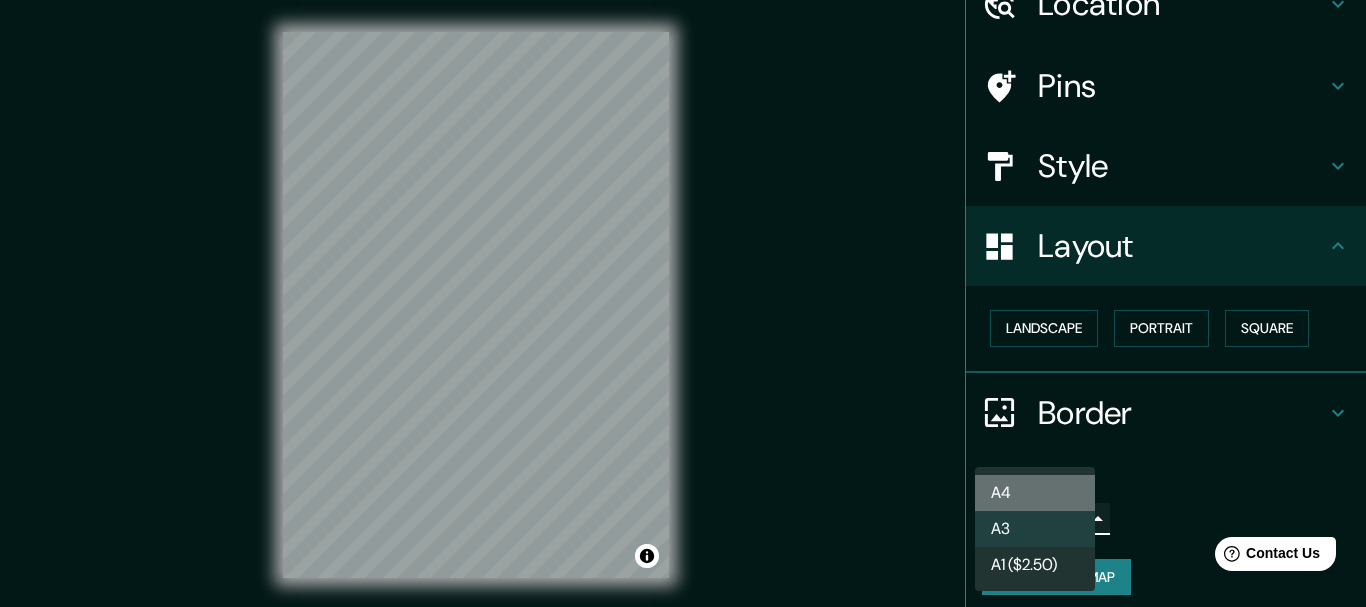 type on "single" 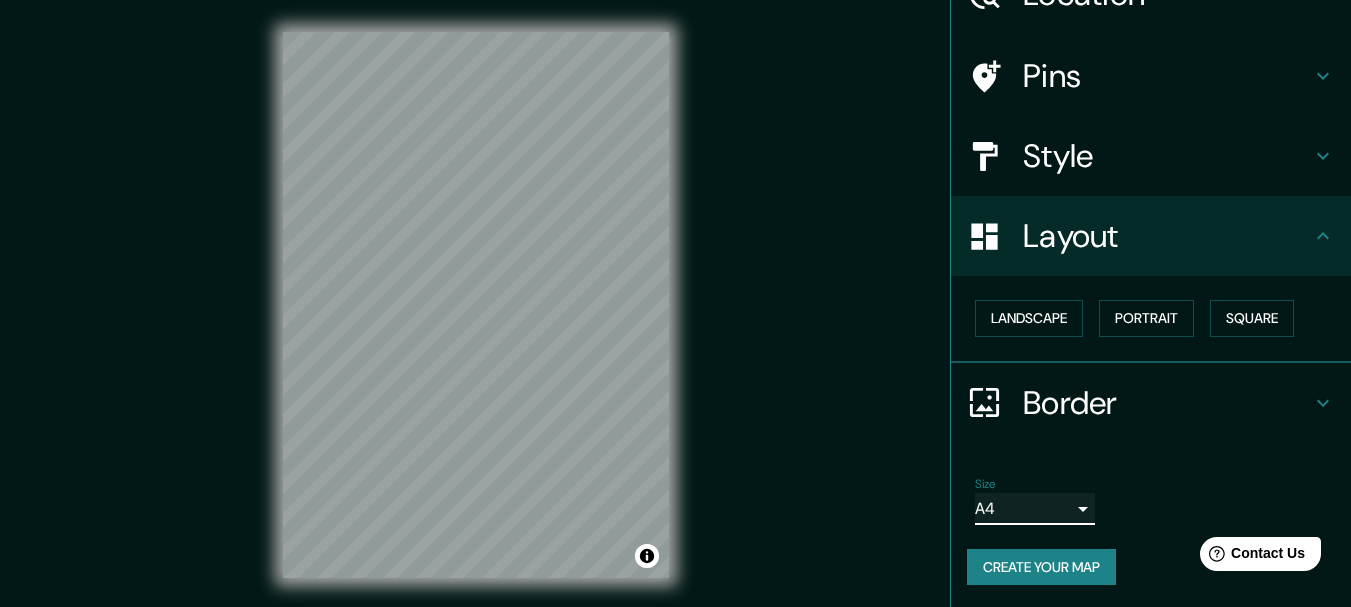 scroll, scrollTop: 112, scrollLeft: 0, axis: vertical 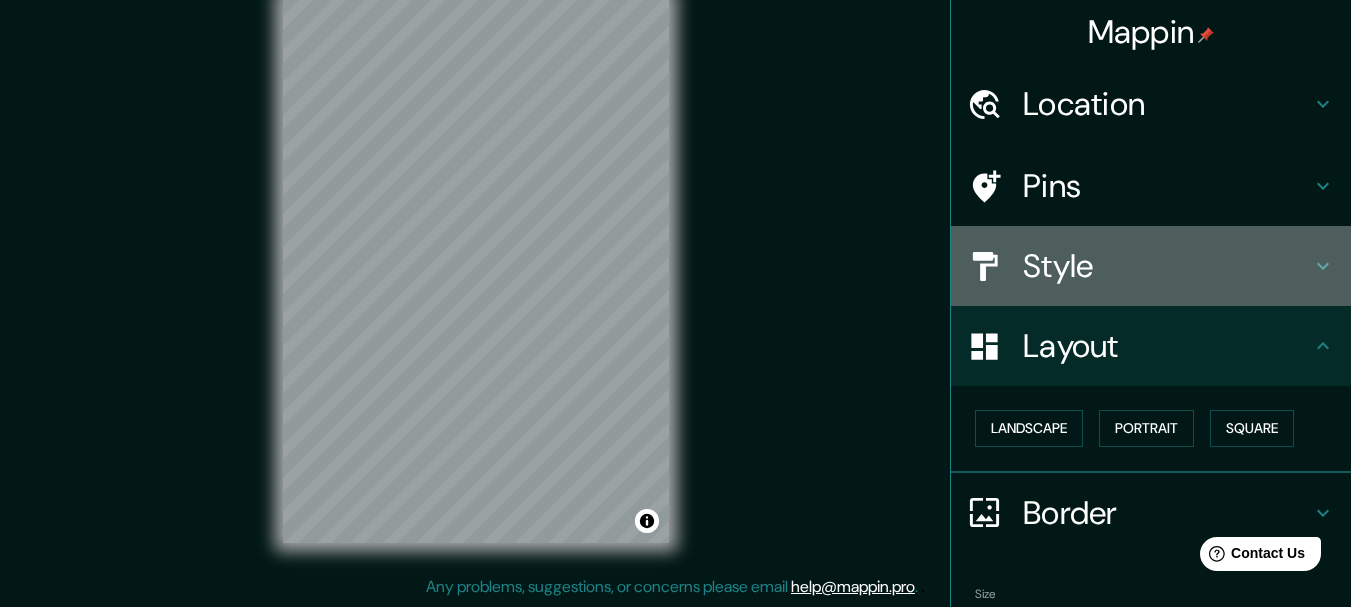 click on "Style" at bounding box center (1167, 266) 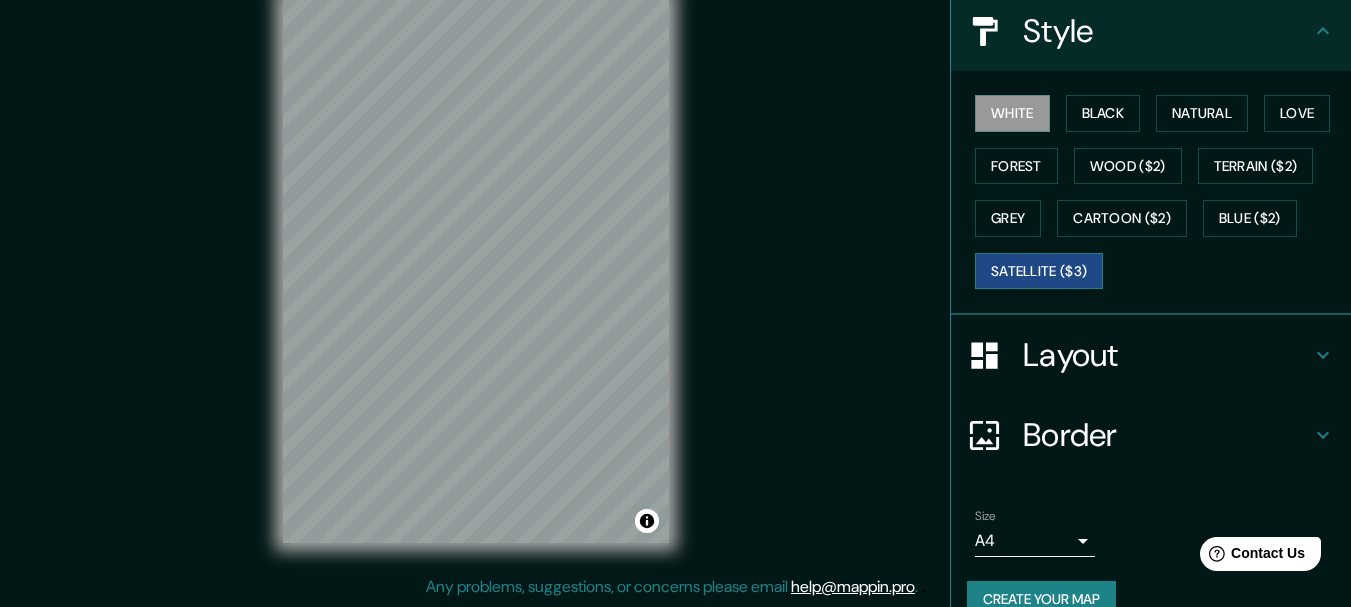 scroll, scrollTop: 270, scrollLeft: 0, axis: vertical 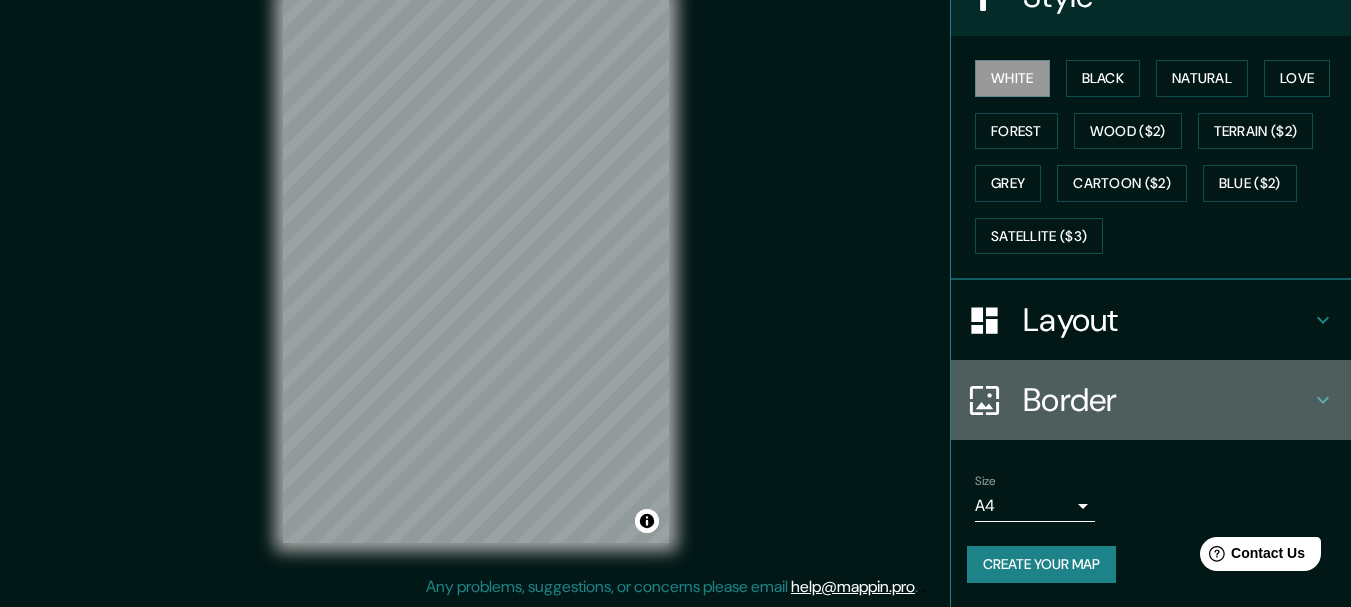 click on "Border" at bounding box center [1167, 400] 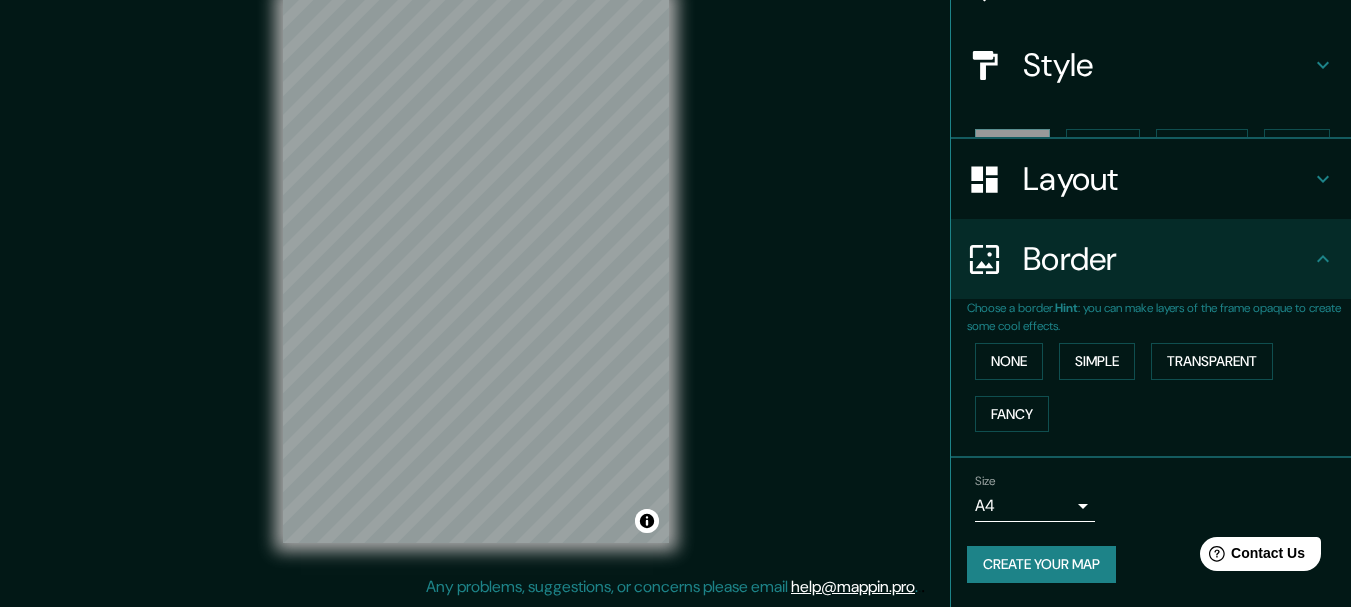 scroll, scrollTop: 167, scrollLeft: 0, axis: vertical 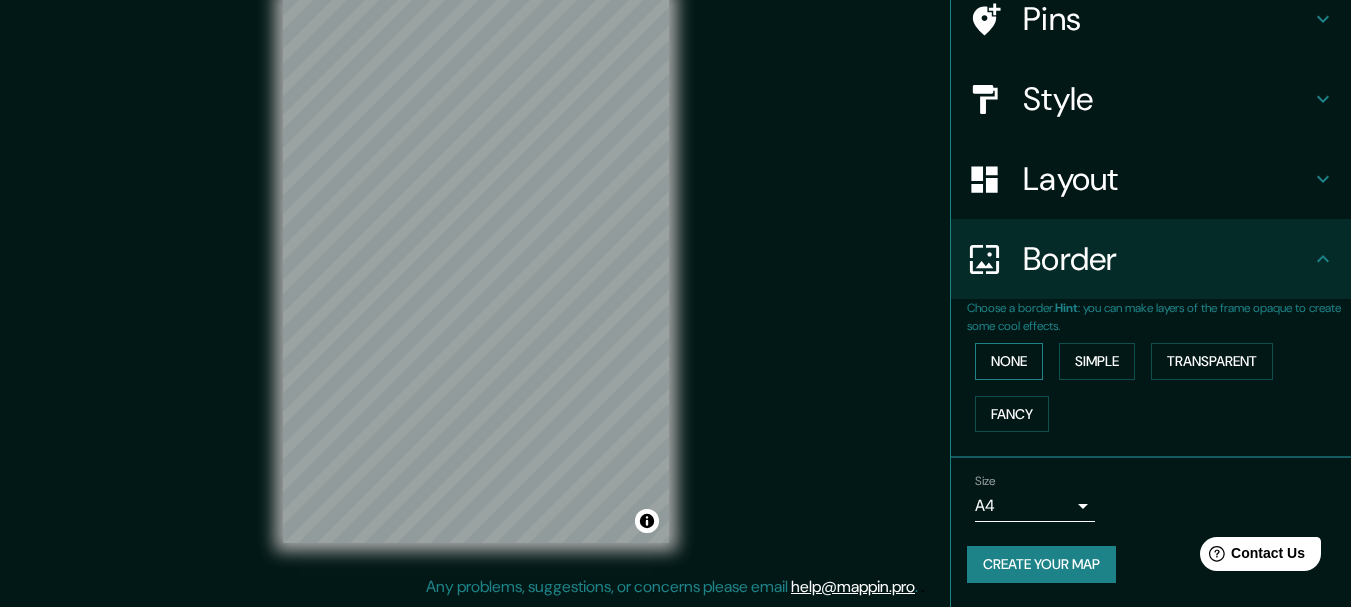 click on "None" at bounding box center (1009, 361) 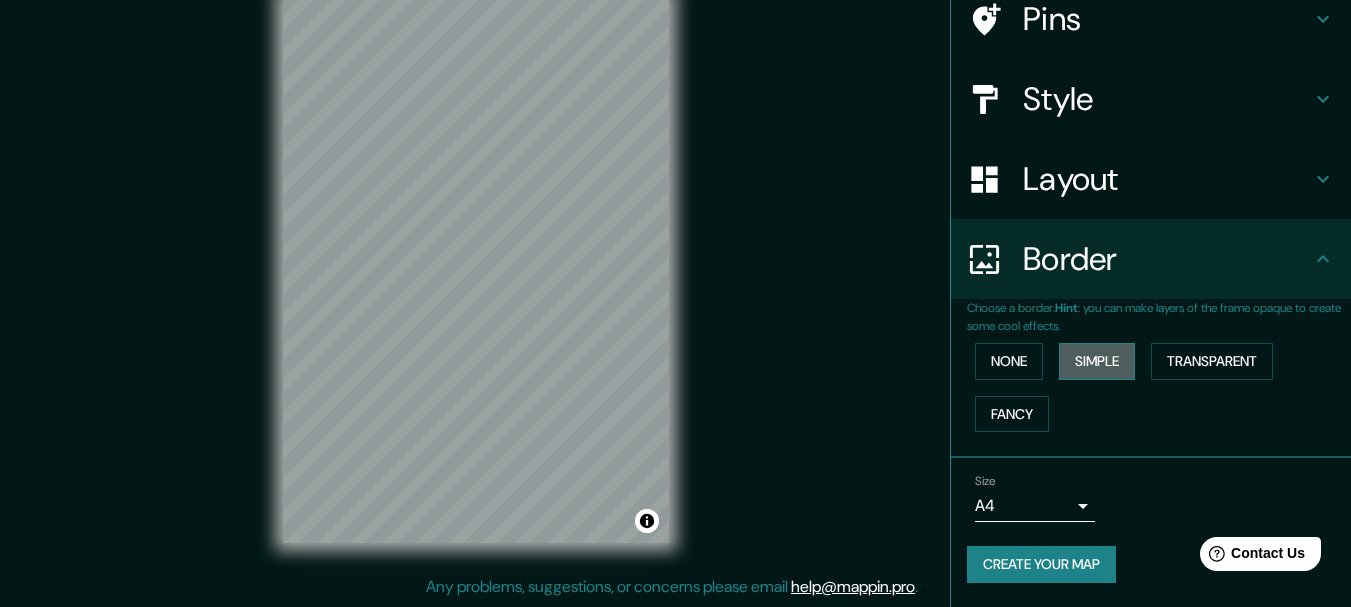 click on "Simple" at bounding box center [1097, 361] 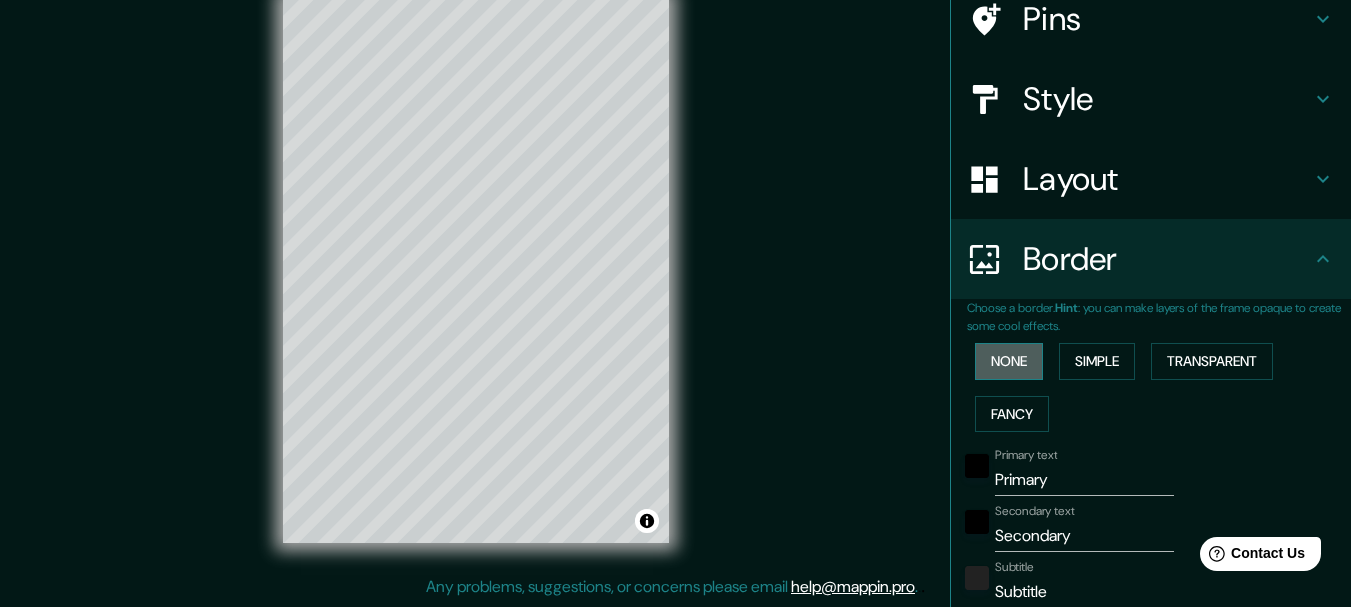 click on "None" at bounding box center [1009, 361] 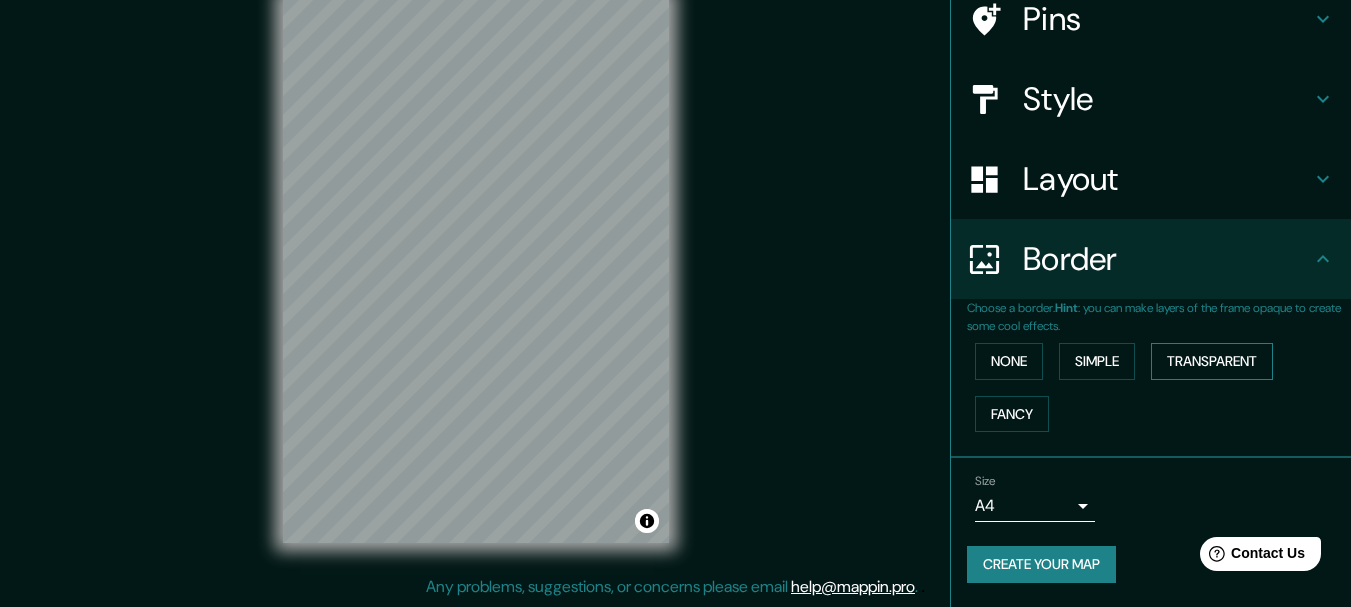 click on "Transparent" at bounding box center [1212, 361] 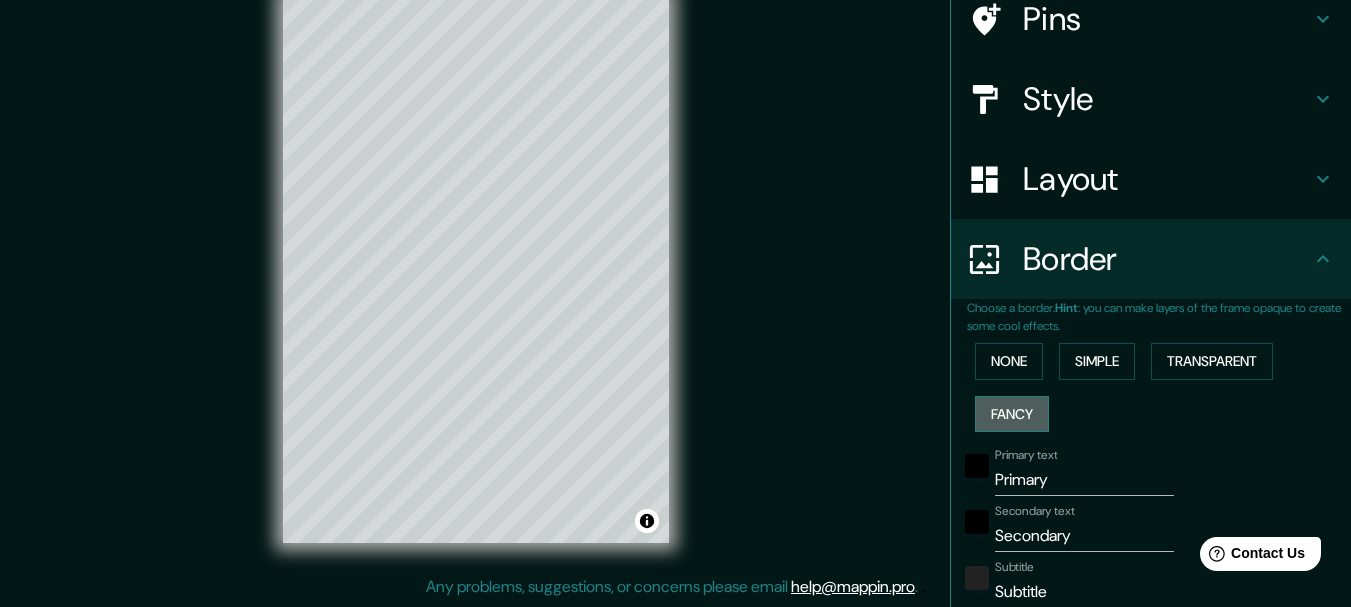 click on "Fancy" at bounding box center (1012, 414) 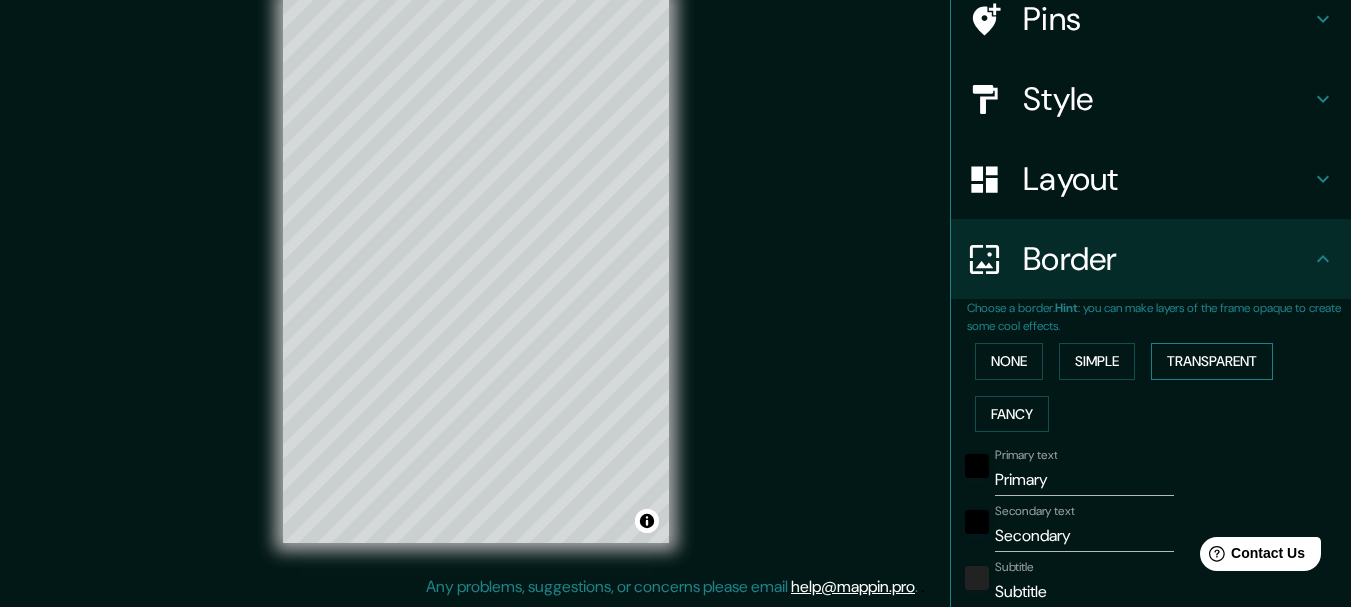 click on "Transparent" at bounding box center (1212, 361) 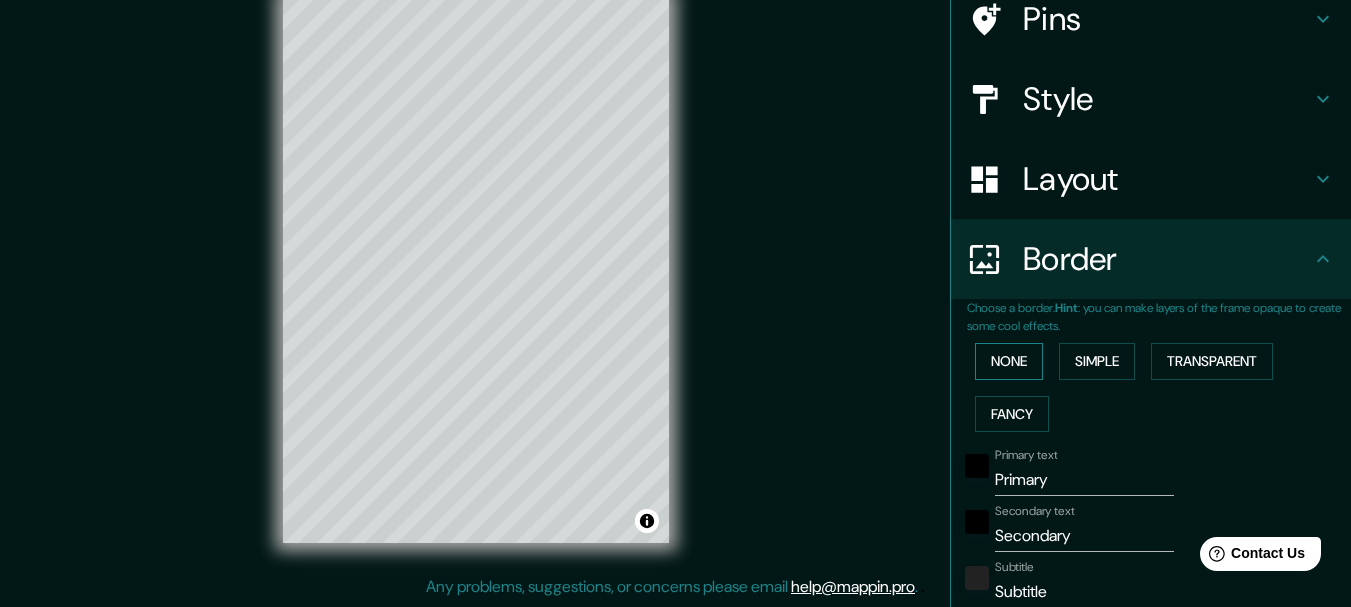 click on "None" at bounding box center [1009, 361] 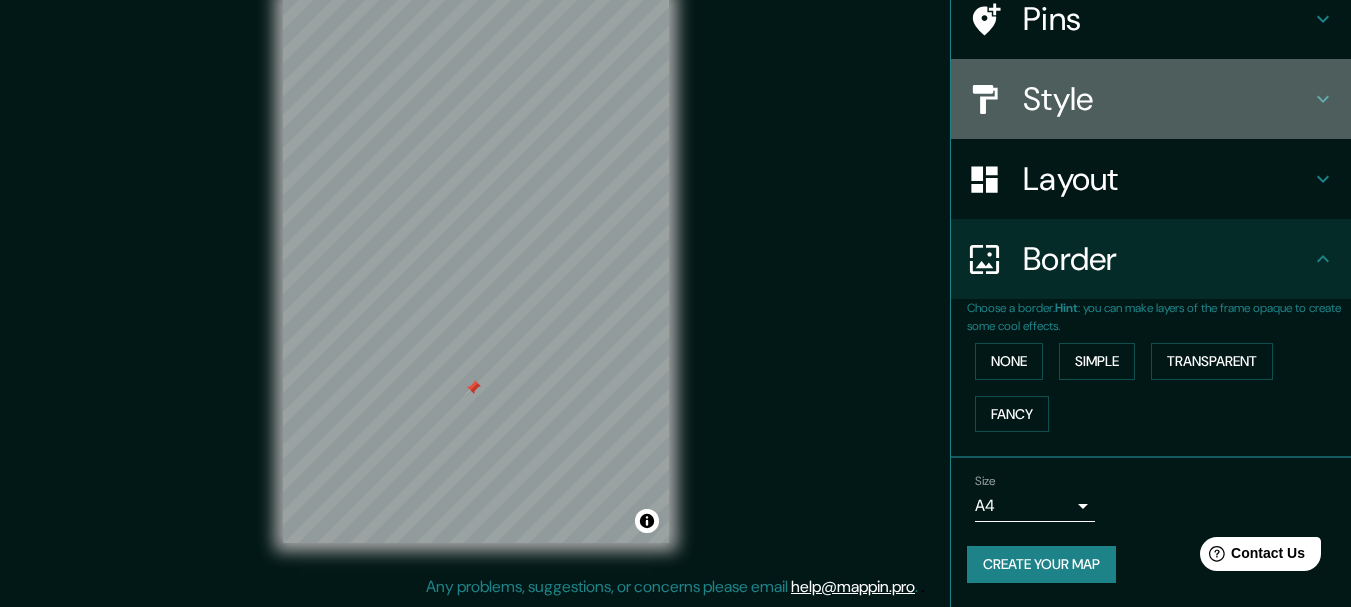 click at bounding box center [995, 99] 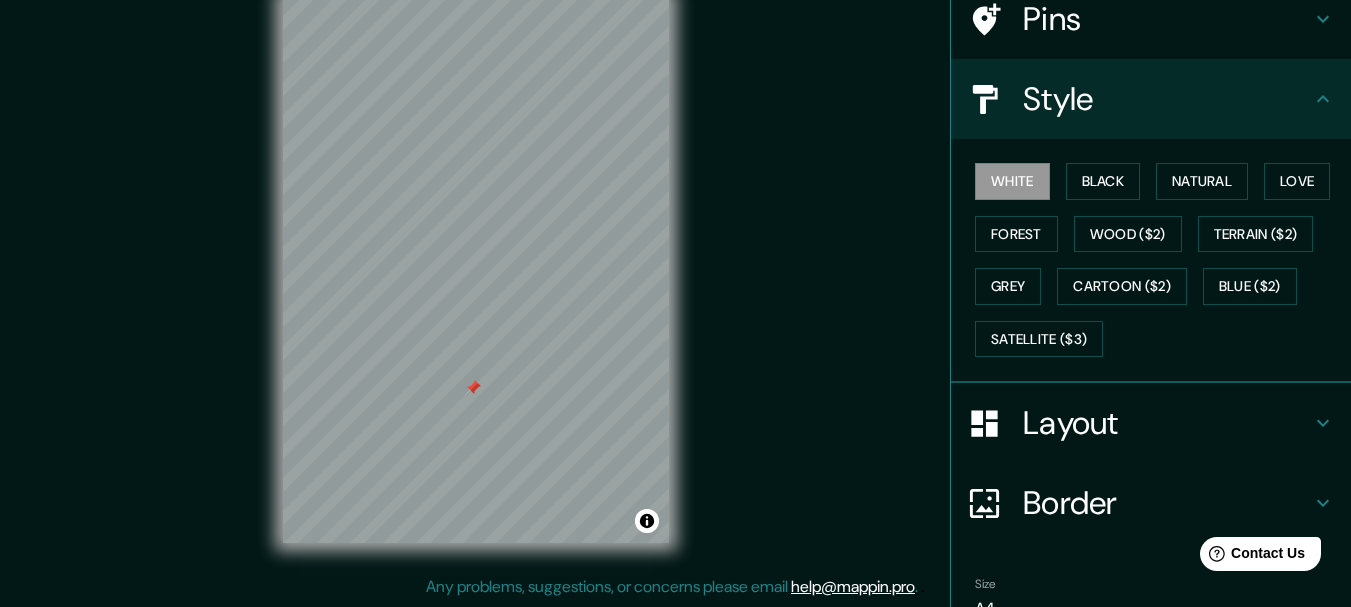 click on "Pins" at bounding box center (1167, 19) 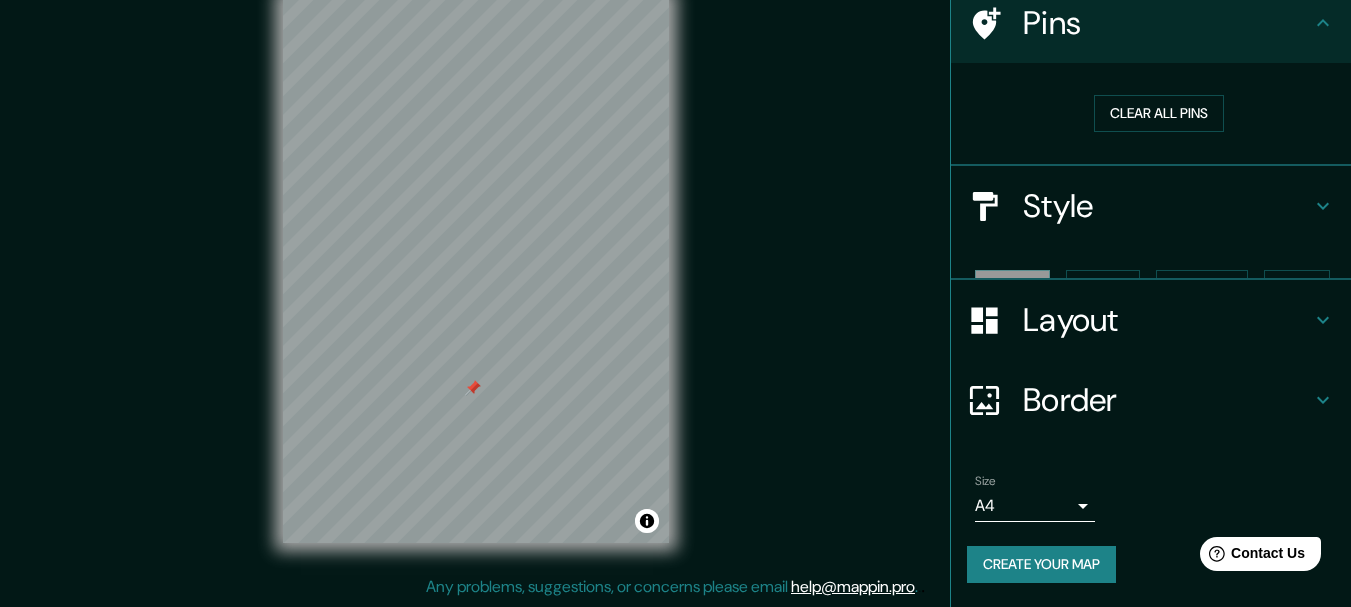 scroll, scrollTop: 128, scrollLeft: 0, axis: vertical 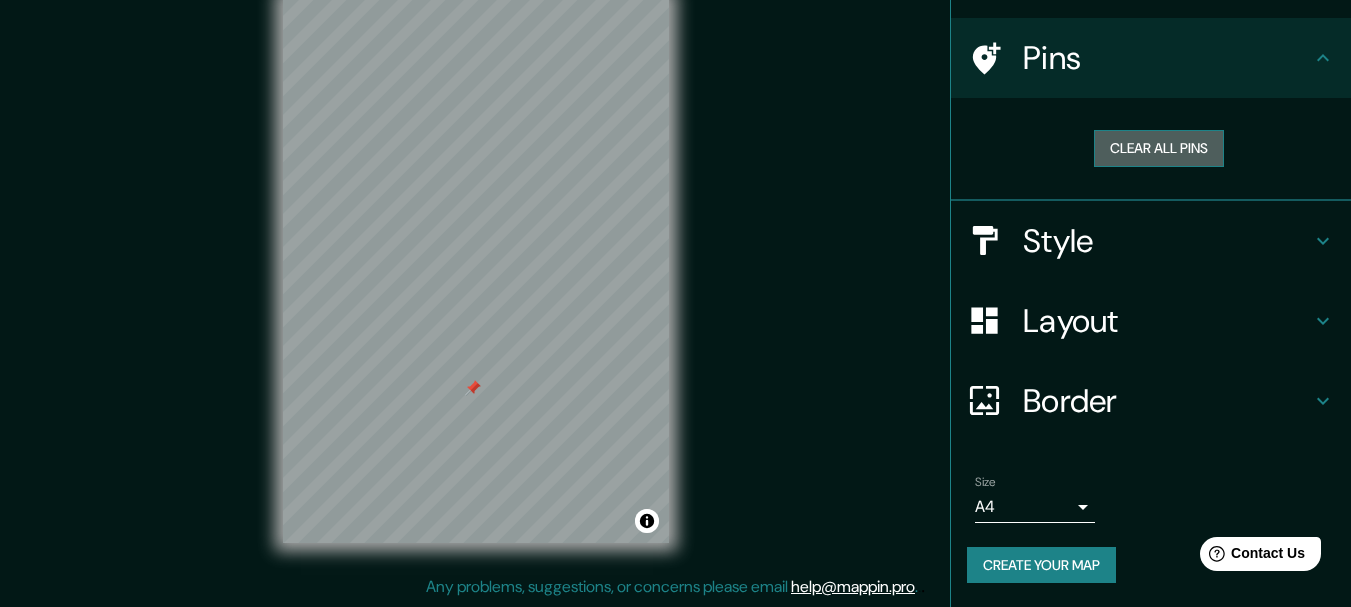 click on "Clear all pins" at bounding box center (1159, 148) 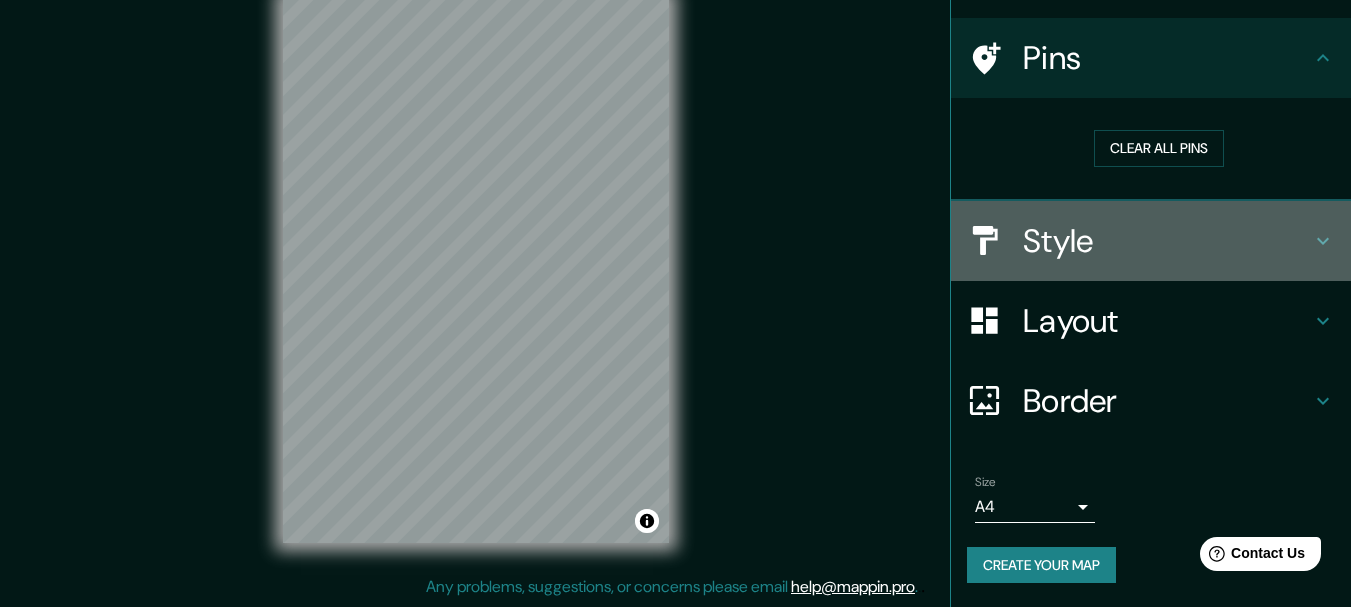 click on "Style" at bounding box center [1151, 241] 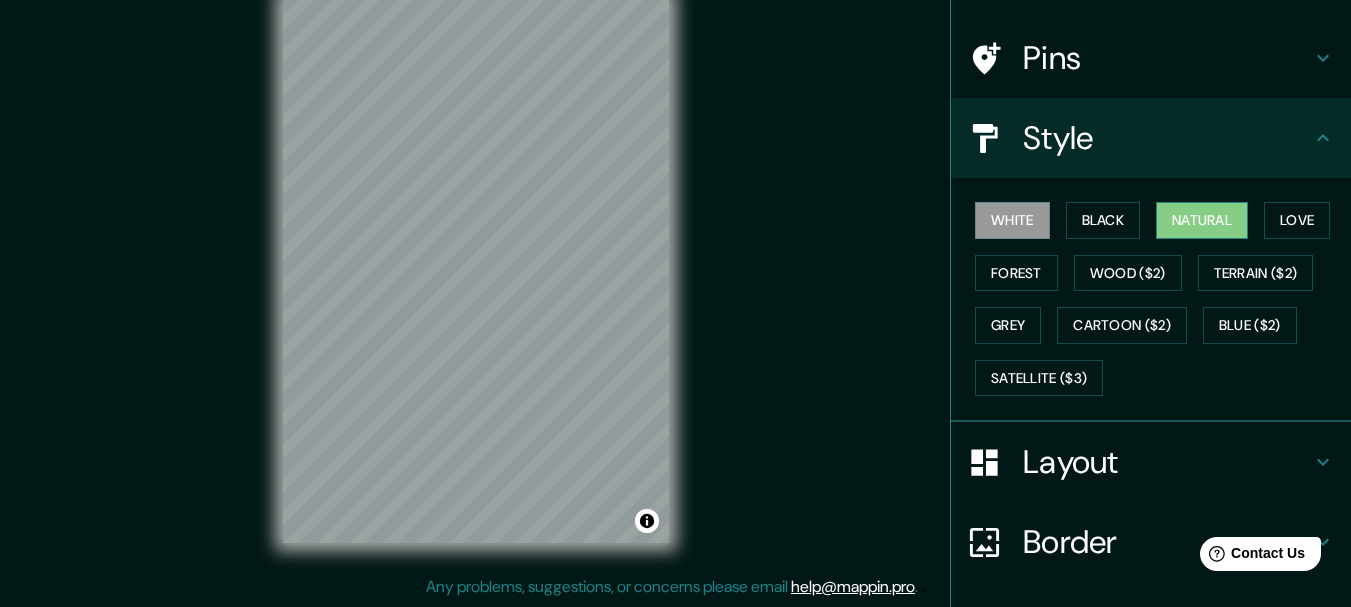 click on "Natural" at bounding box center (1202, 220) 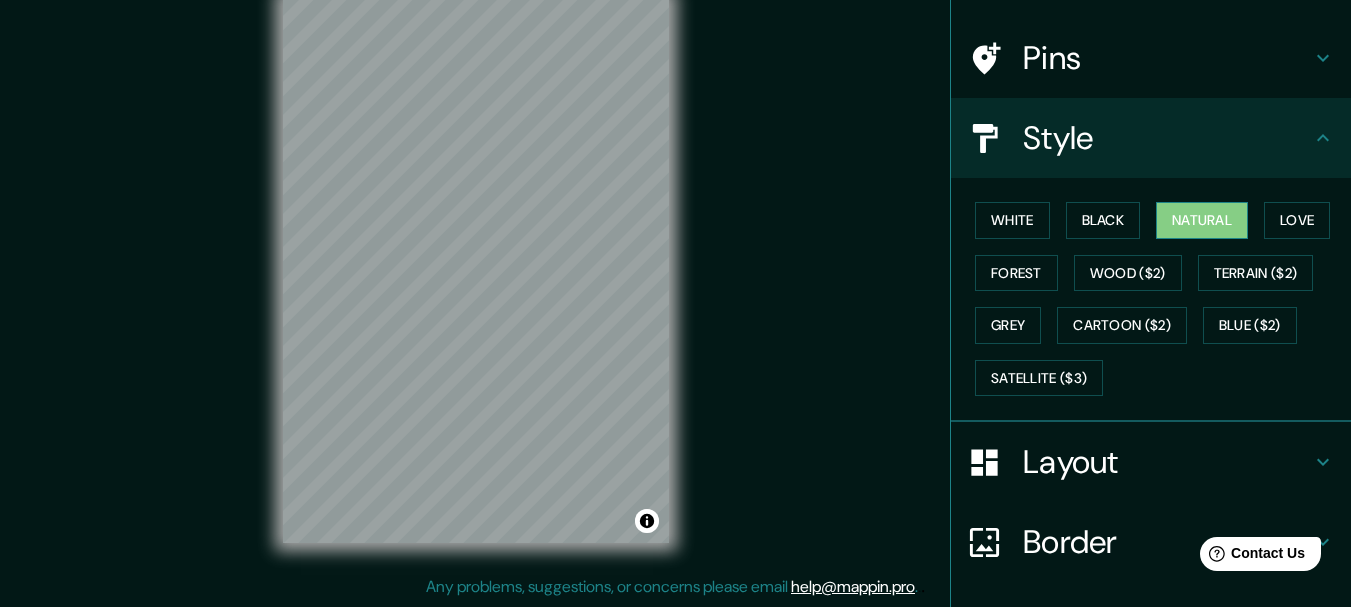 click on "Natural" at bounding box center (1202, 220) 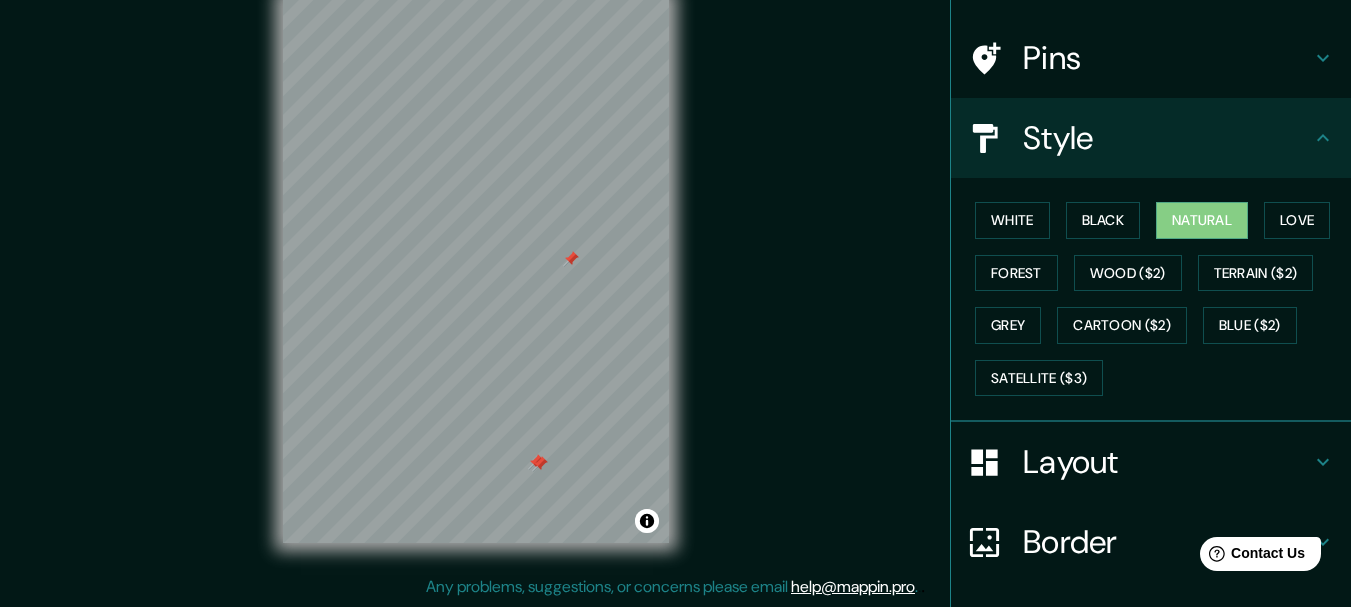 click on "Pins" at bounding box center [1167, 58] 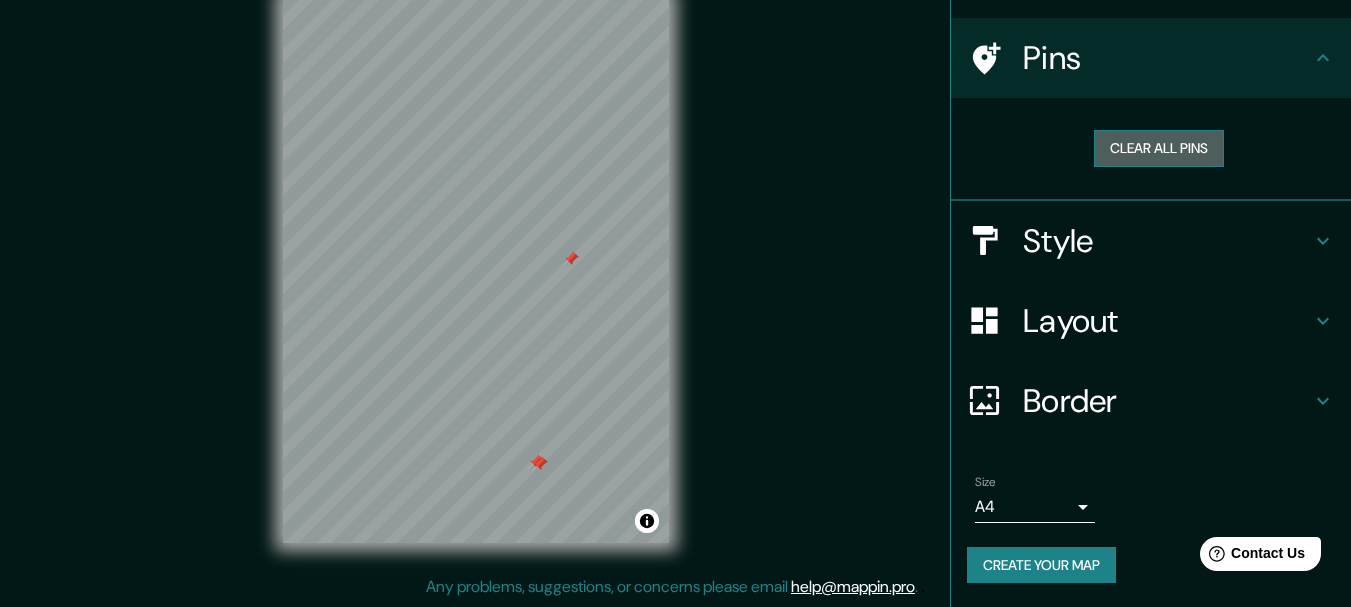 click on "Clear all pins" at bounding box center [1159, 148] 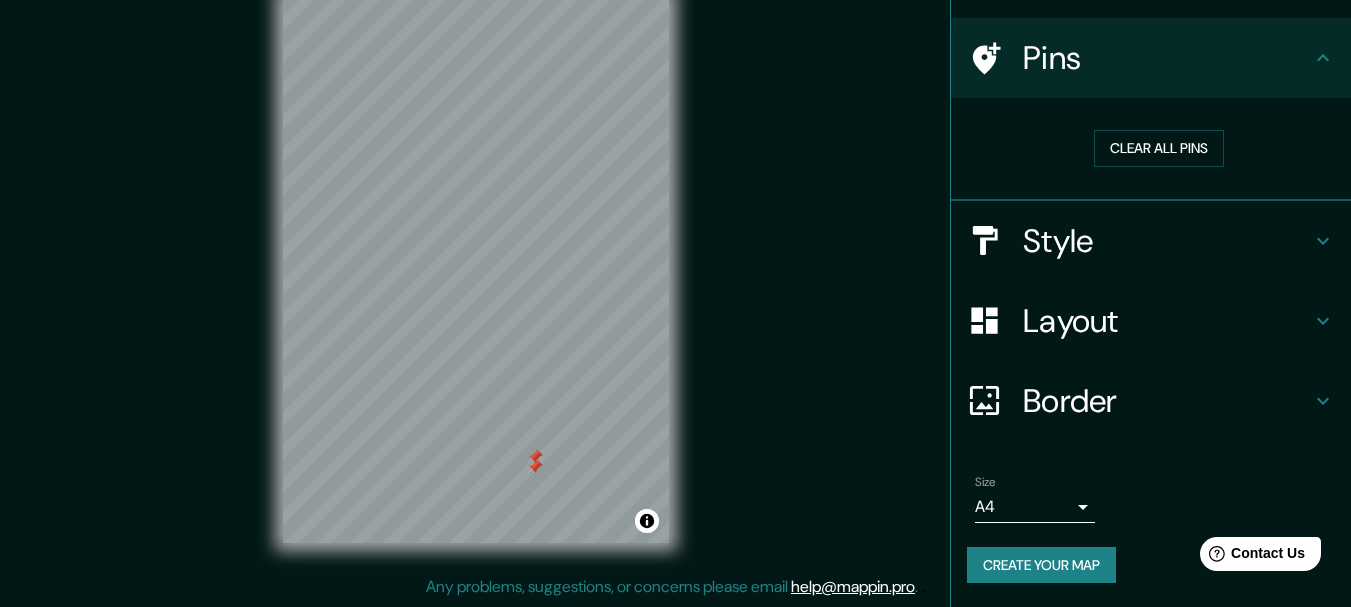 click at bounding box center (535, 467) 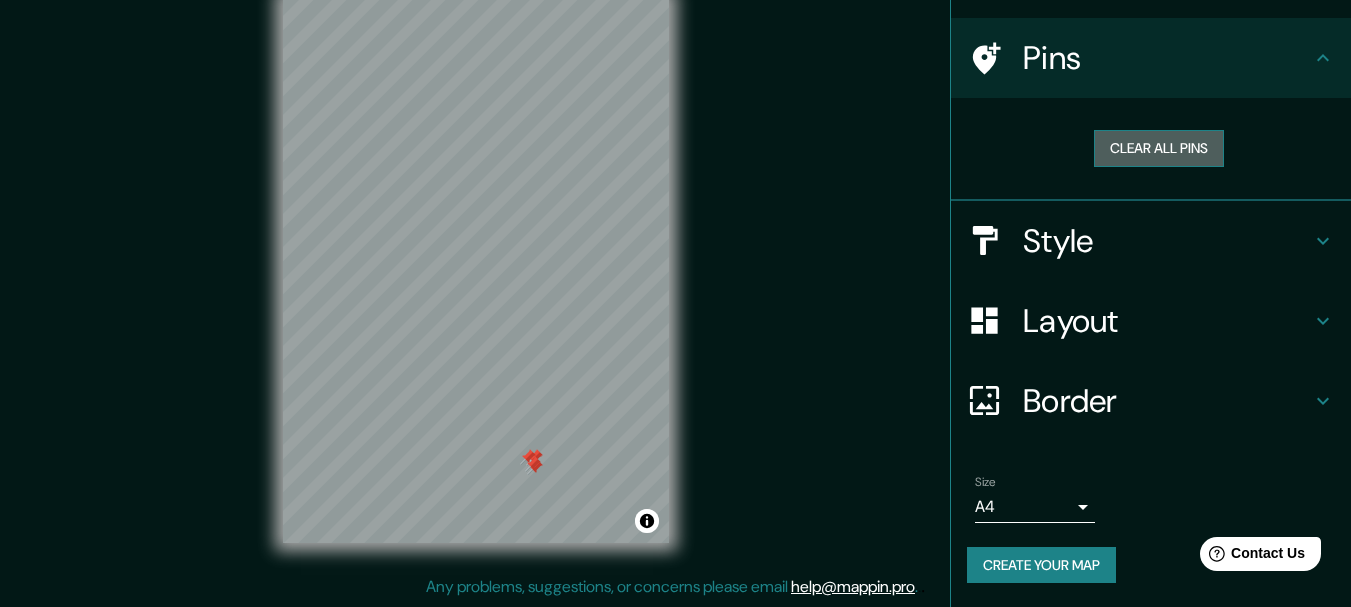 click on "Clear all pins" at bounding box center (1159, 148) 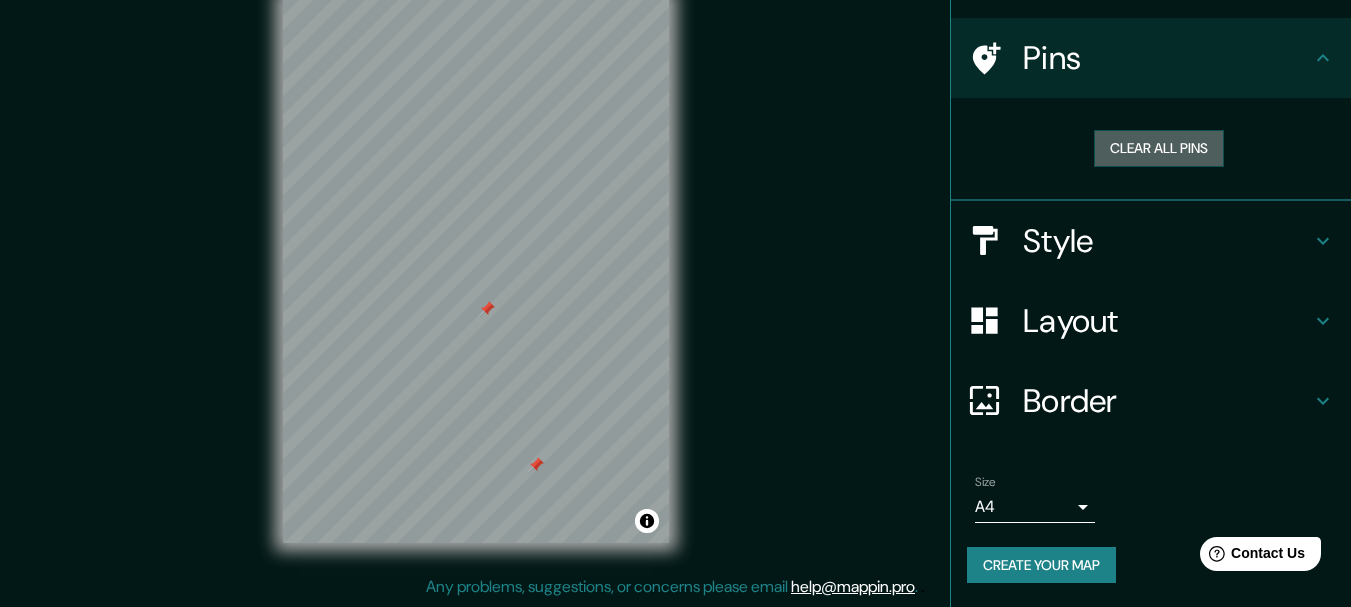 drag, startPoint x: 1087, startPoint y: 161, endPoint x: 960, endPoint y: 239, distance: 149.04027 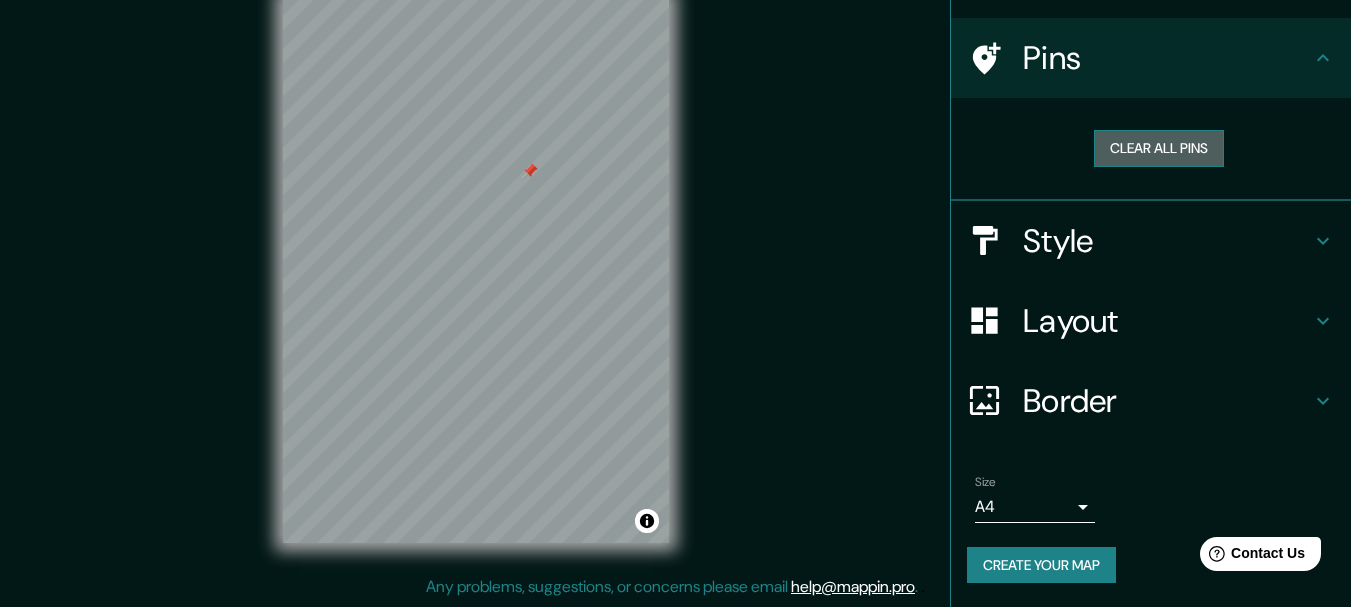 click on "Clear all pins" at bounding box center [1159, 148] 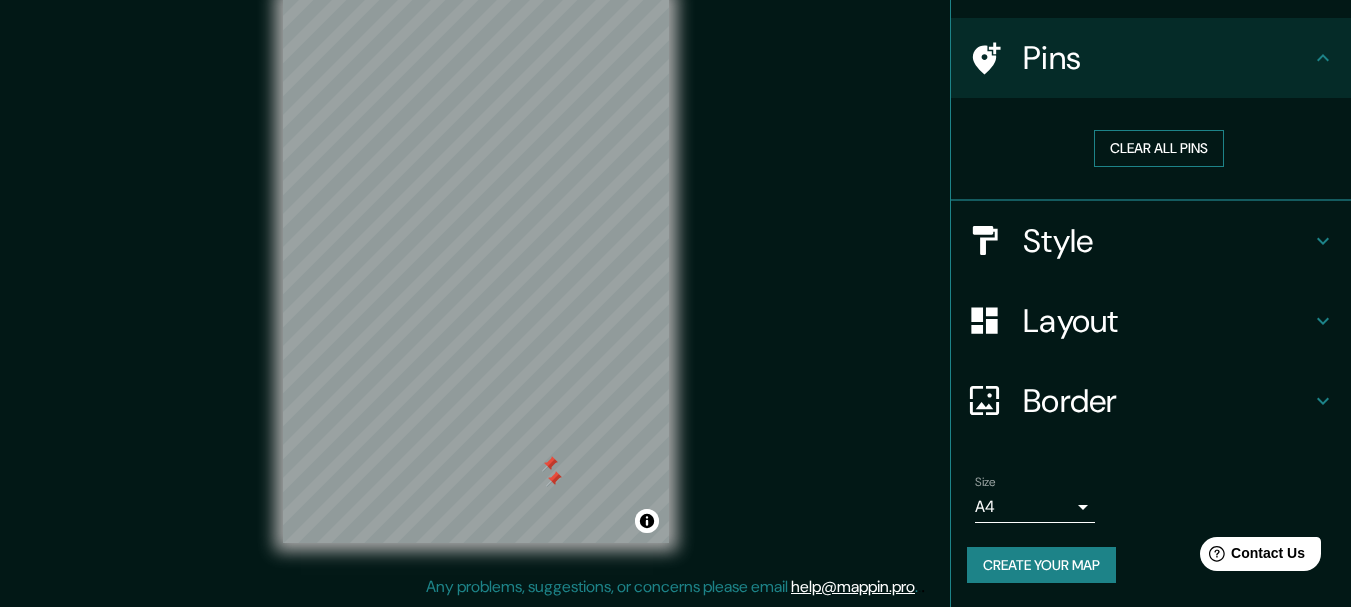 click on "Clear all pins" at bounding box center [1159, 148] 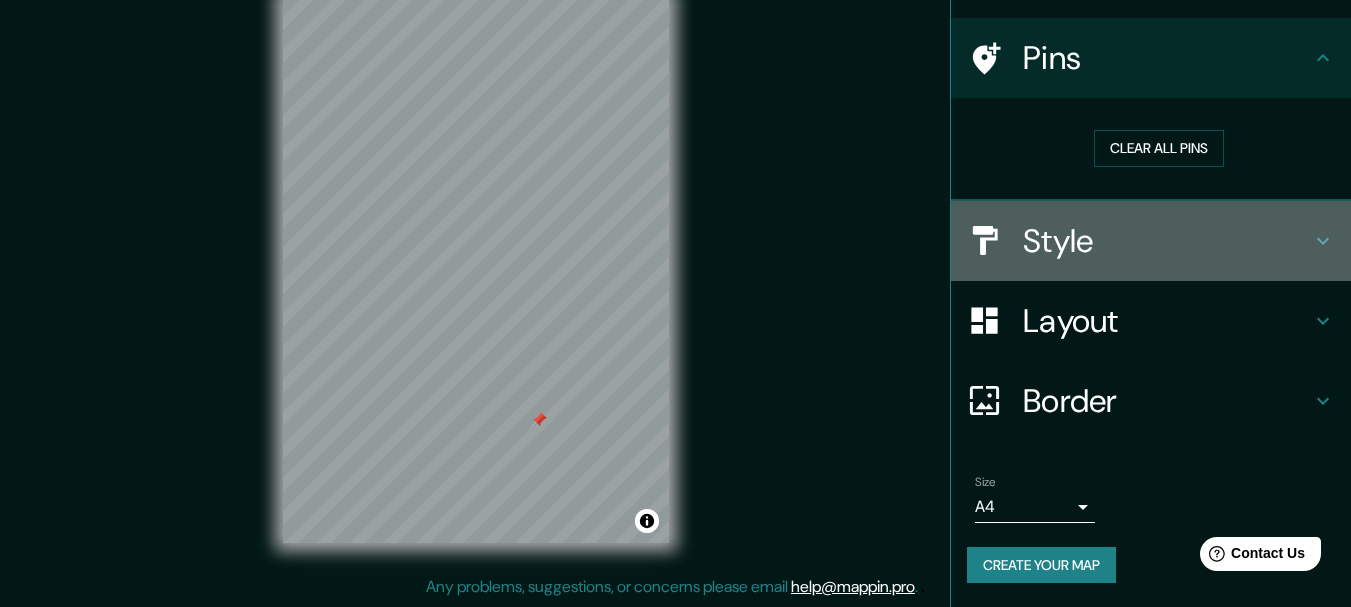 click on "Style" at bounding box center [1151, 241] 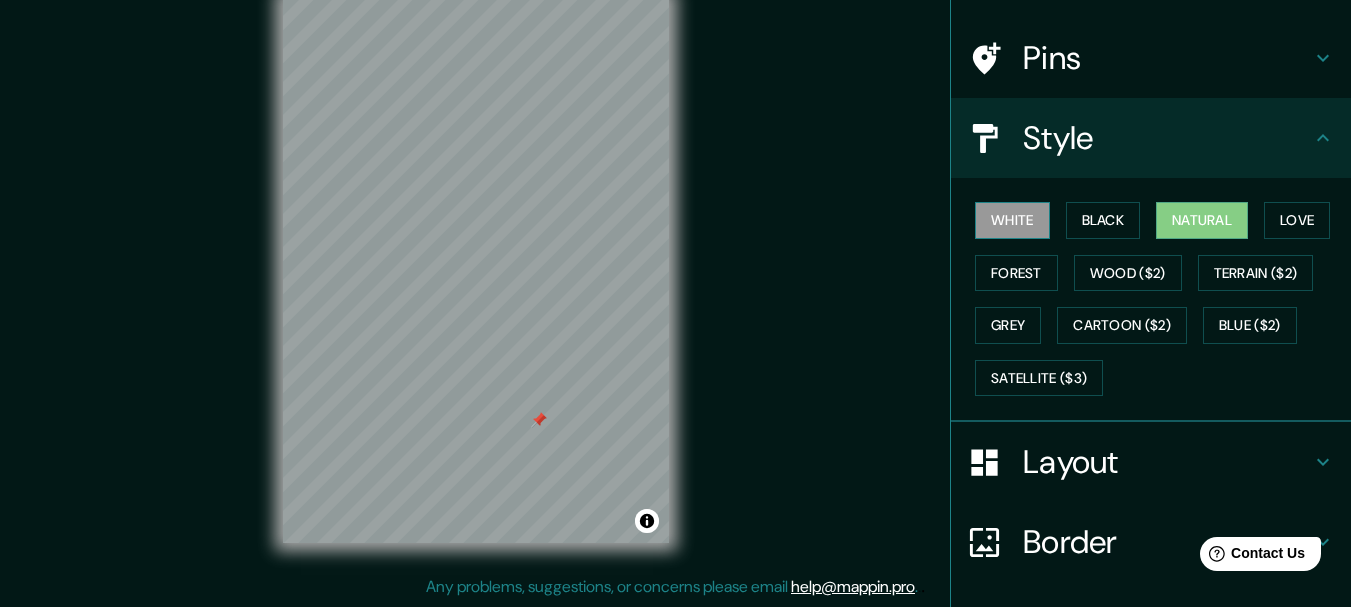 click on "White" at bounding box center (1012, 220) 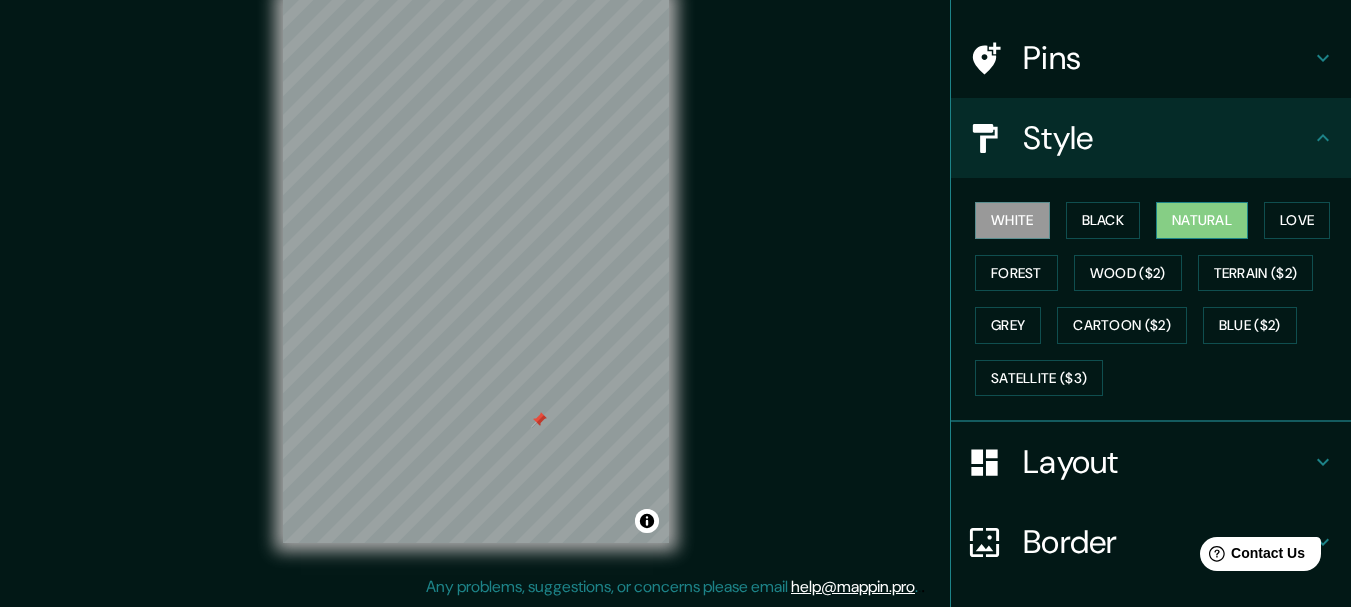 click on "Natural" at bounding box center (1202, 220) 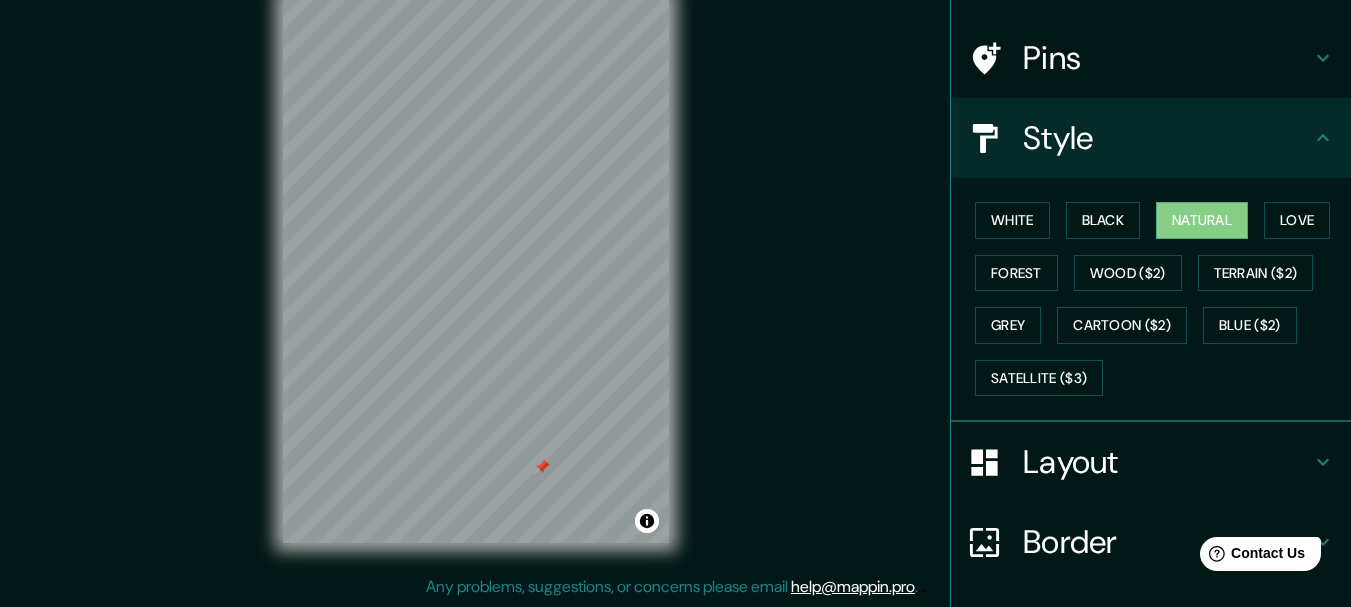 click on "Border" at bounding box center (1167, 542) 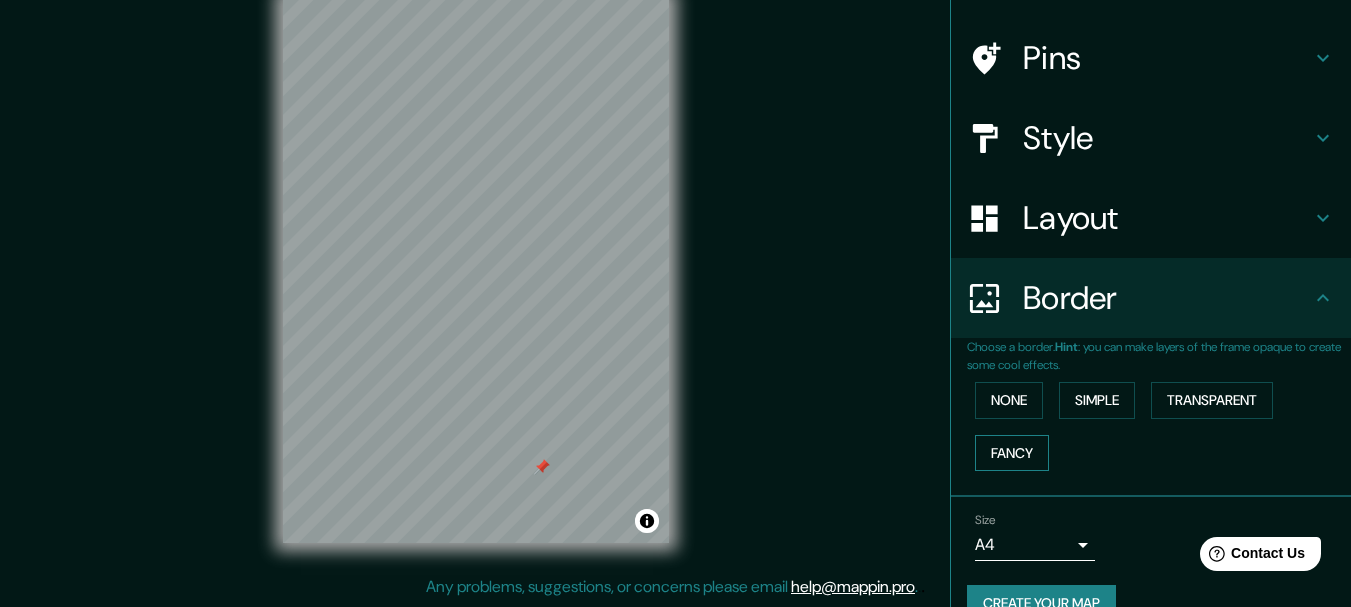 click on "Fancy" at bounding box center [1012, 453] 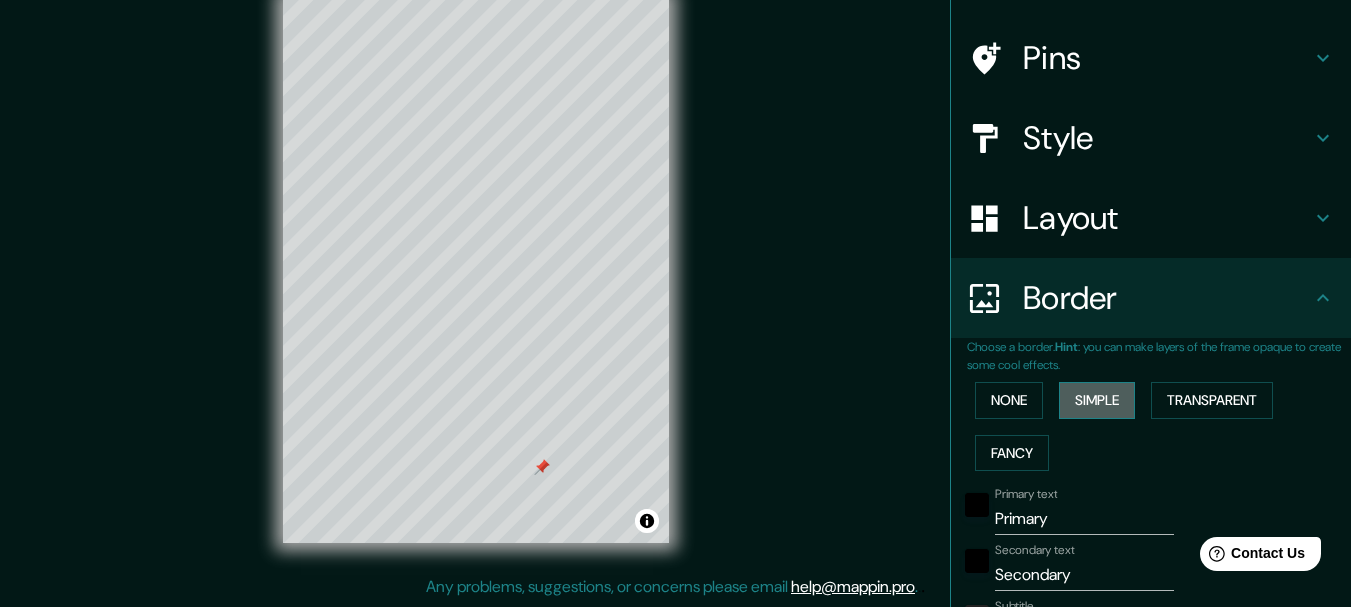 click on "Simple" at bounding box center (1097, 400) 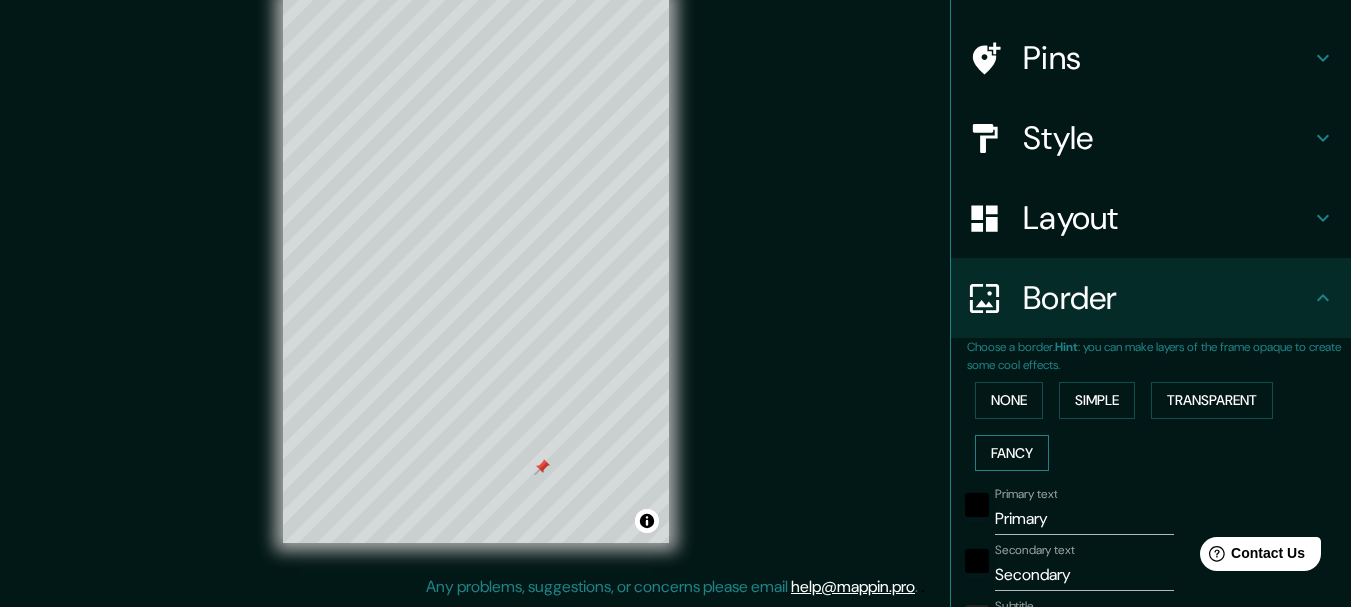 click on "Fancy" at bounding box center (1012, 453) 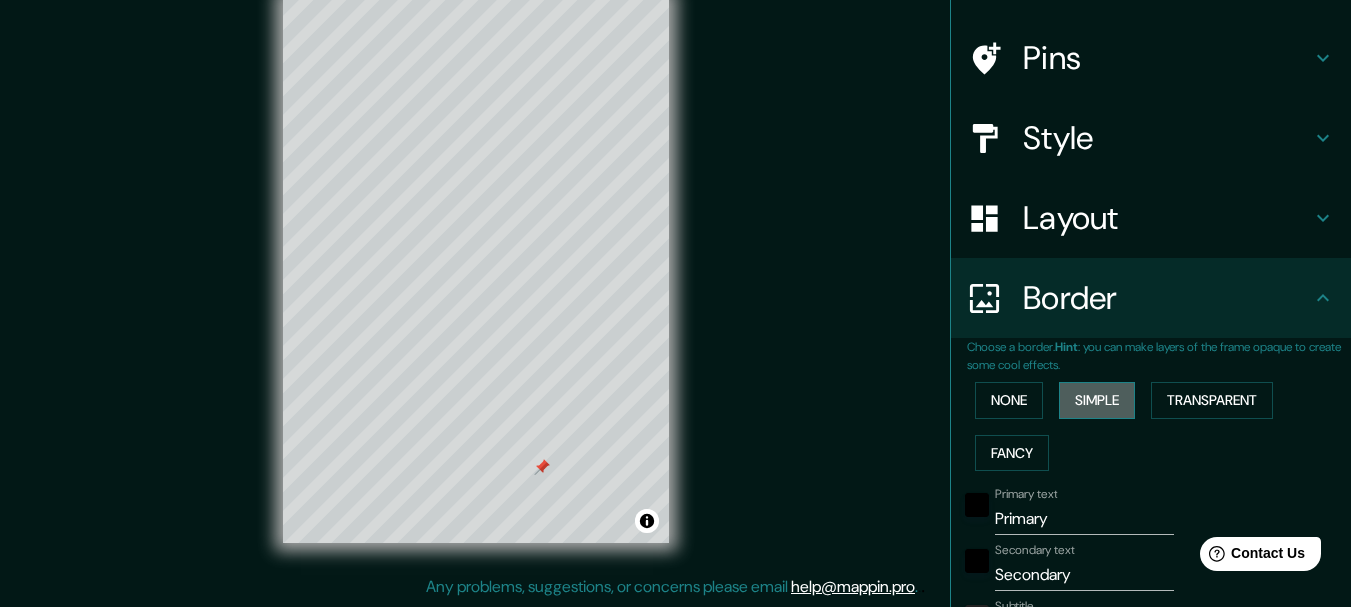 click on "Simple" at bounding box center [1097, 400] 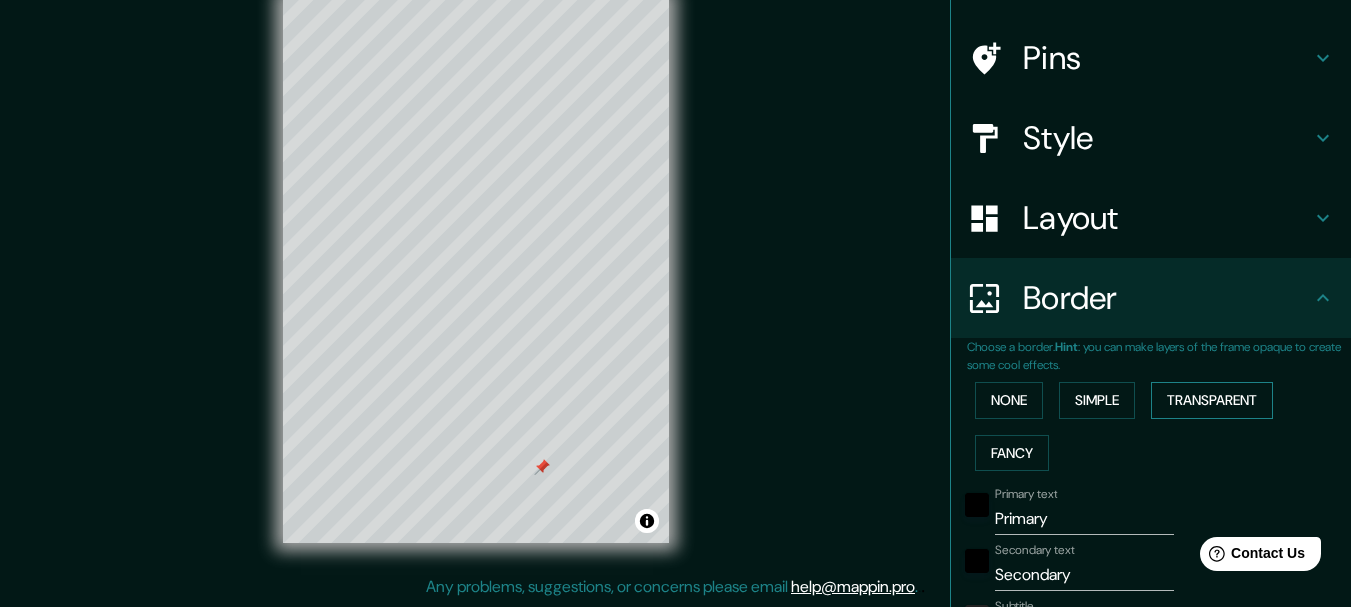 click on "Transparent" at bounding box center (1212, 400) 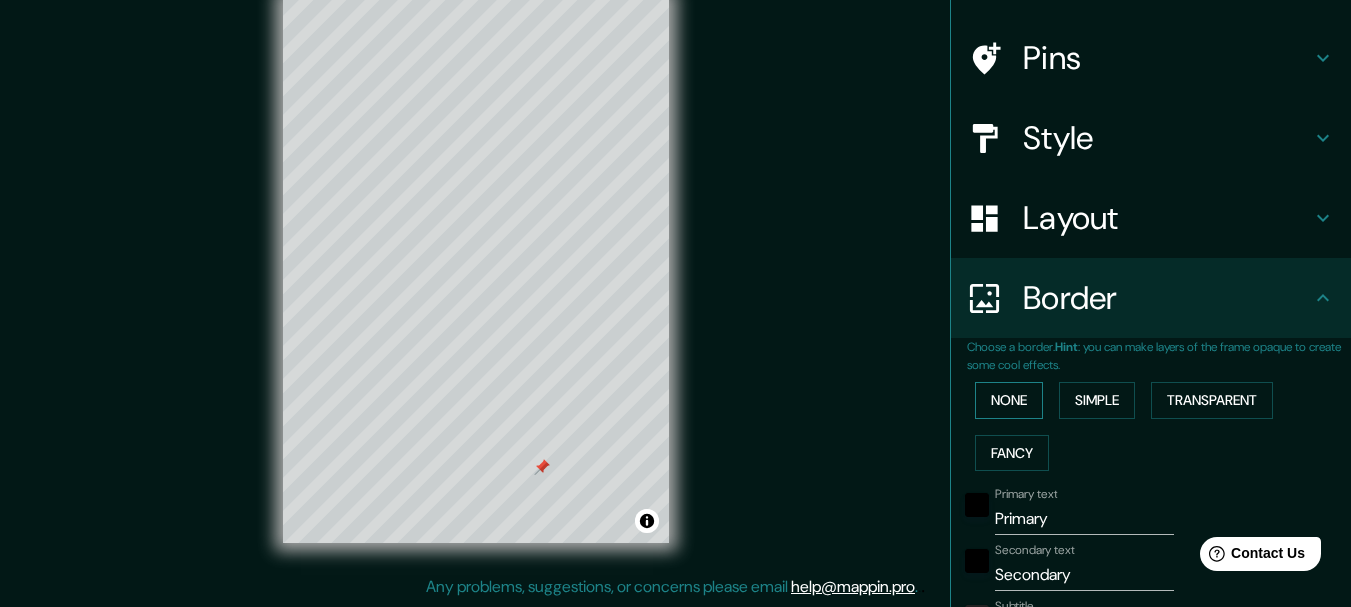 click on "None" at bounding box center (1009, 400) 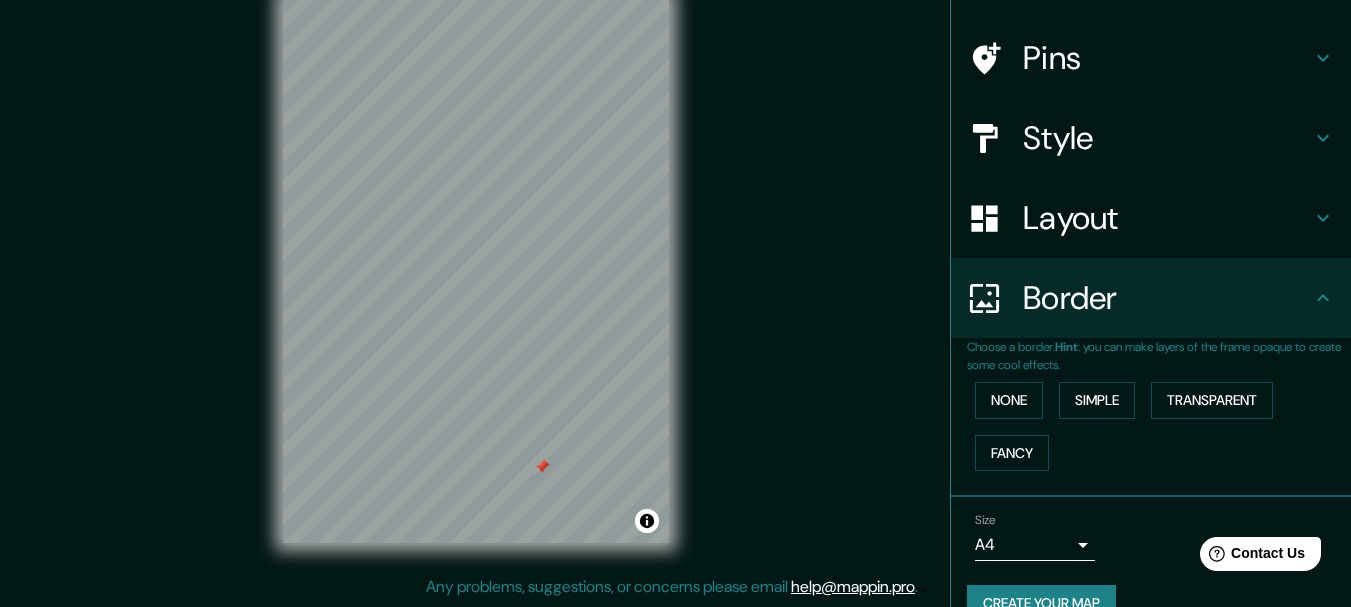 click on "Pins" at bounding box center [1167, 58] 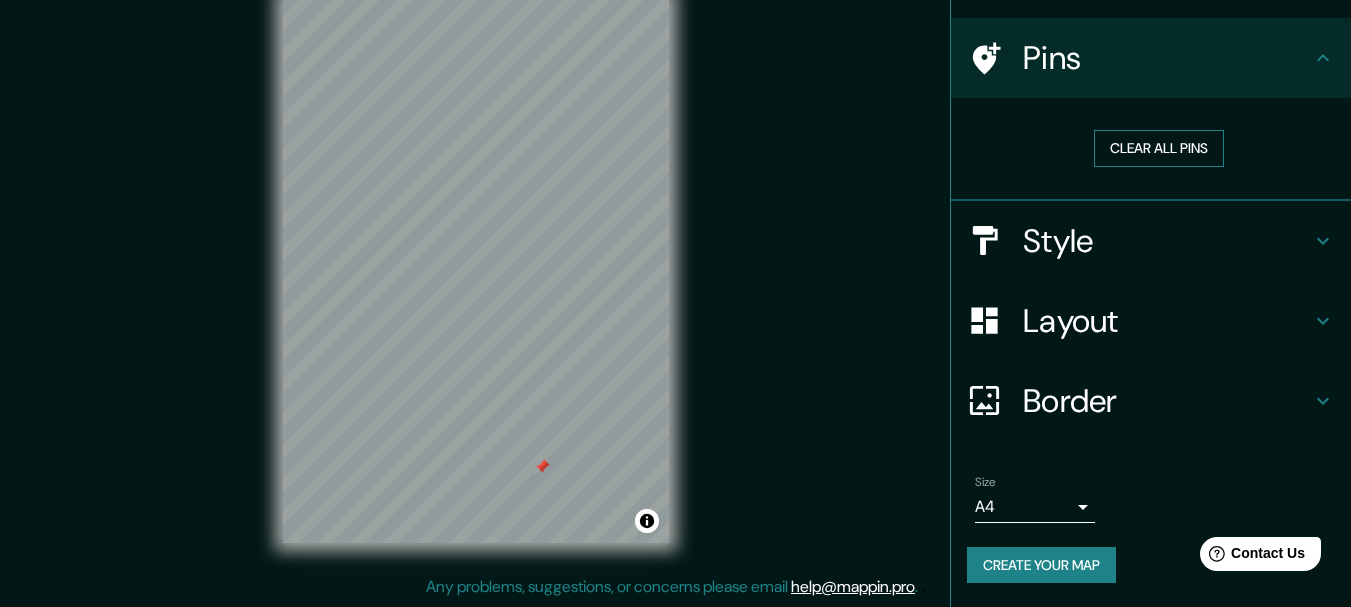 click on "Clear all pins" at bounding box center [1159, 148] 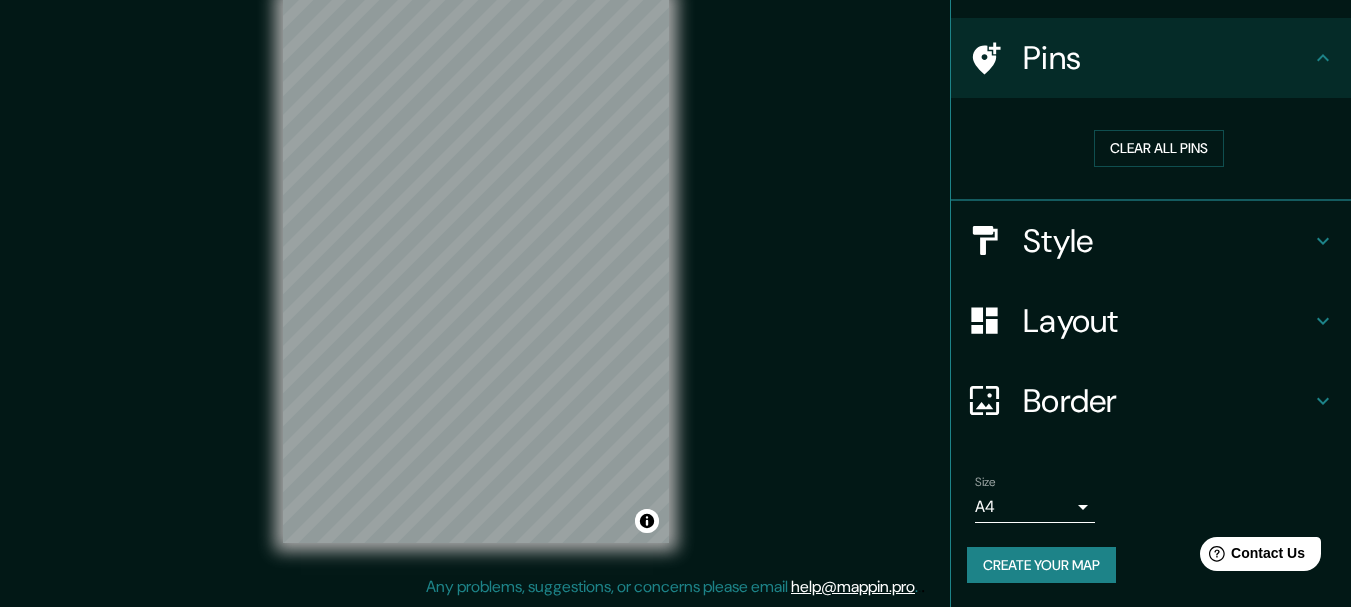 drag, startPoint x: 771, startPoint y: 382, endPoint x: 779, endPoint y: 405, distance: 24.351591 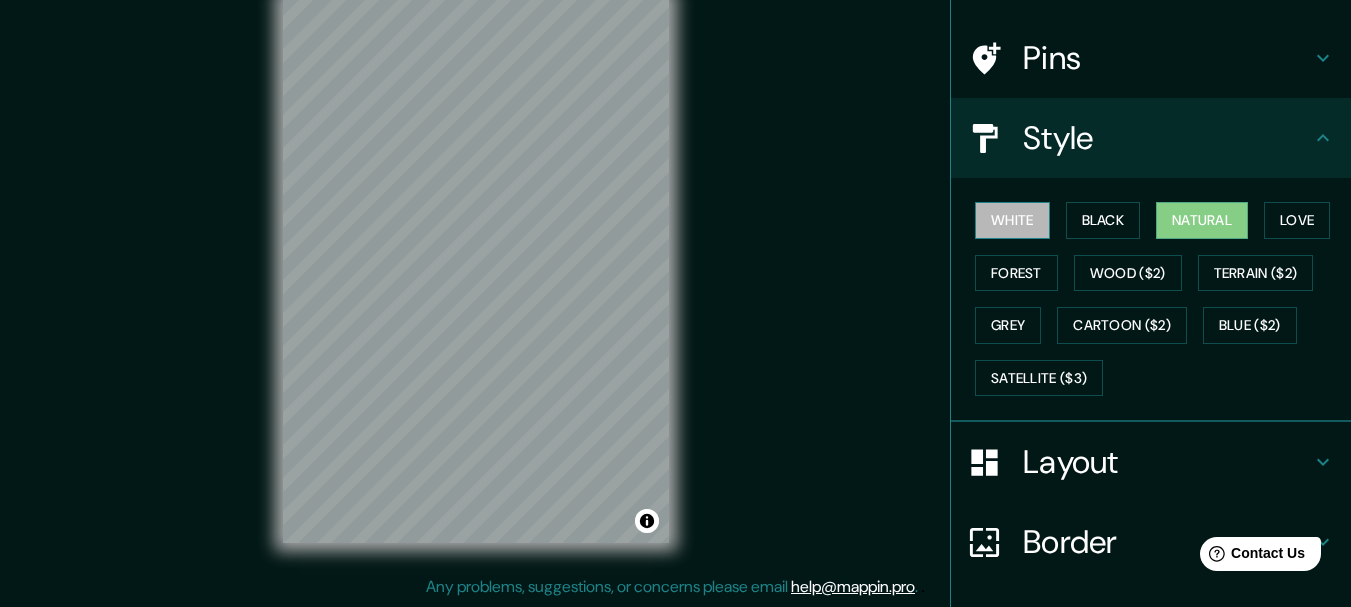 click on "White" at bounding box center [1012, 220] 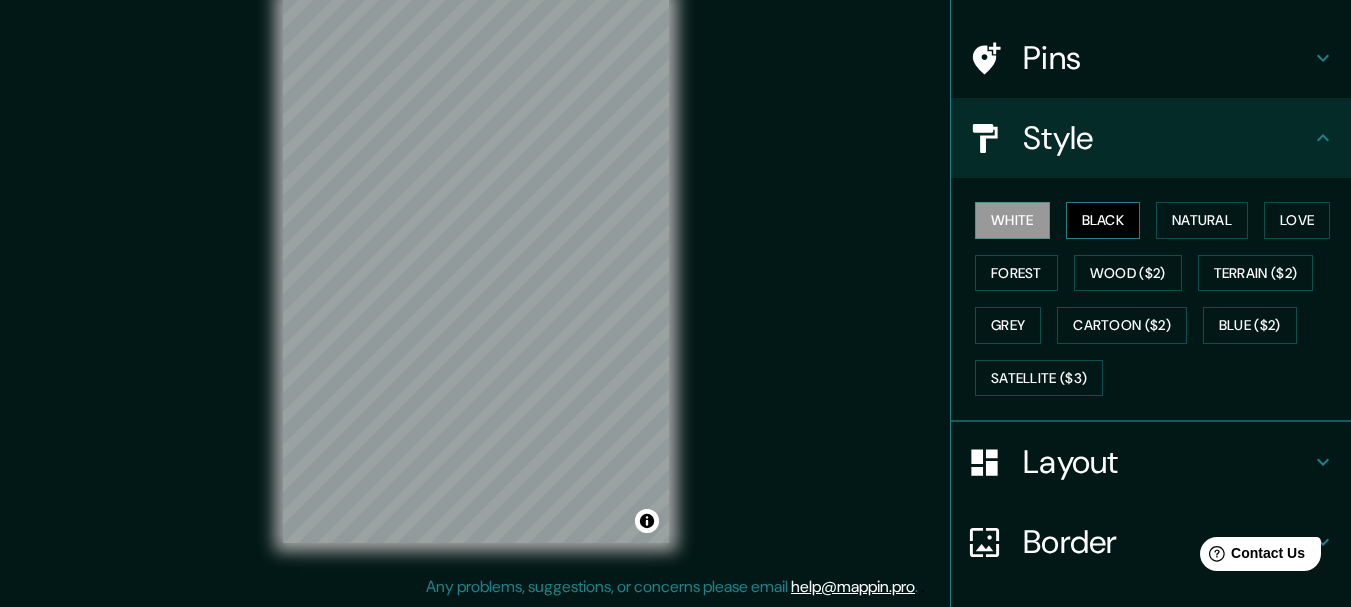 click on "Black" at bounding box center (1103, 220) 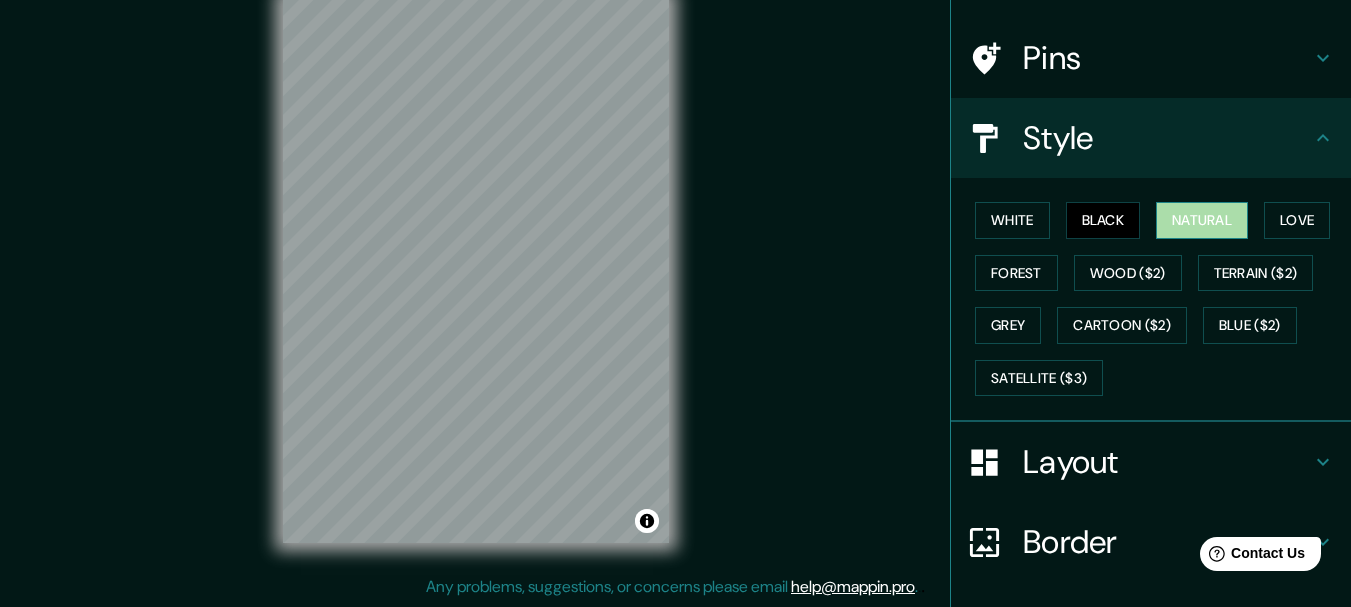 click on "Natural" at bounding box center (1202, 220) 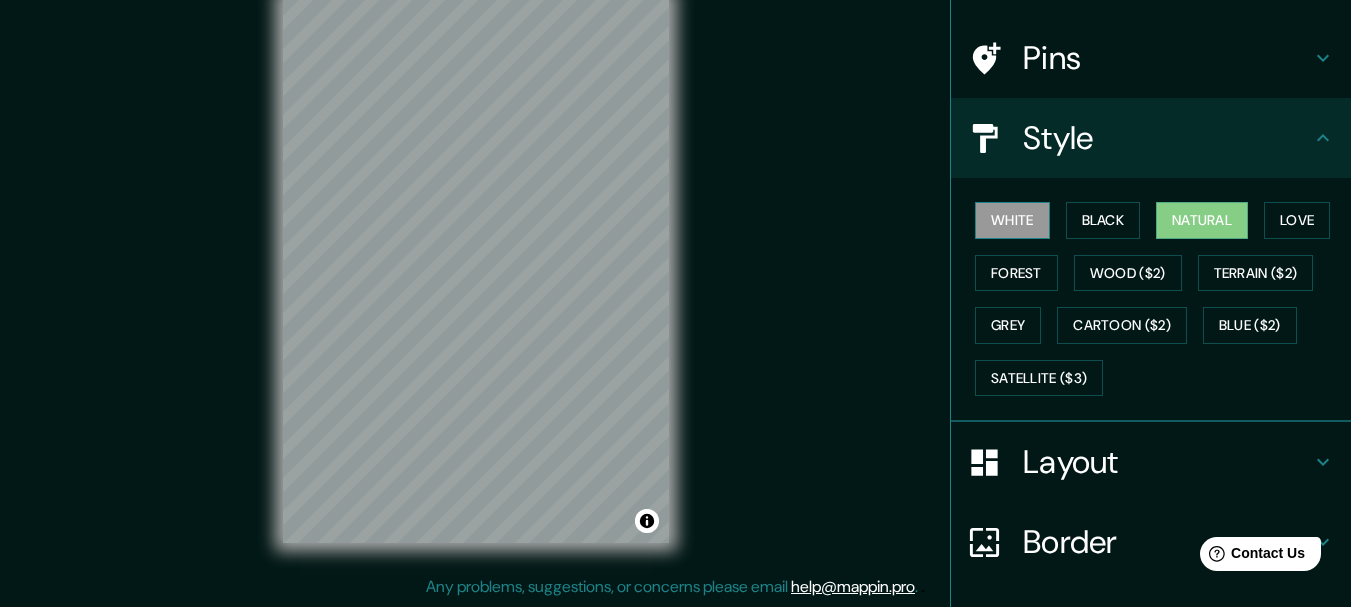 click on "White" at bounding box center (1012, 220) 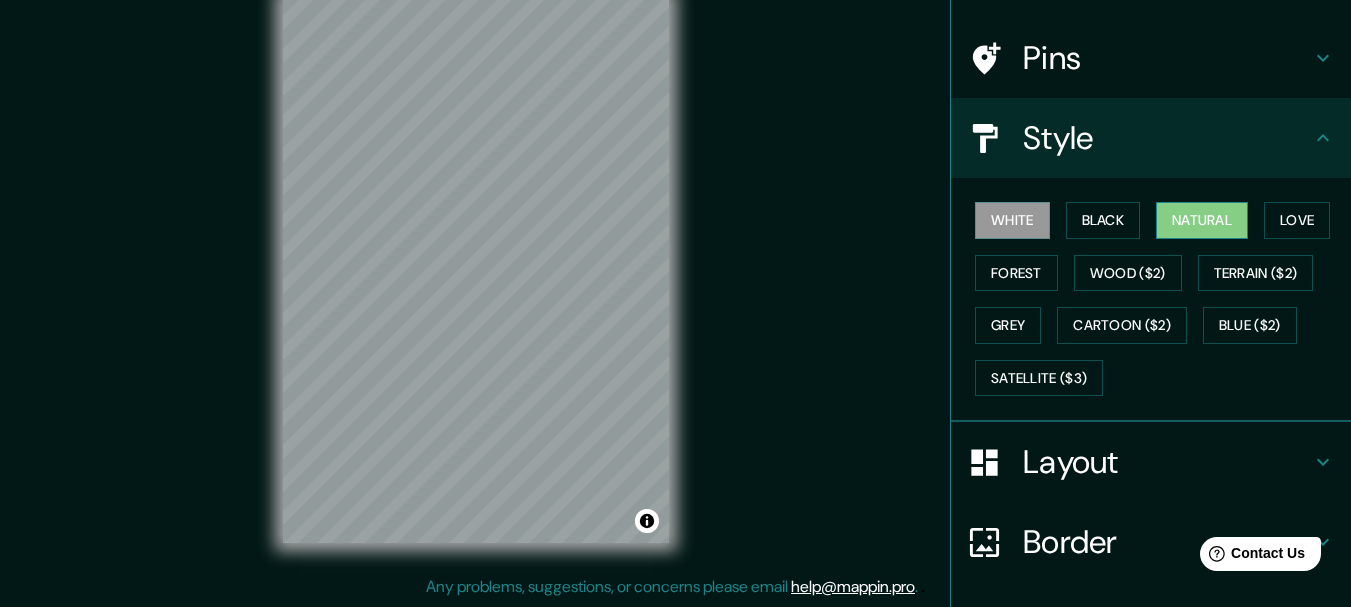 click on "Natural" at bounding box center [1202, 220] 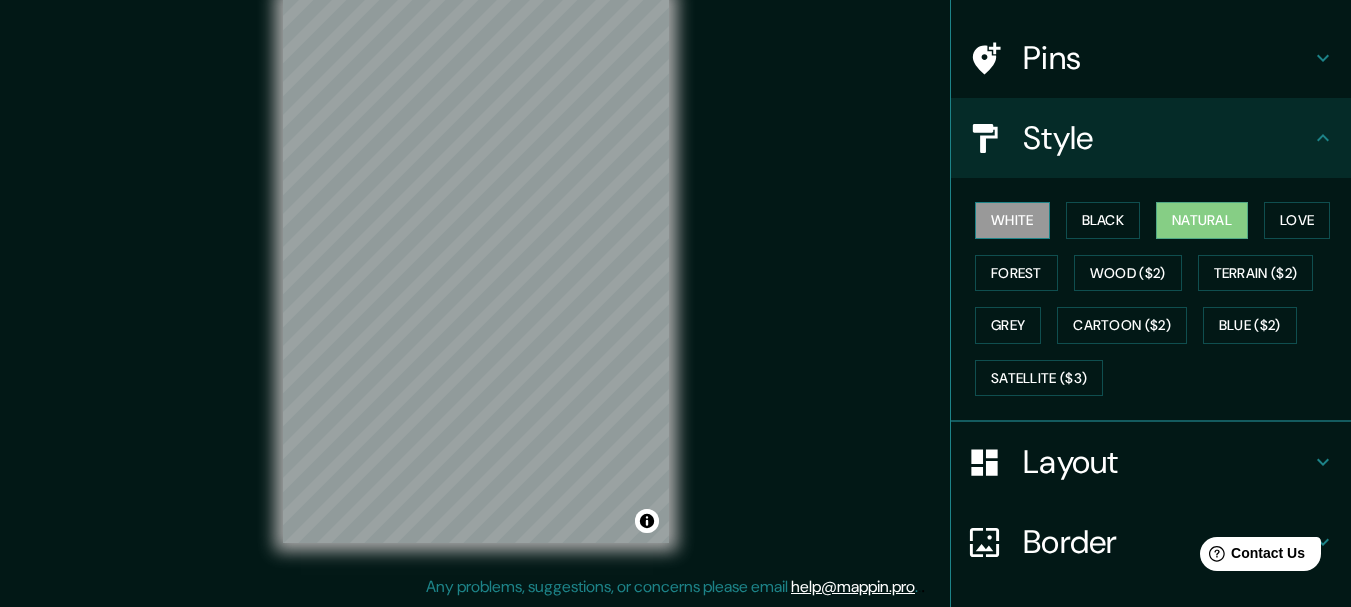 click on "White" at bounding box center [1012, 220] 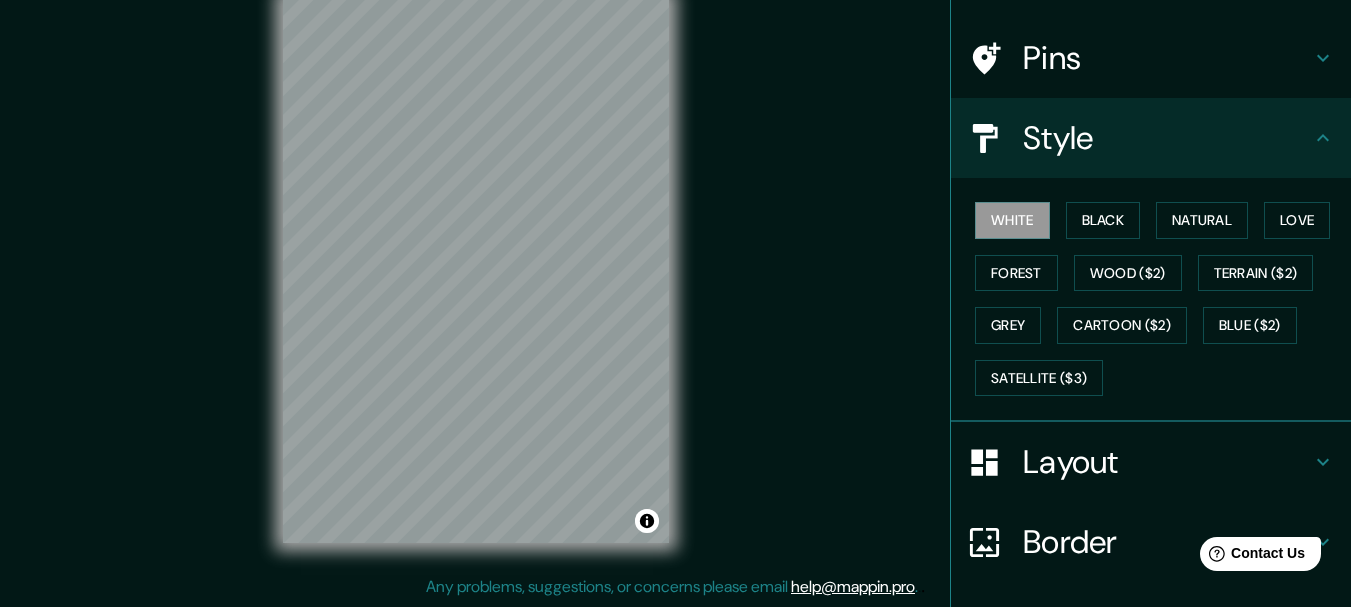 click on "Border" at bounding box center (1167, 542) 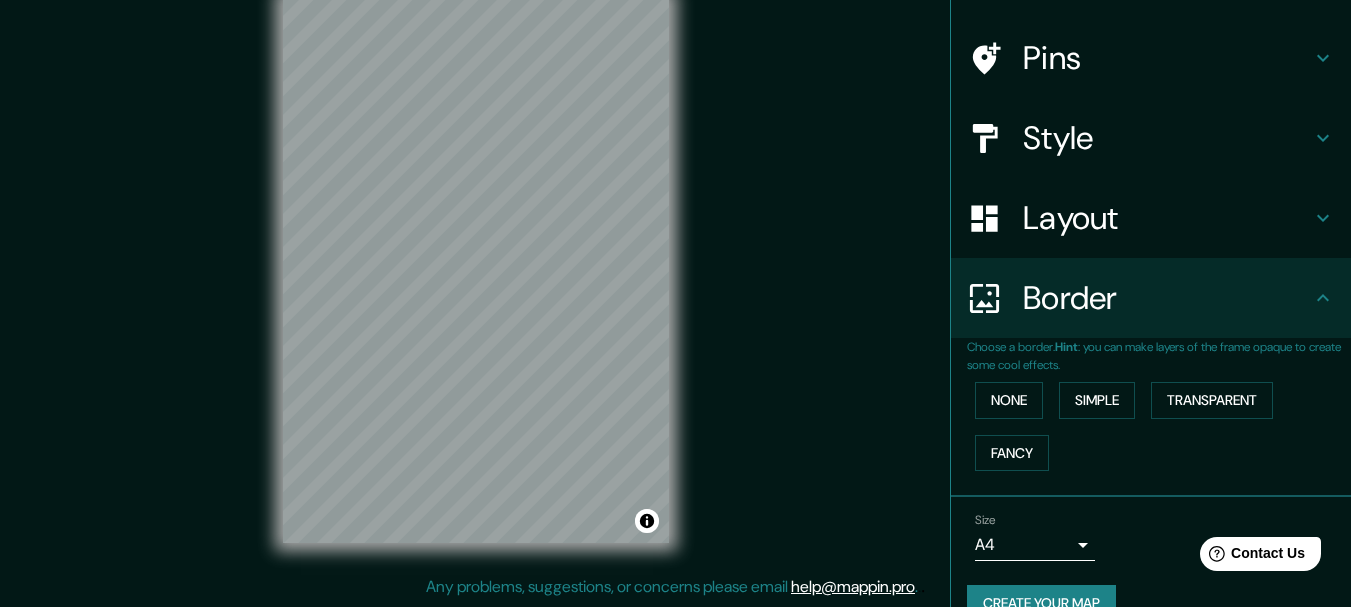 click on "Create your map" at bounding box center (1041, 603) 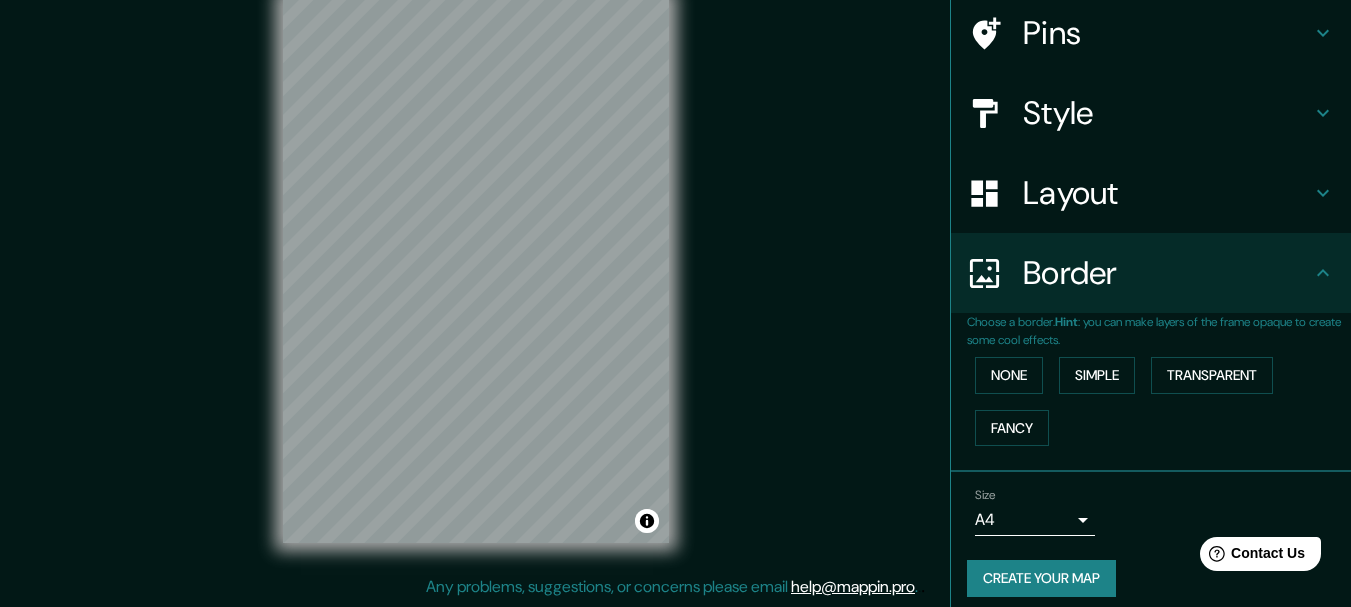 scroll, scrollTop: 167, scrollLeft: 0, axis: vertical 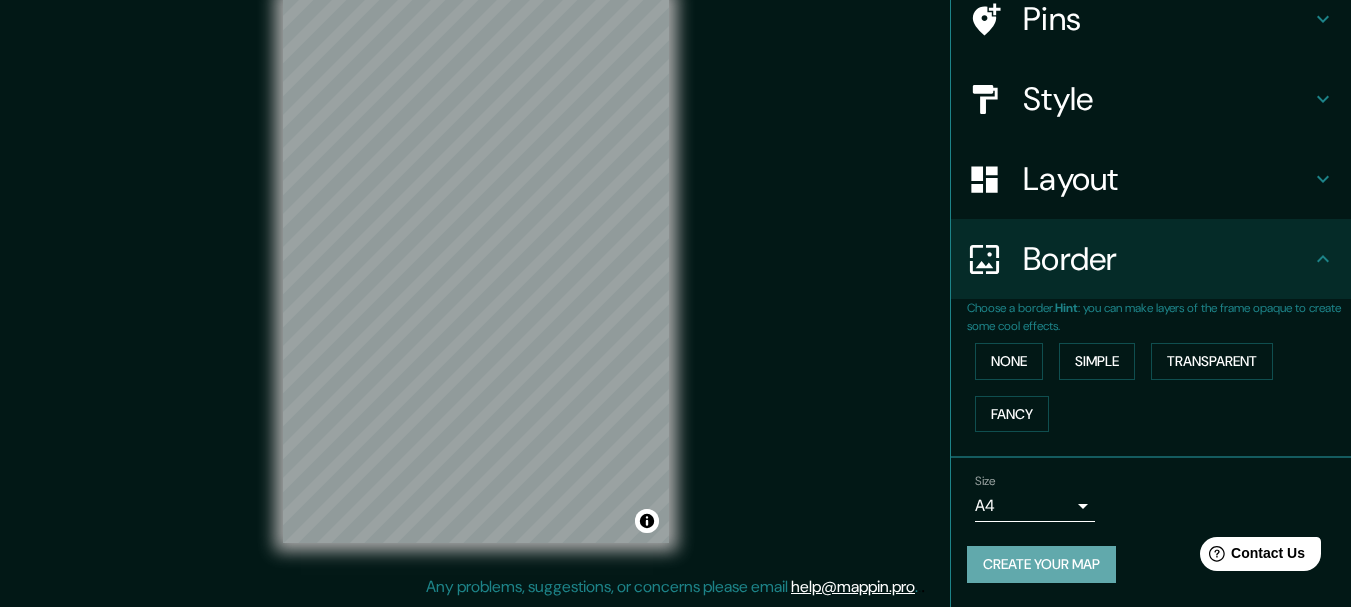 click on "Create your map" at bounding box center [1041, 564] 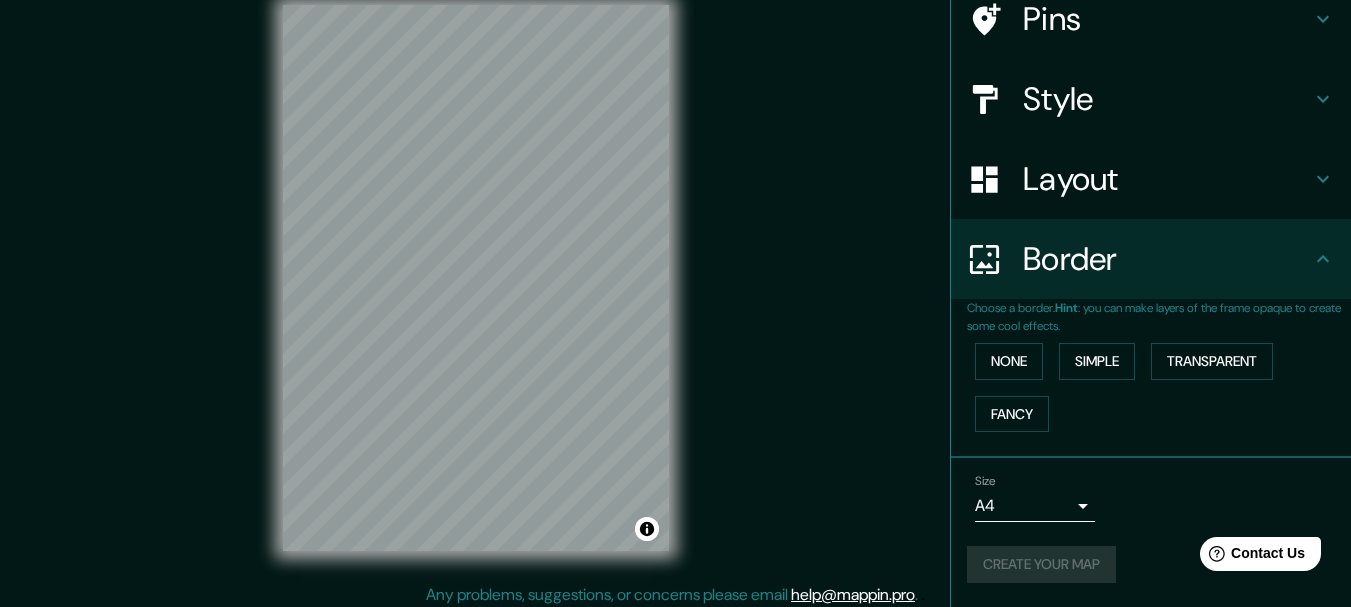 scroll, scrollTop: 35, scrollLeft: 0, axis: vertical 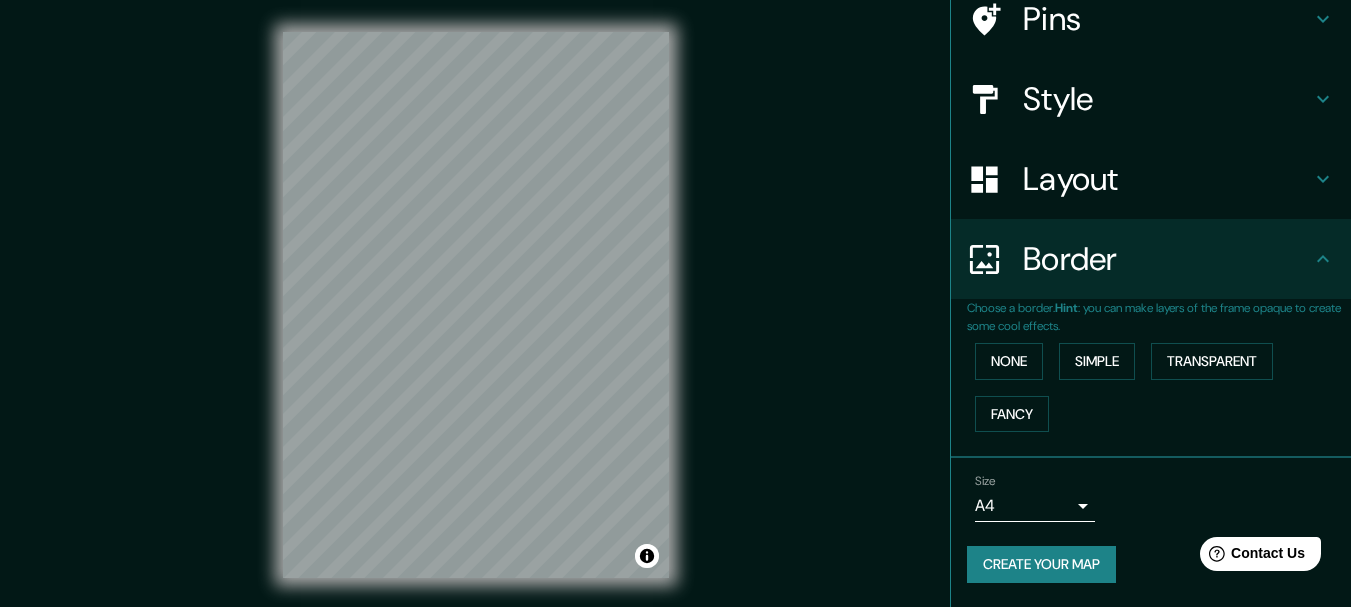 click on "Create your map" at bounding box center [1041, 564] 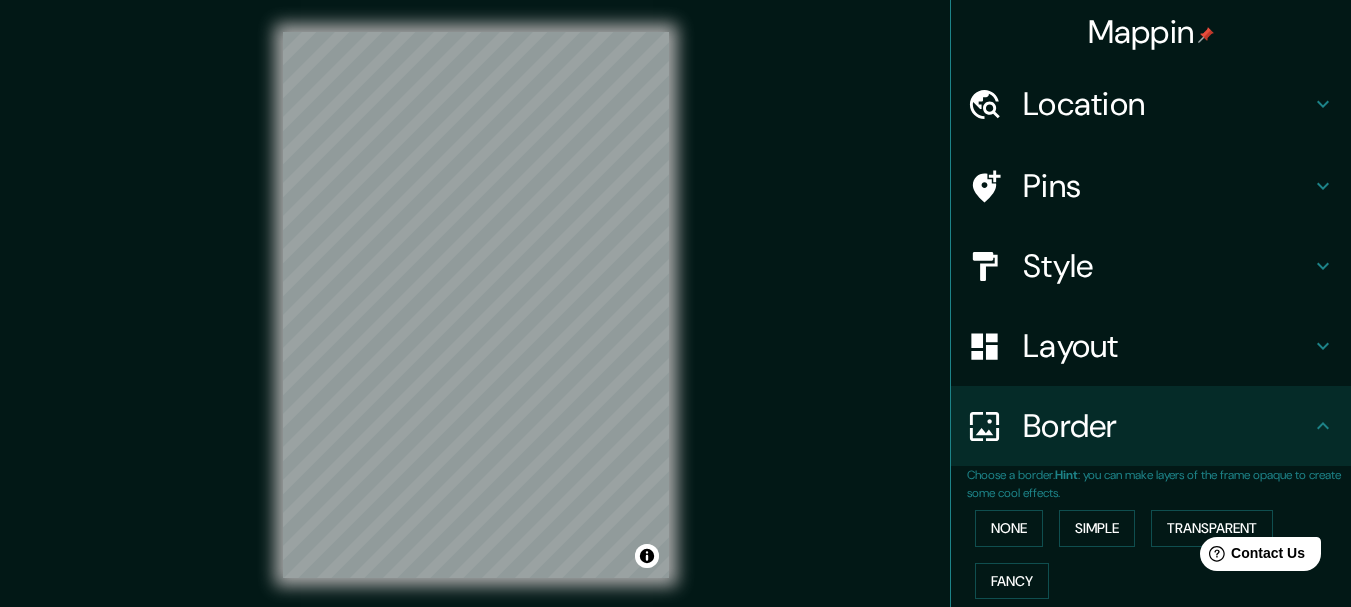 click on "Location" at bounding box center [1167, 104] 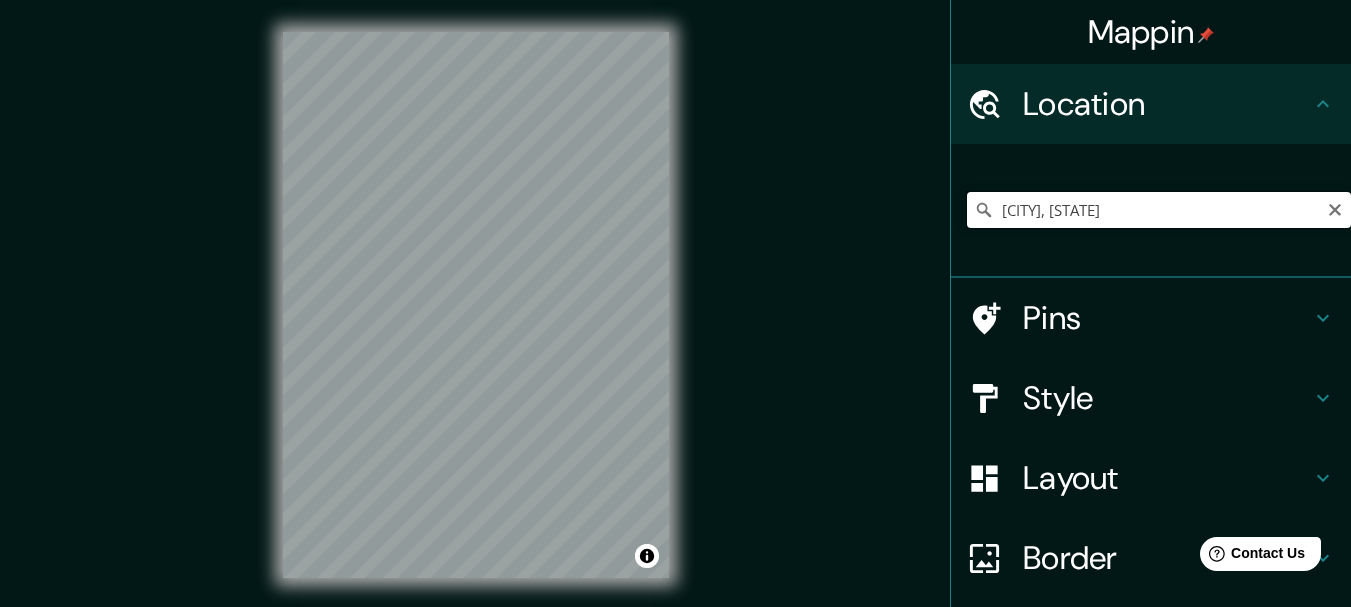 click on "[CITY], [STATE]" at bounding box center [1159, 210] 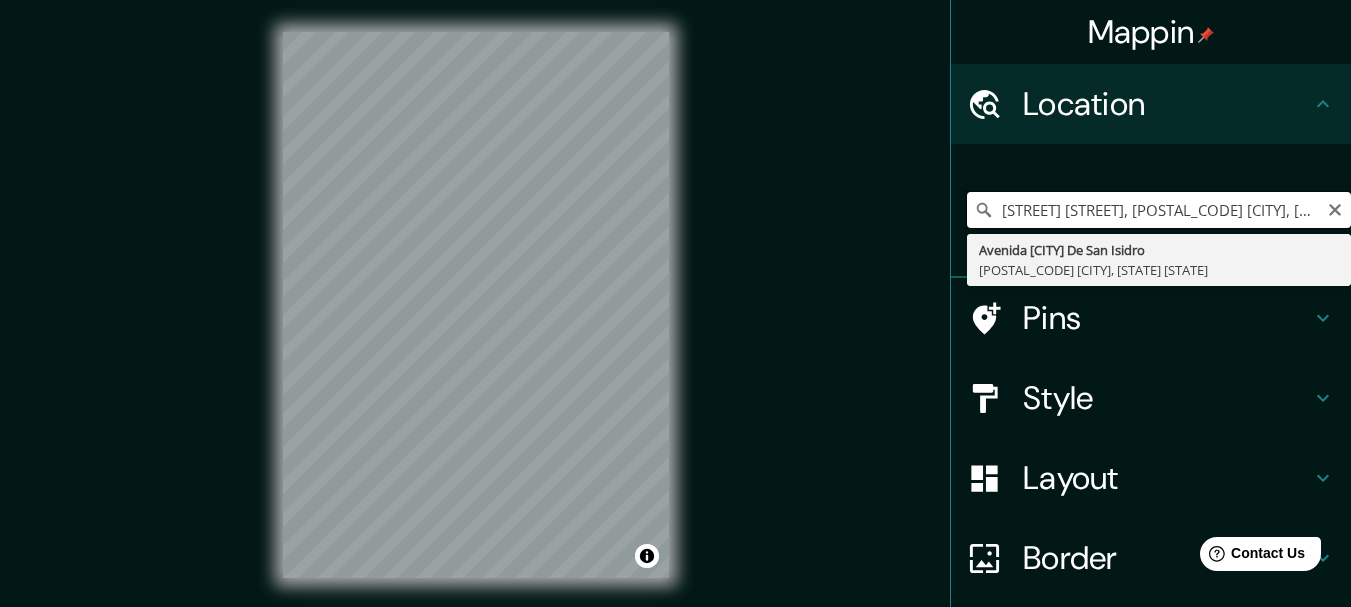 scroll, scrollTop: 0, scrollLeft: 0, axis: both 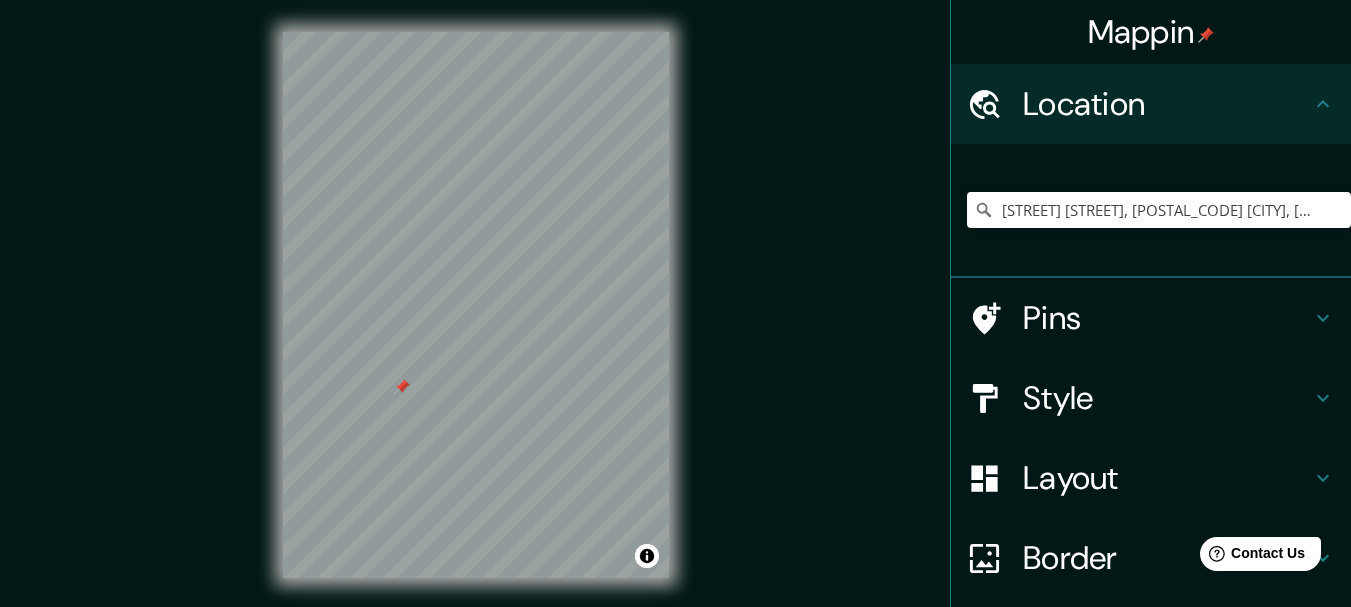 click on "Pins" at bounding box center (1167, 318) 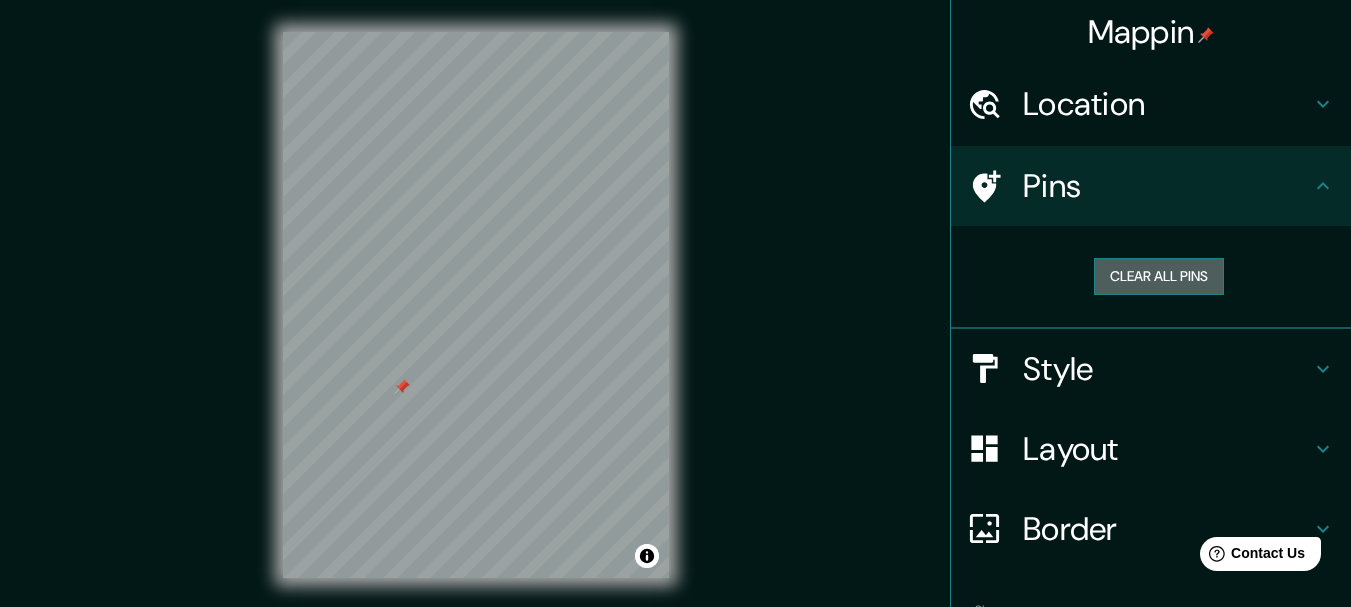 click on "Clear all pins" at bounding box center [1159, 276] 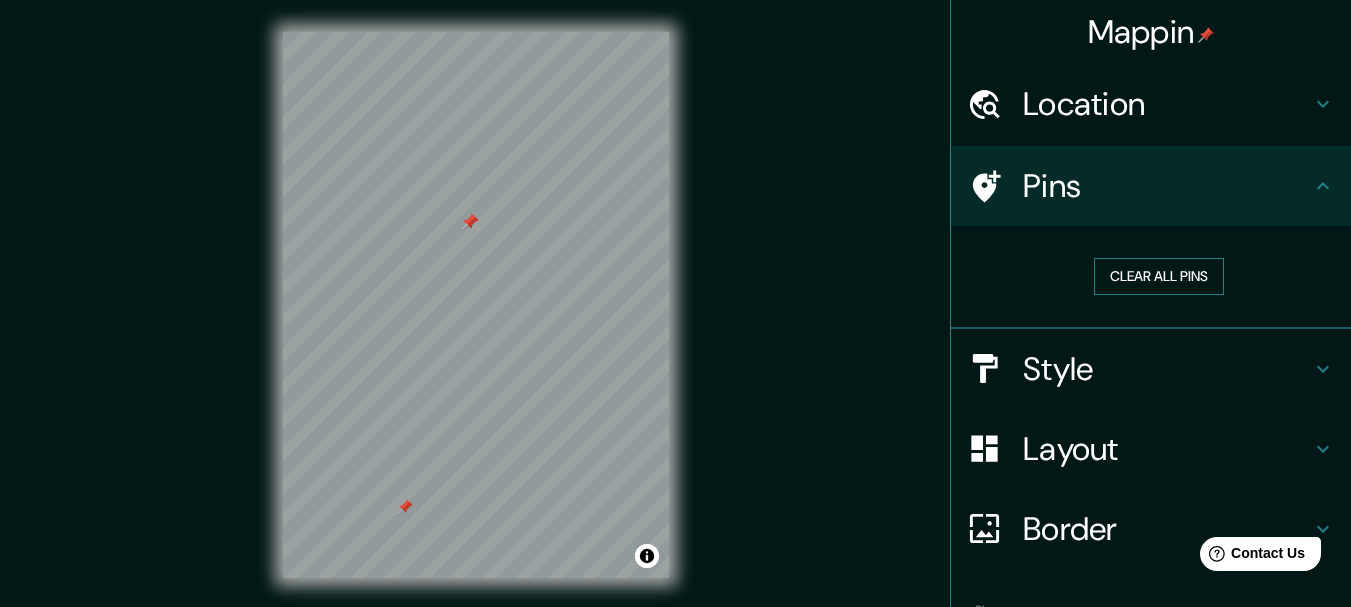 click on "Clear all pins" at bounding box center [1159, 276] 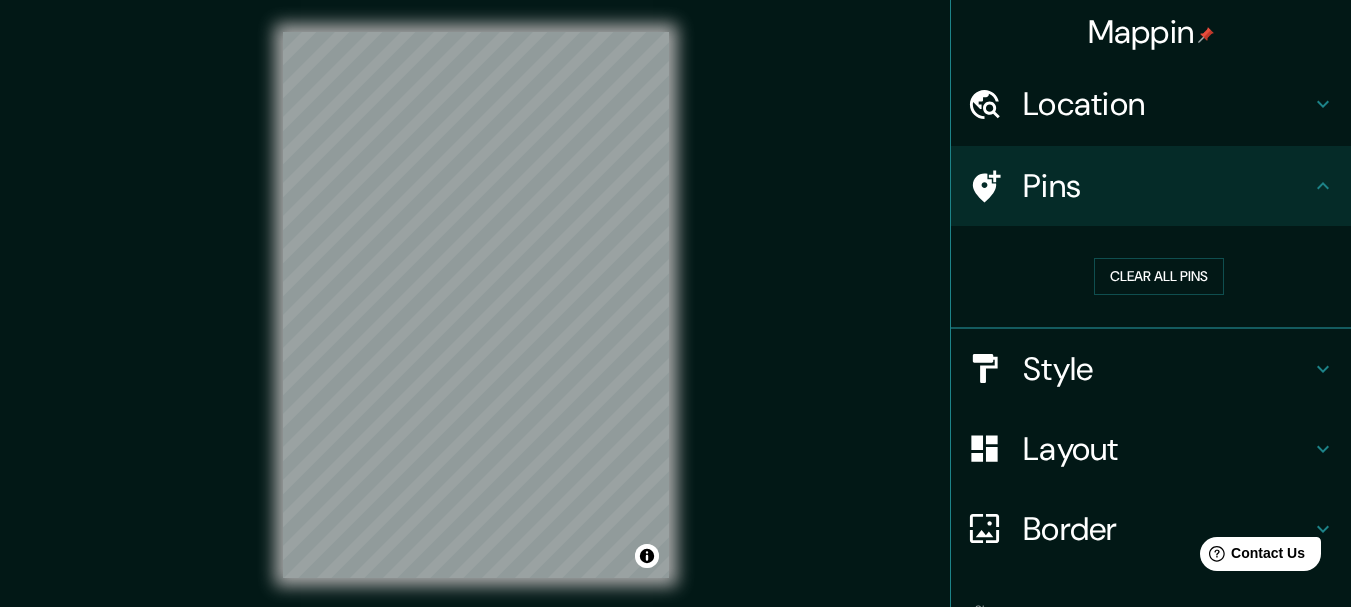 click on "Style" at bounding box center (1167, 369) 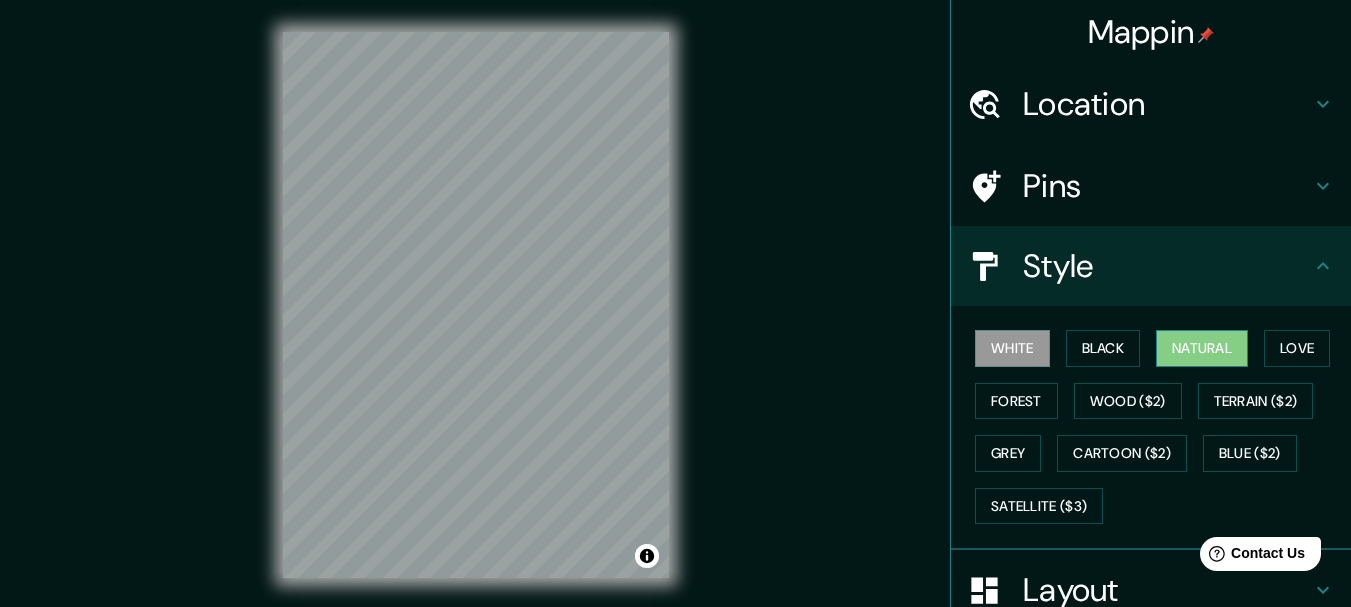 click on "Natural" at bounding box center (1202, 348) 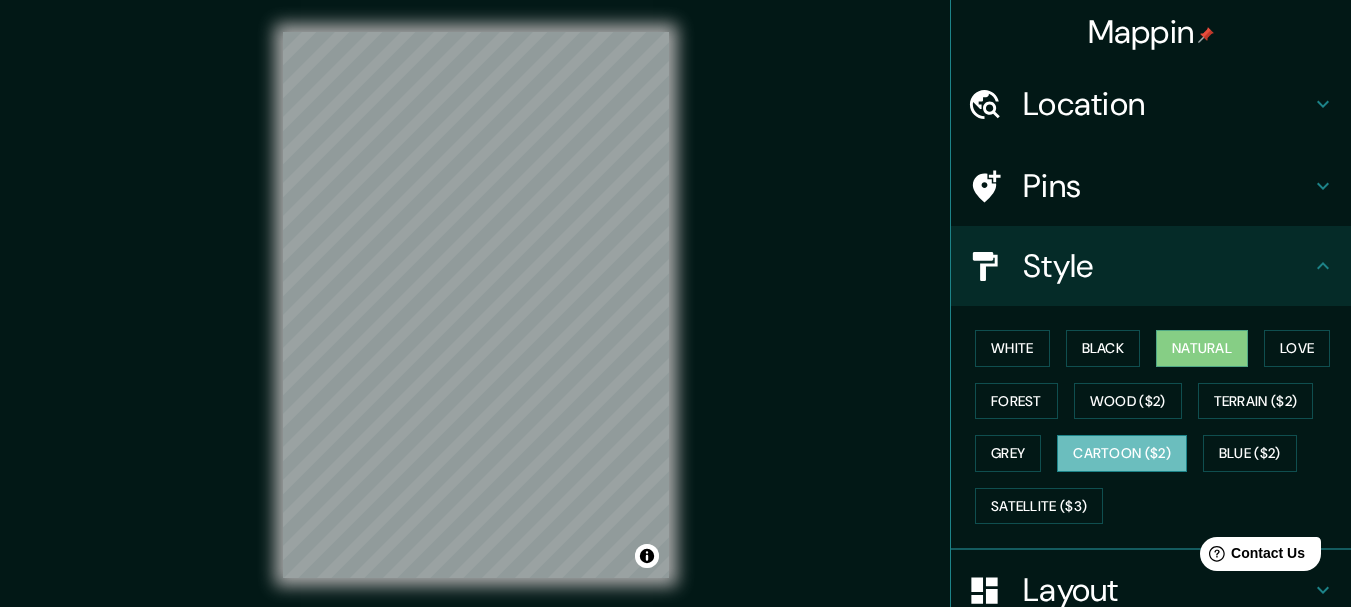 click on "Cartoon ($2)" at bounding box center (1122, 453) 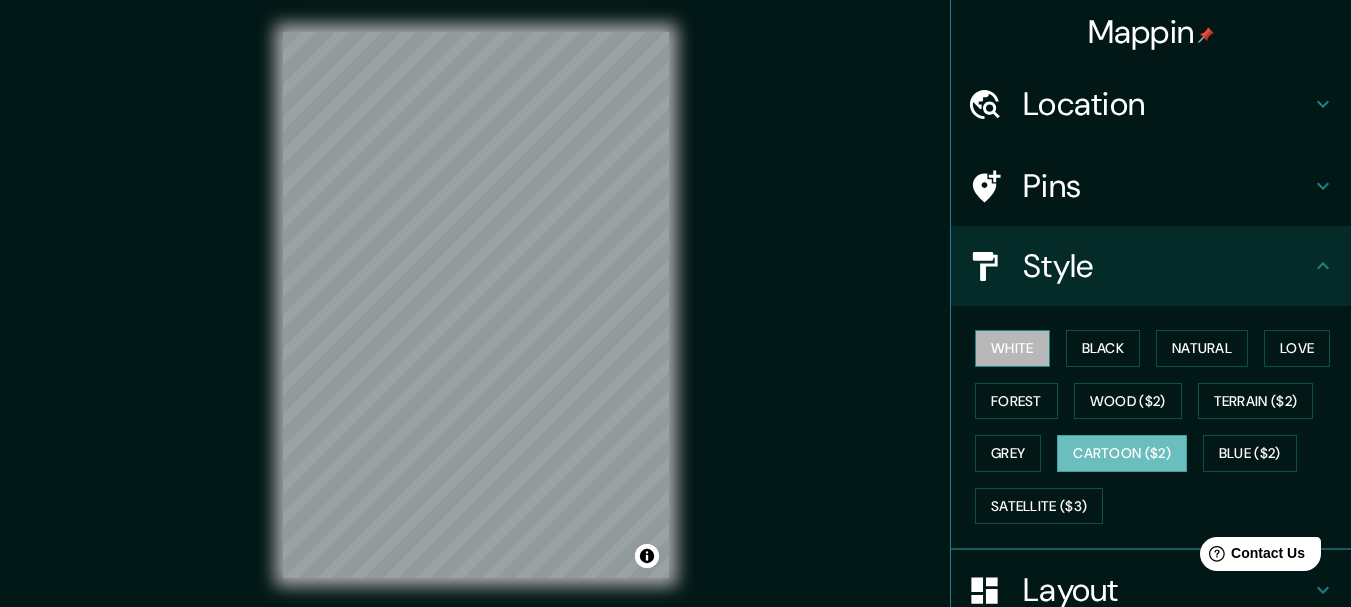 click on "White" at bounding box center (1012, 348) 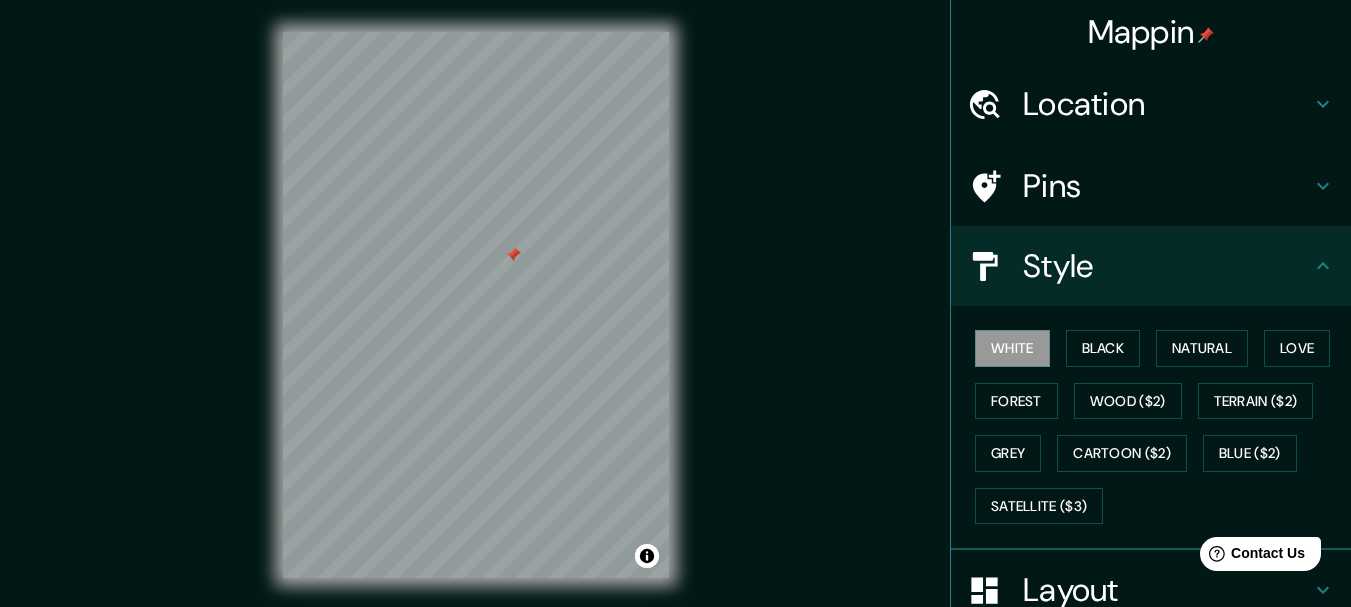 click on "Location" at bounding box center (1167, 104) 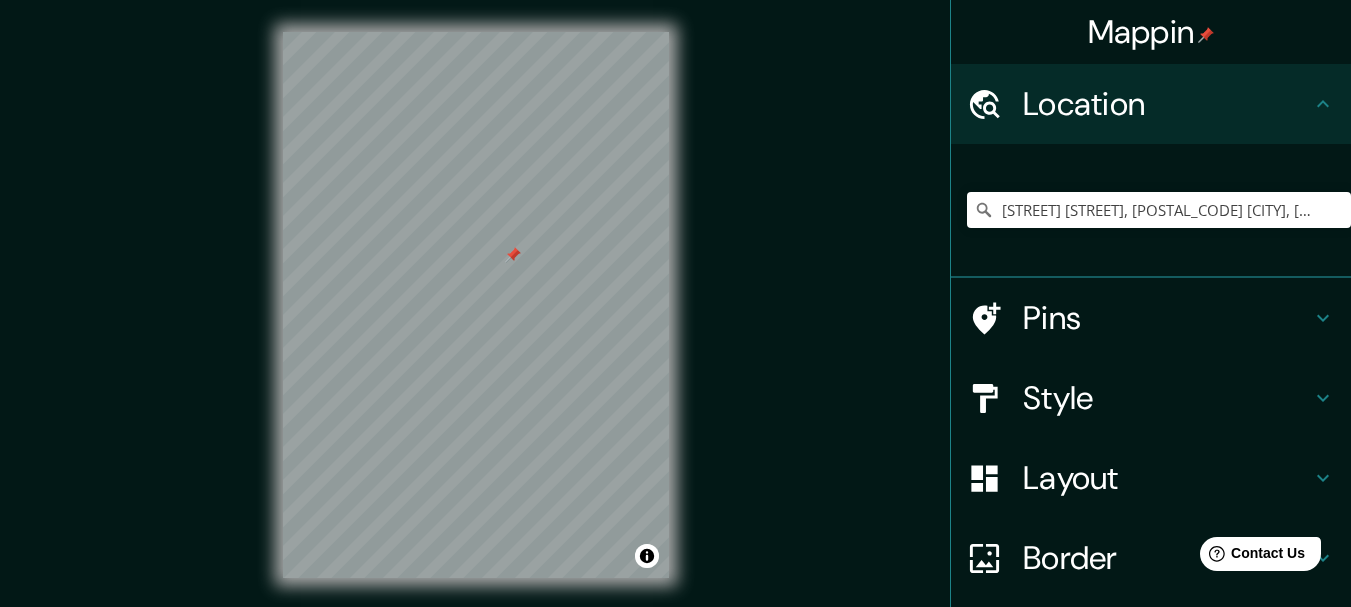click on "Pins" at bounding box center (1167, 318) 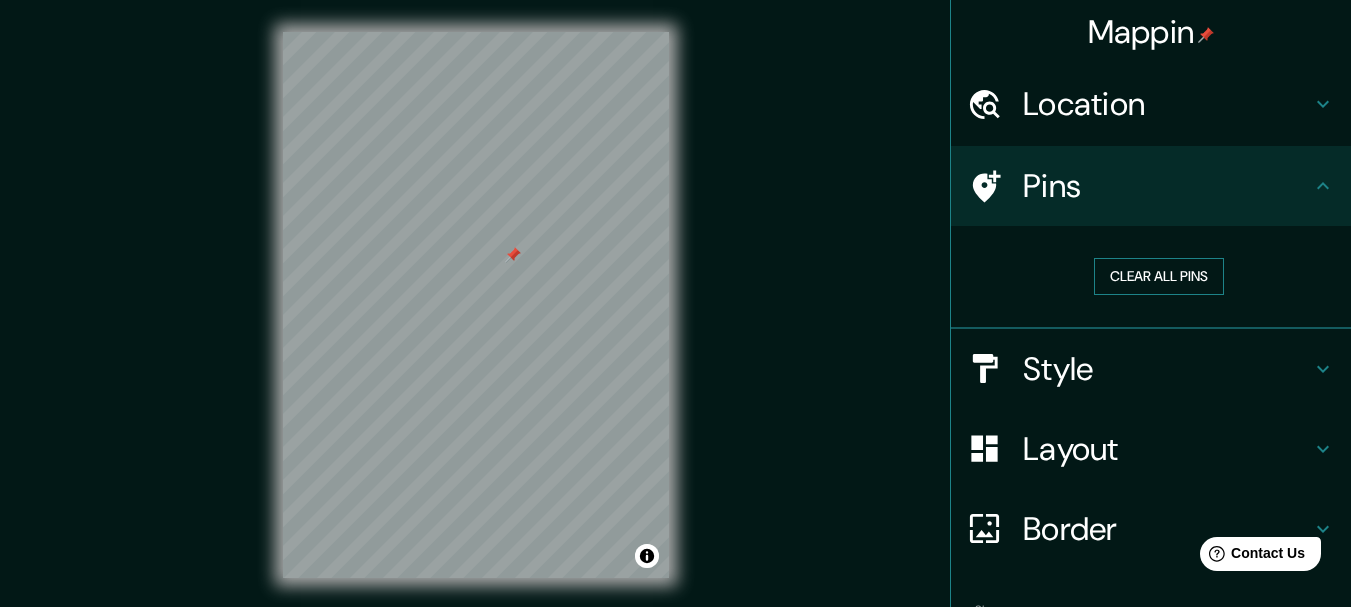click on "Clear all pins" at bounding box center [1159, 276] 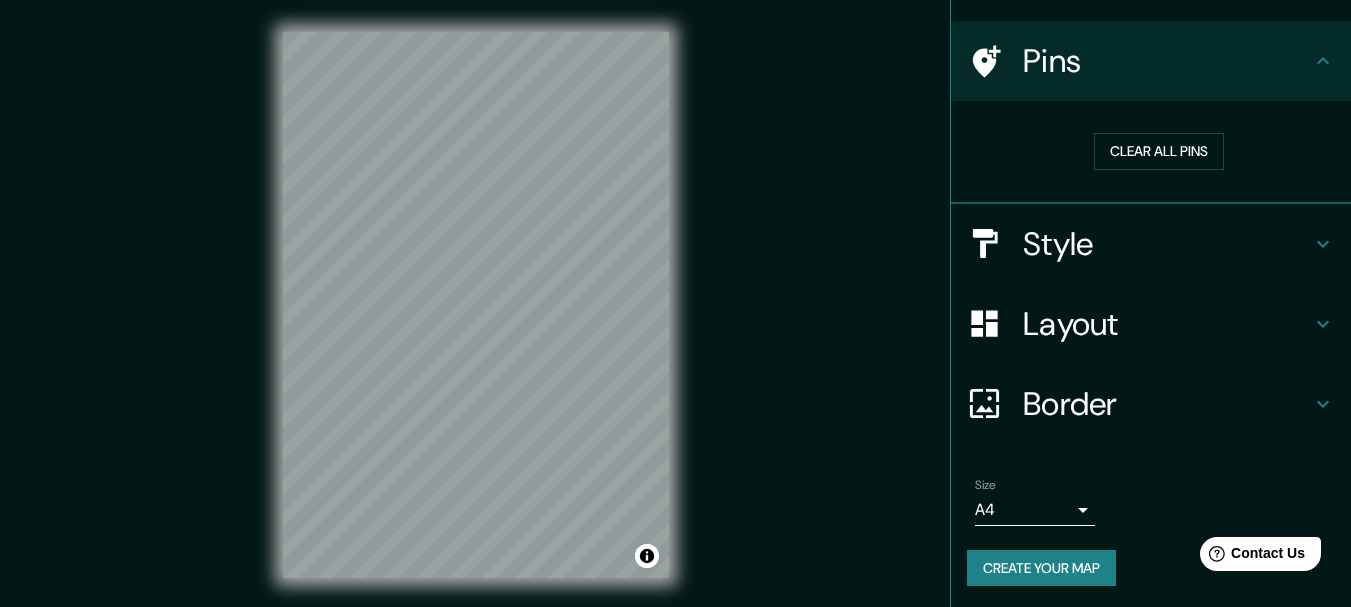 scroll, scrollTop: 128, scrollLeft: 0, axis: vertical 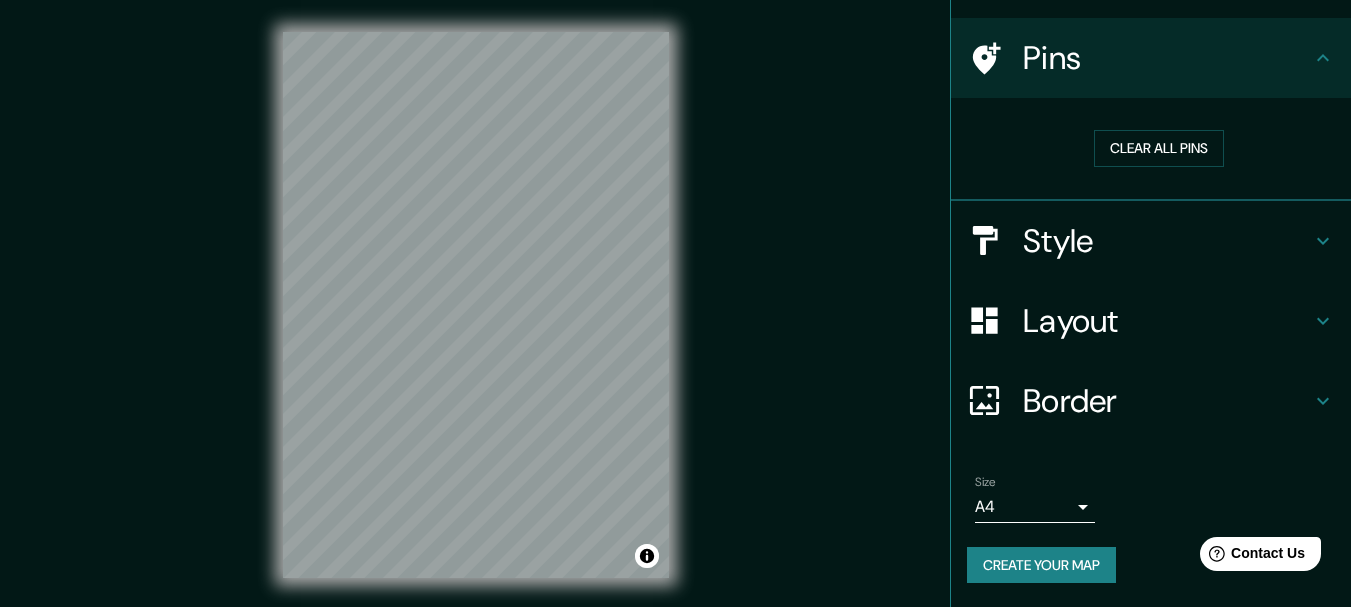 click on "Pins" at bounding box center [1151, 58] 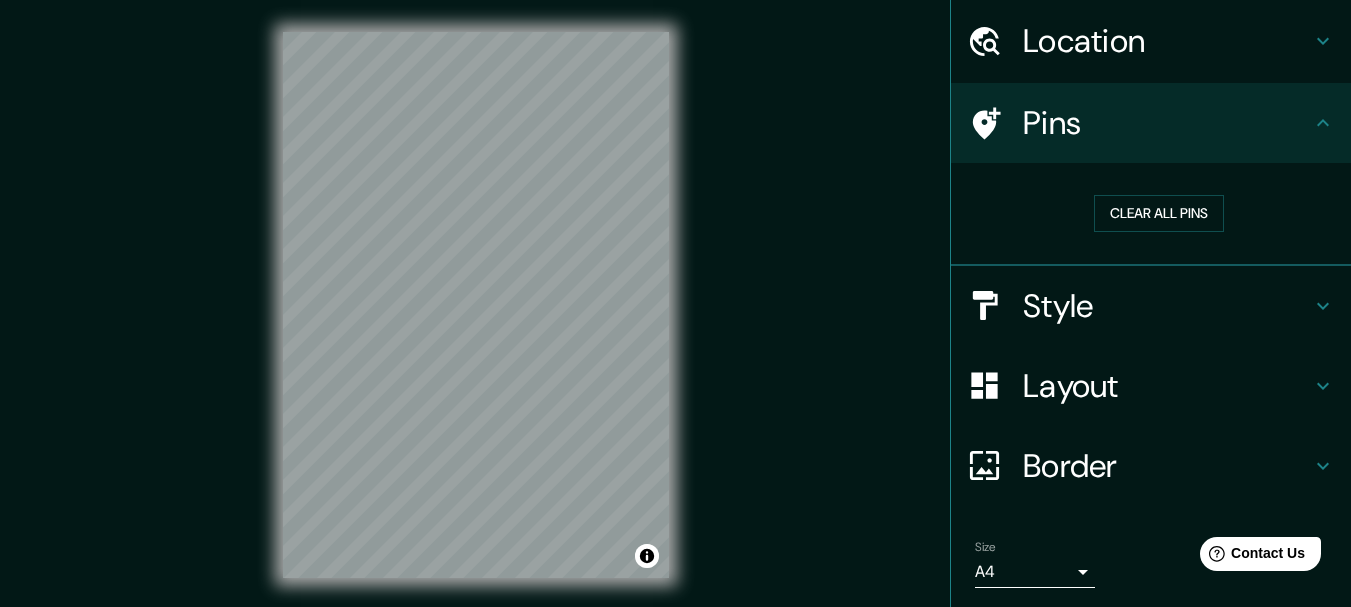 scroll, scrollTop: 0, scrollLeft: 0, axis: both 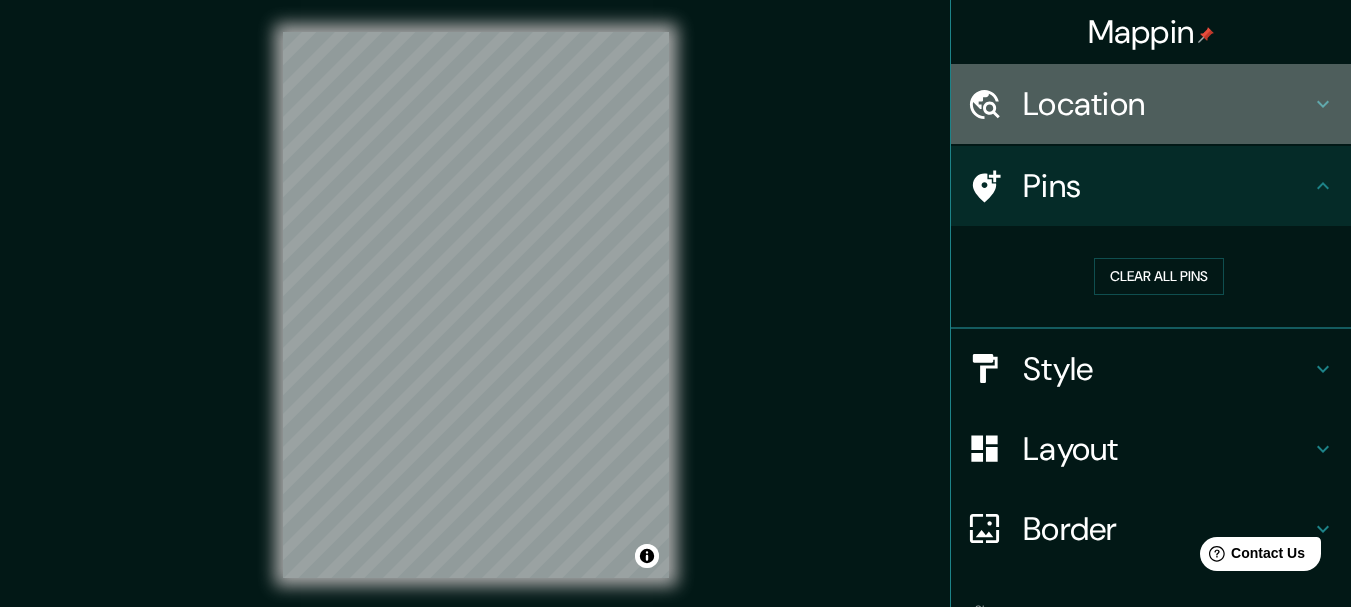 click on "Location" at bounding box center [1167, 104] 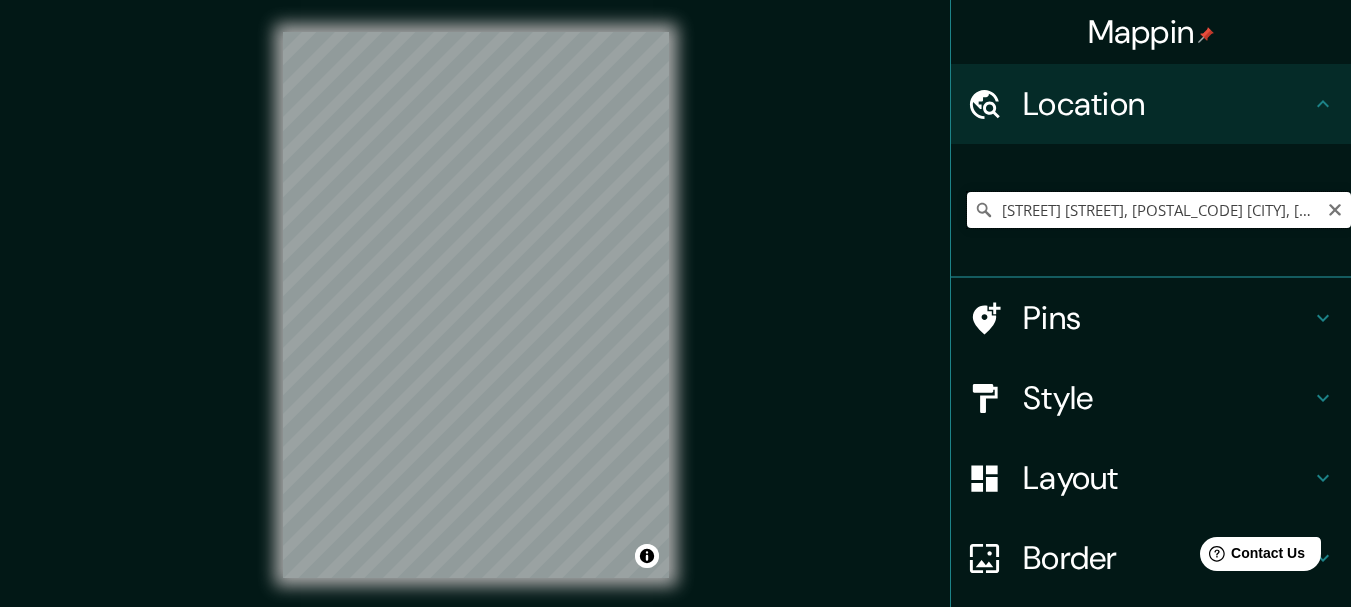 click on "[STREET] [STREET], [POSTAL_CODE] [CITY], [STATE] [STATE]" at bounding box center (1159, 210) 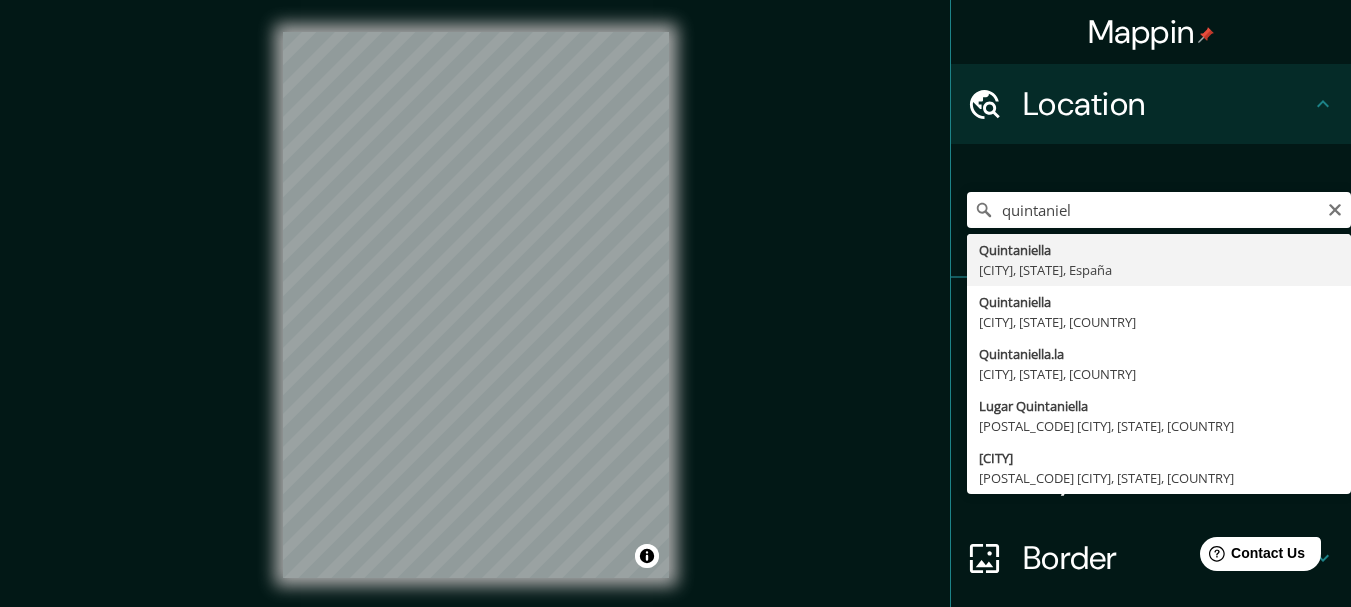 type on "[CITY], [CITY], [STATE], [COUNTRY]" 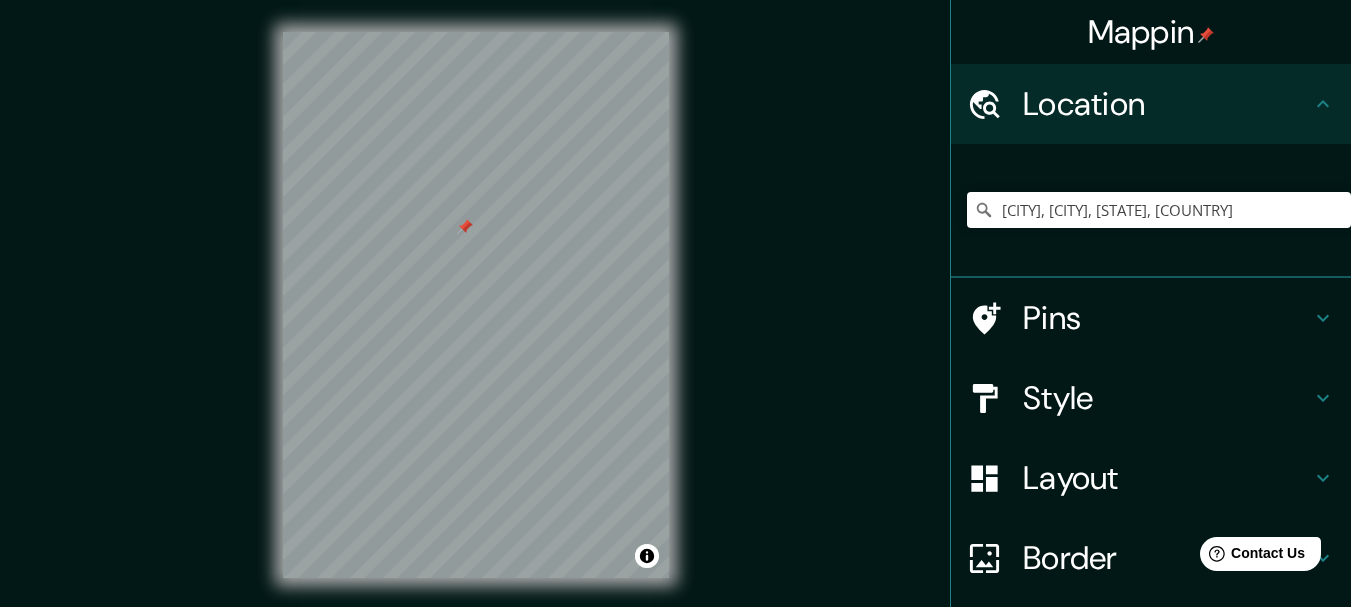 click on "Pins" at bounding box center [1167, 318] 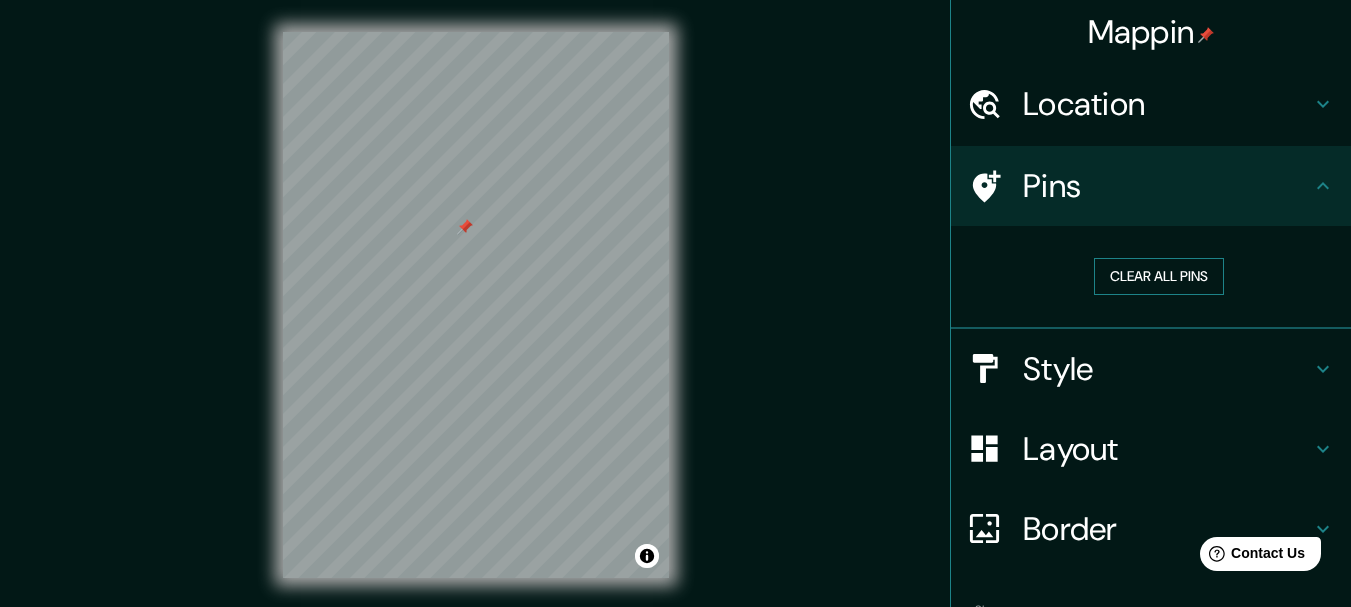click on "Clear all pins" at bounding box center (1159, 276) 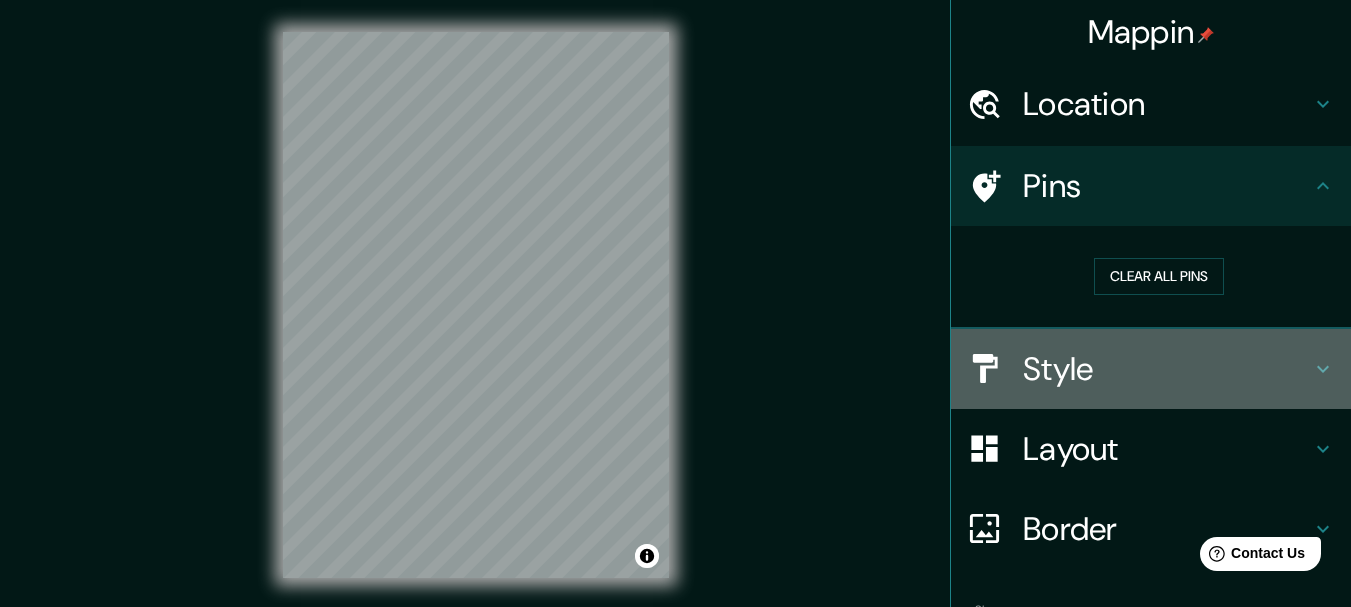 click on "Style" at bounding box center [1167, 369] 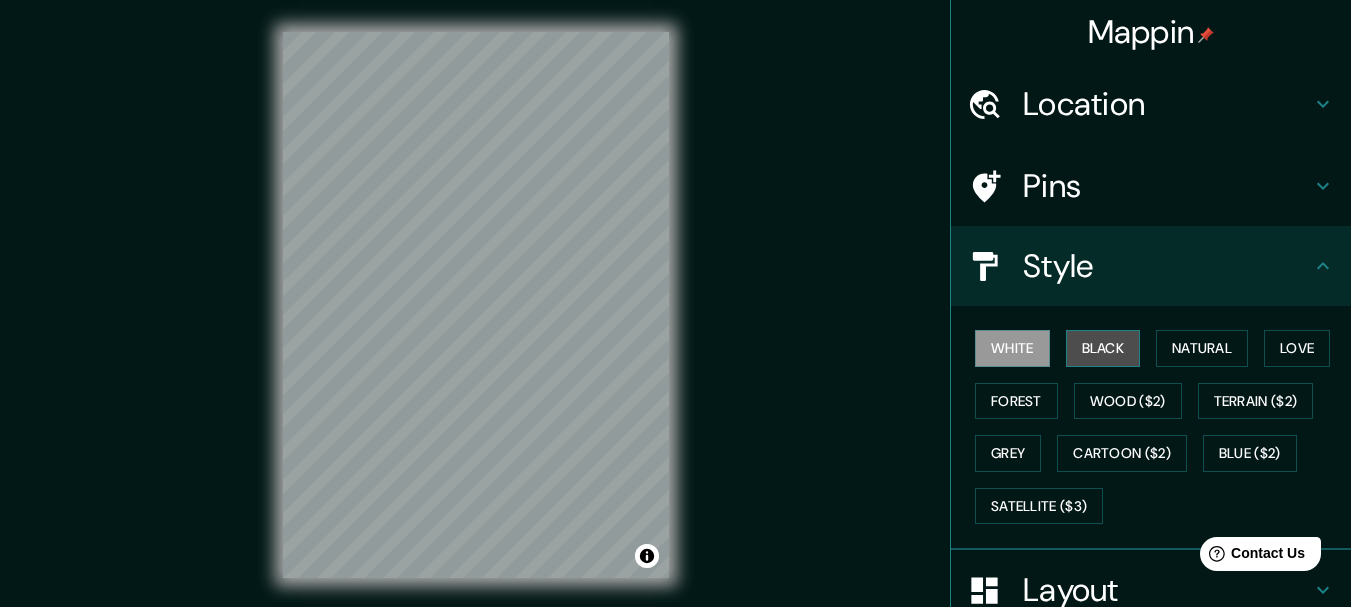 click on "Black" at bounding box center (1103, 348) 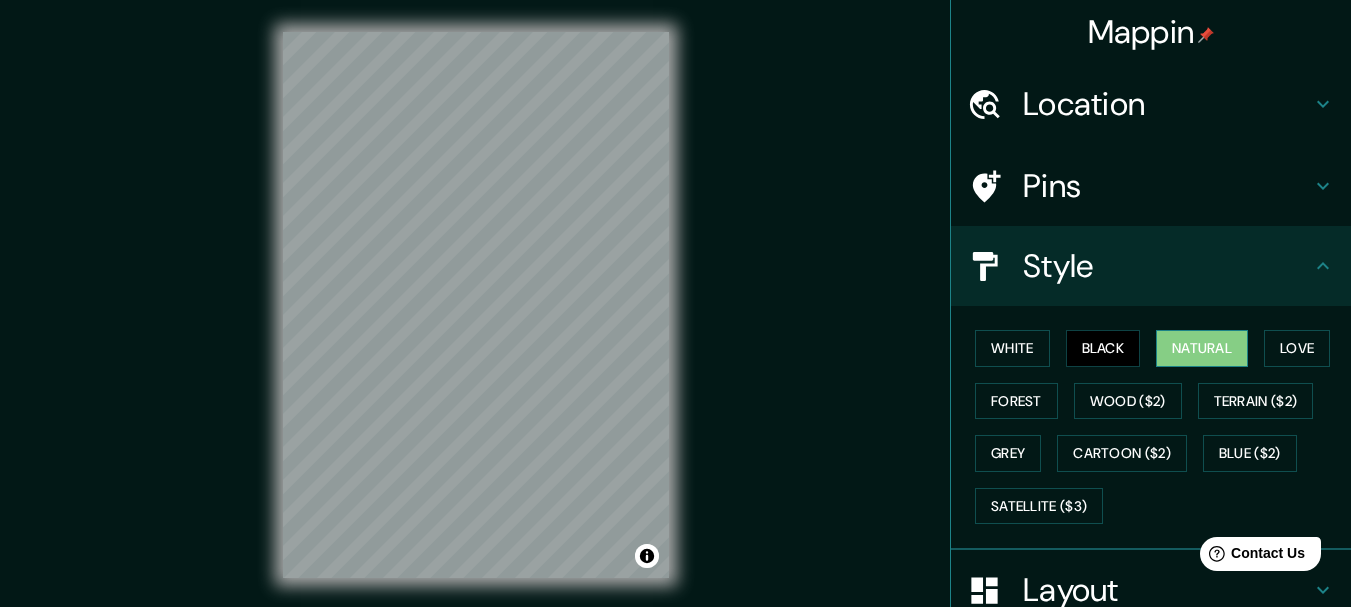 click on "Natural" at bounding box center (1202, 348) 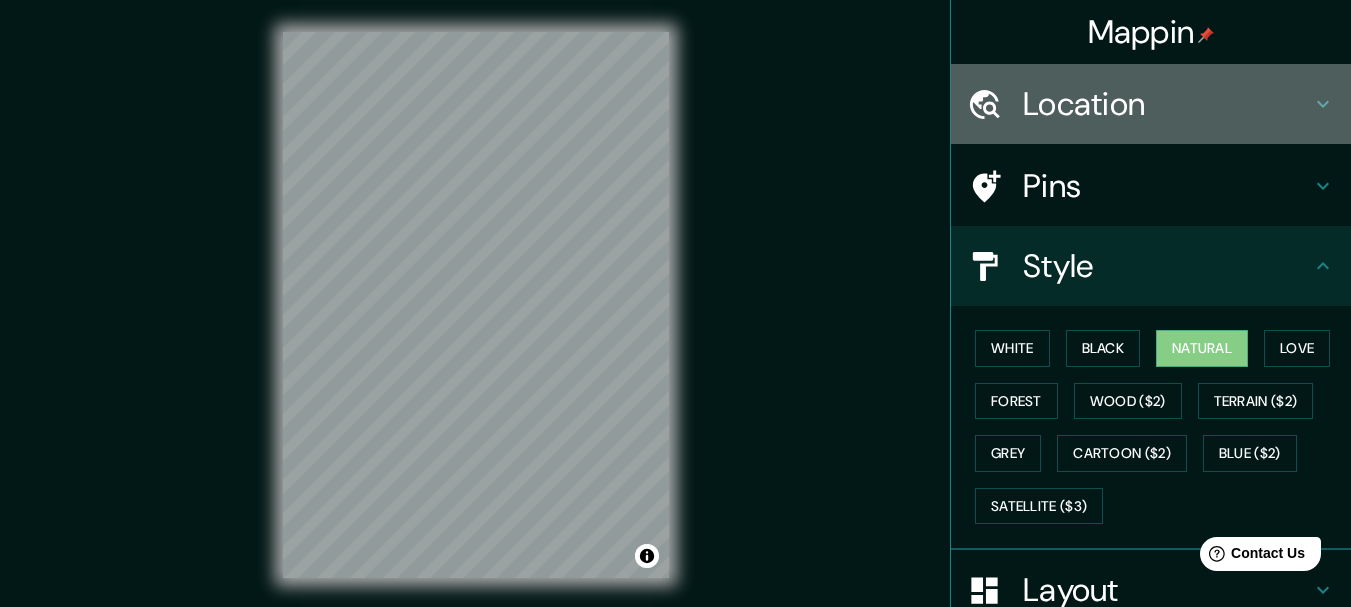 click on "Location" at bounding box center [1151, 104] 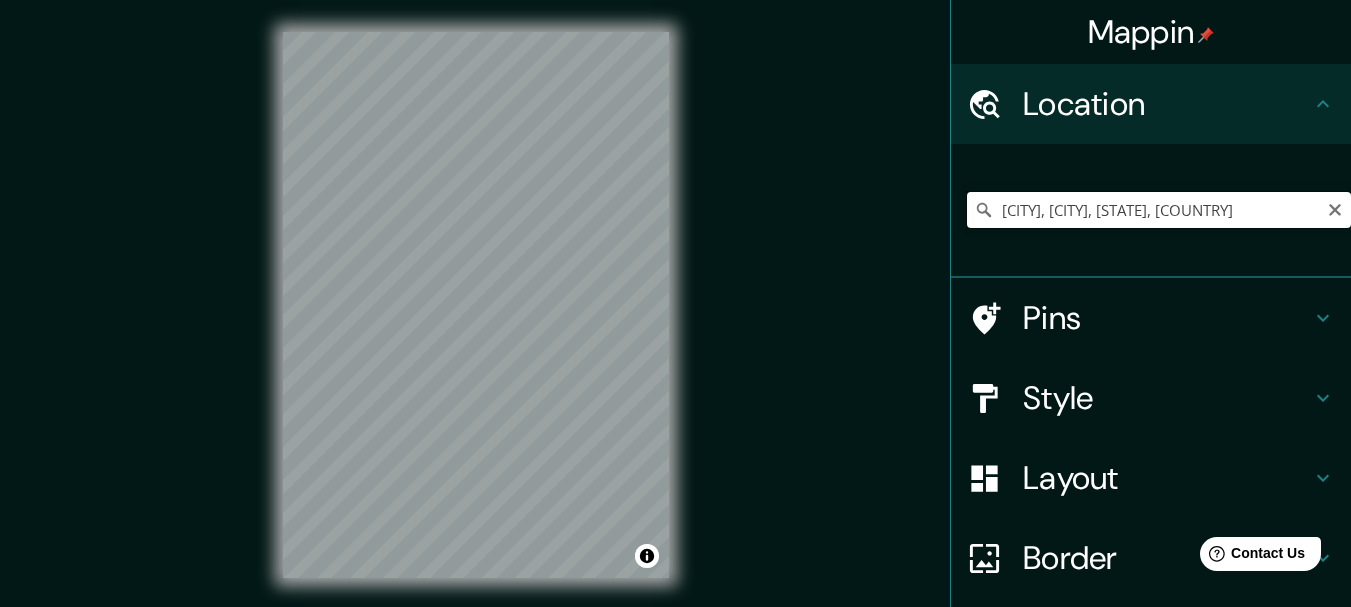 click on "[CITY], [CITY], [STATE], [COUNTRY]" at bounding box center (1159, 210) 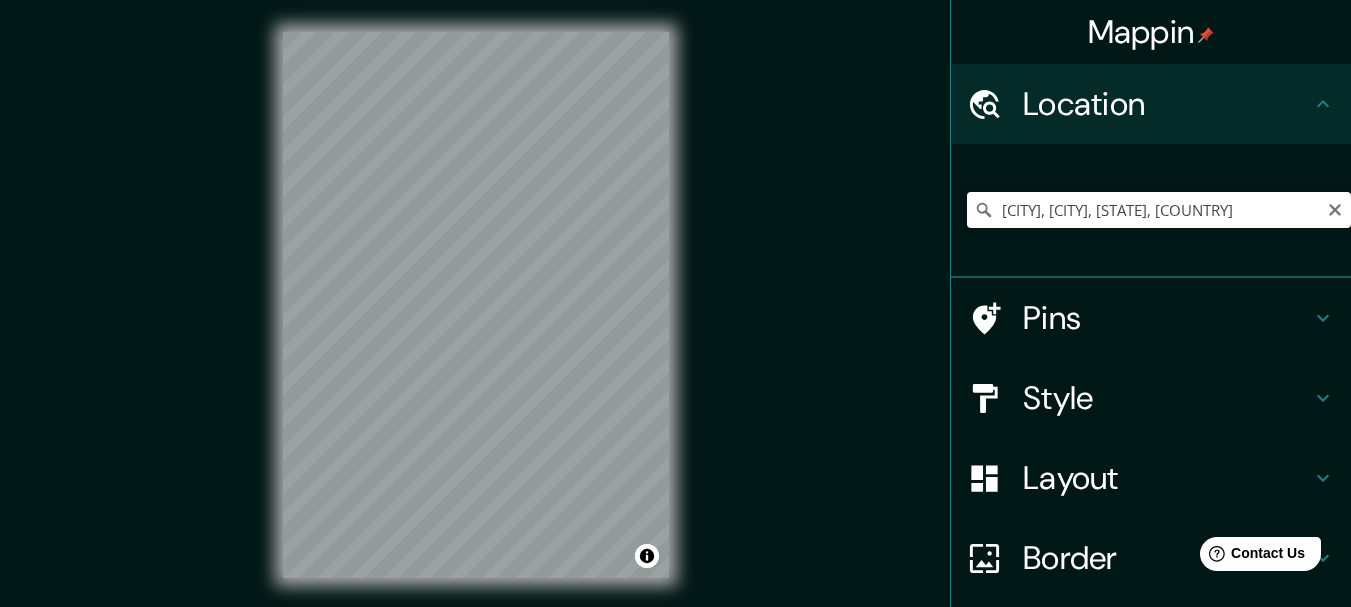 click 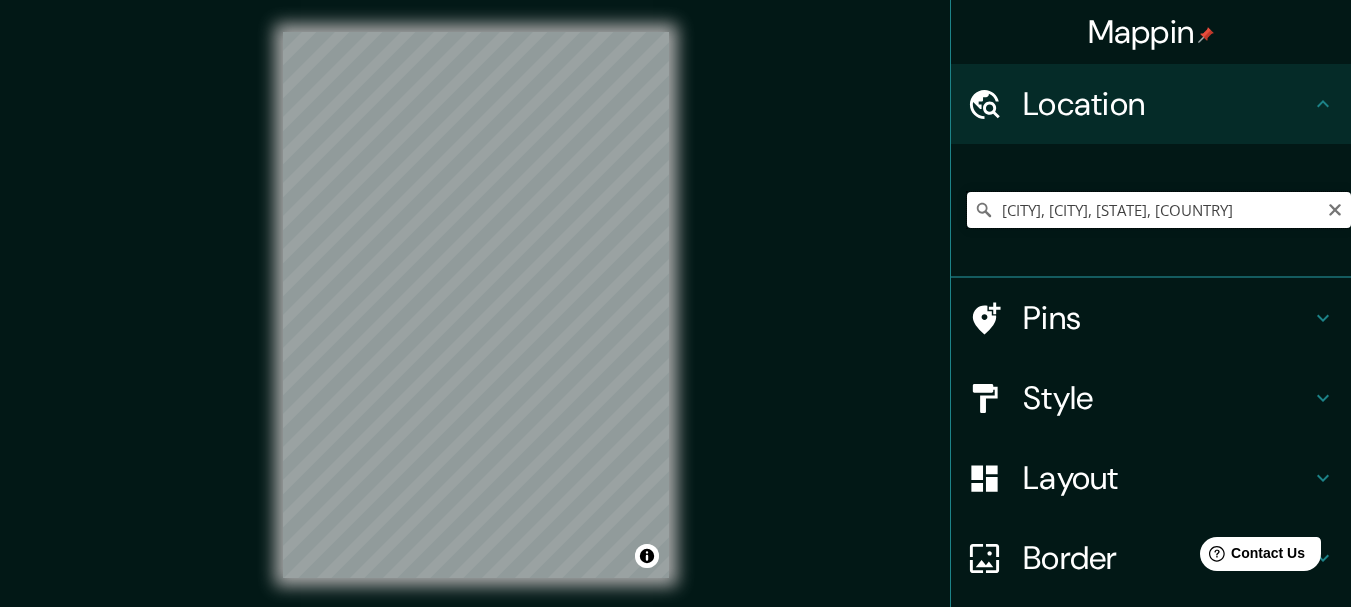 click on "[CITY], [CITY], [STATE], [COUNTRY]" at bounding box center [1159, 210] 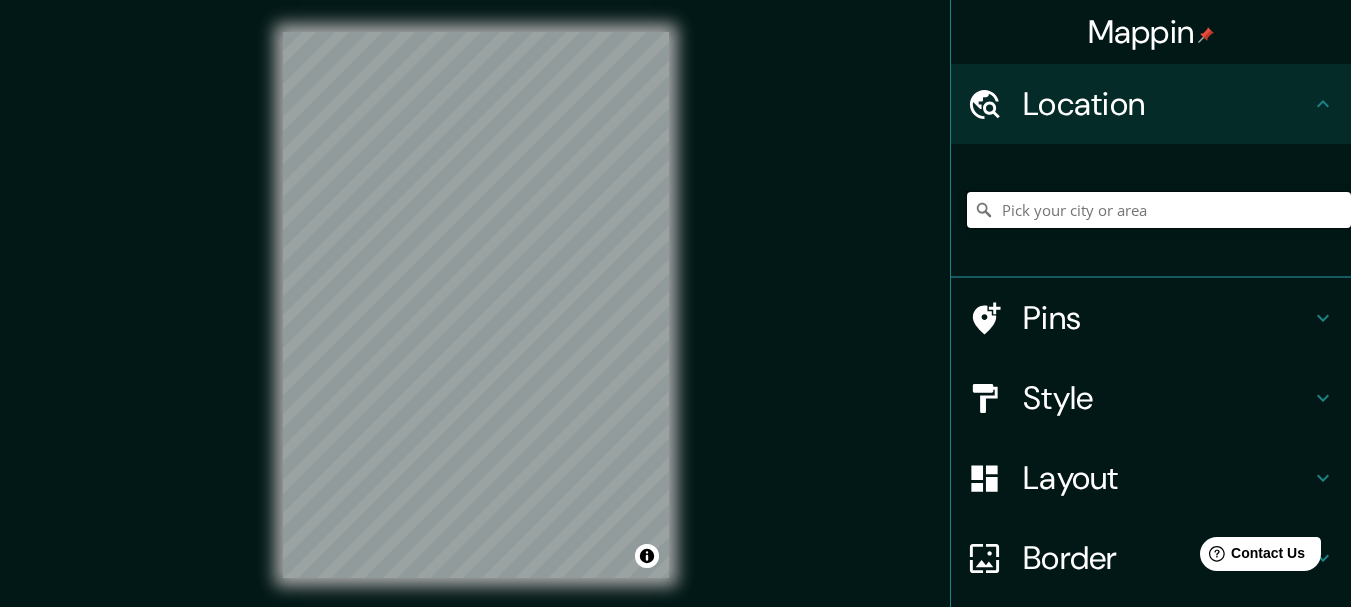 paste on "[CITY], [CITY], [STATE], [COUNTRY]" 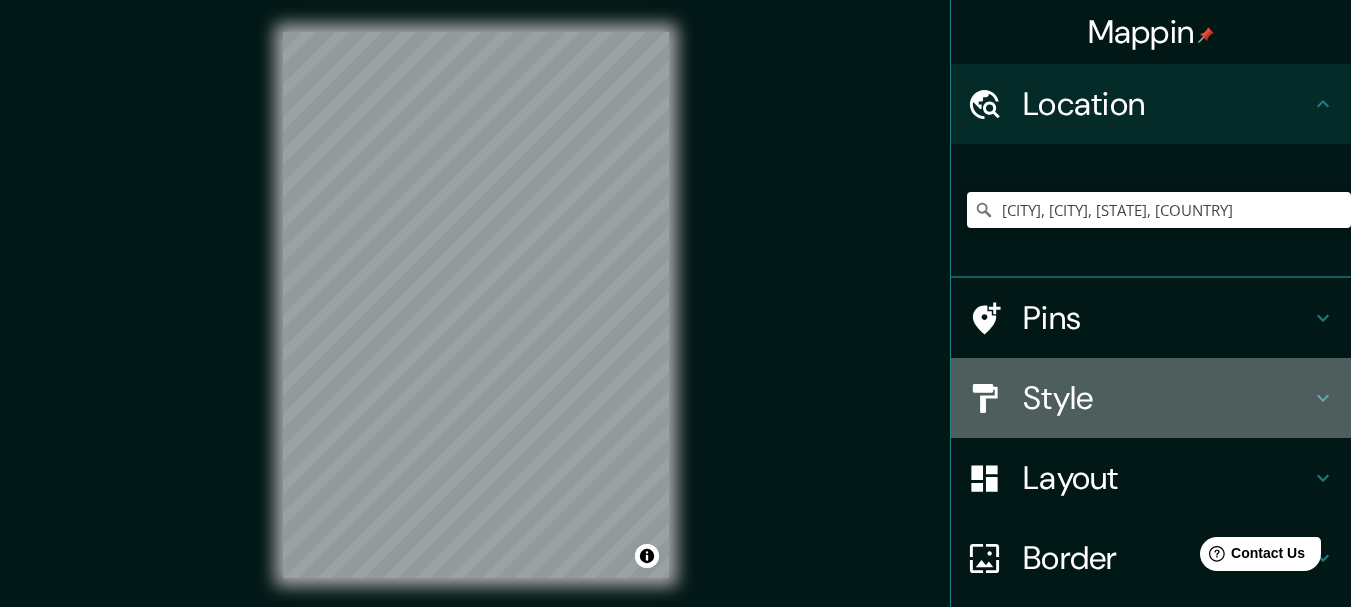click on "Style" at bounding box center (1167, 398) 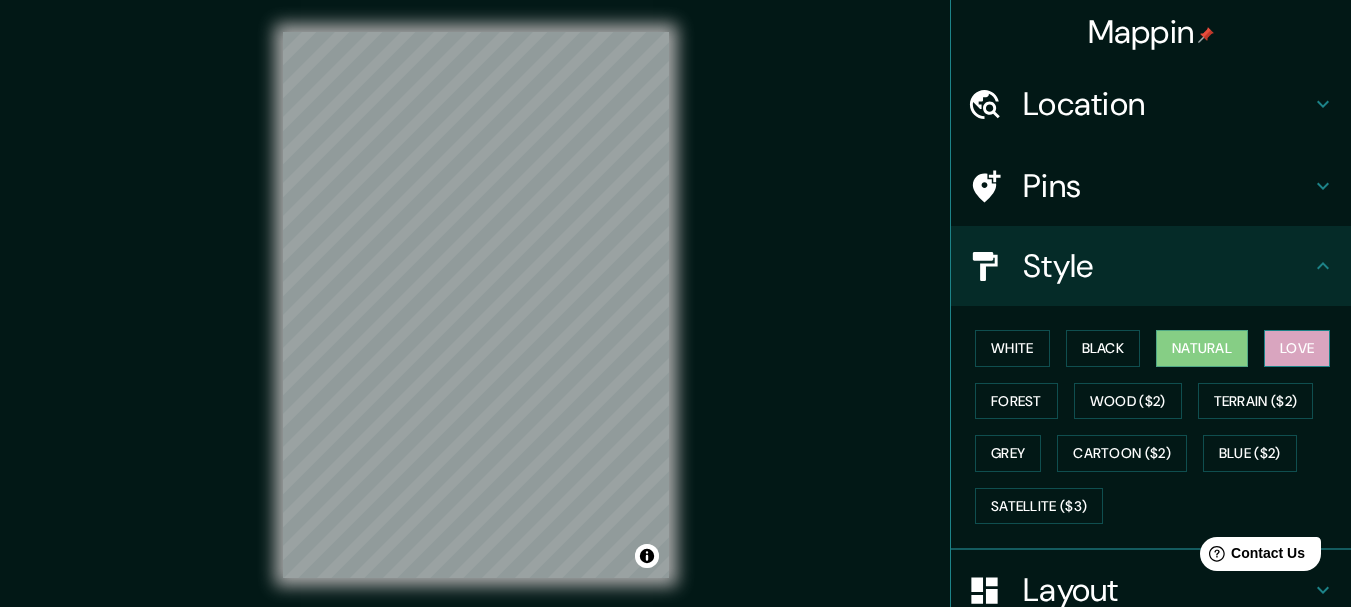 click on "Love" at bounding box center (1297, 348) 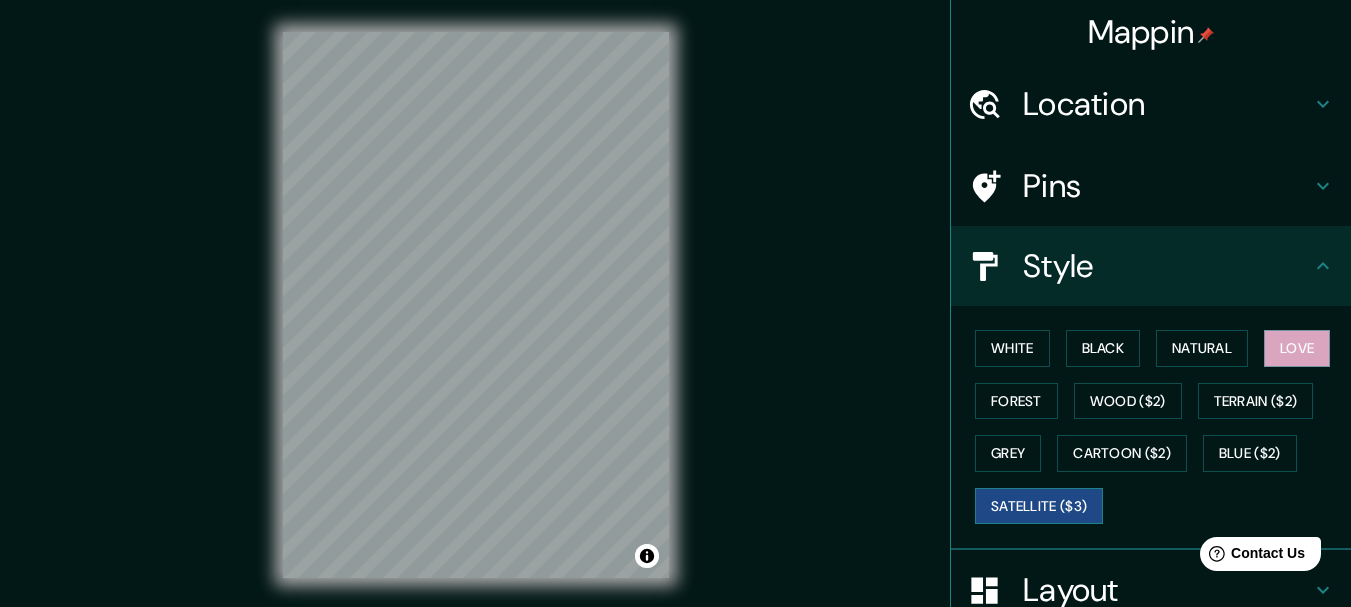 click on "Satellite ($3)" at bounding box center [1039, 506] 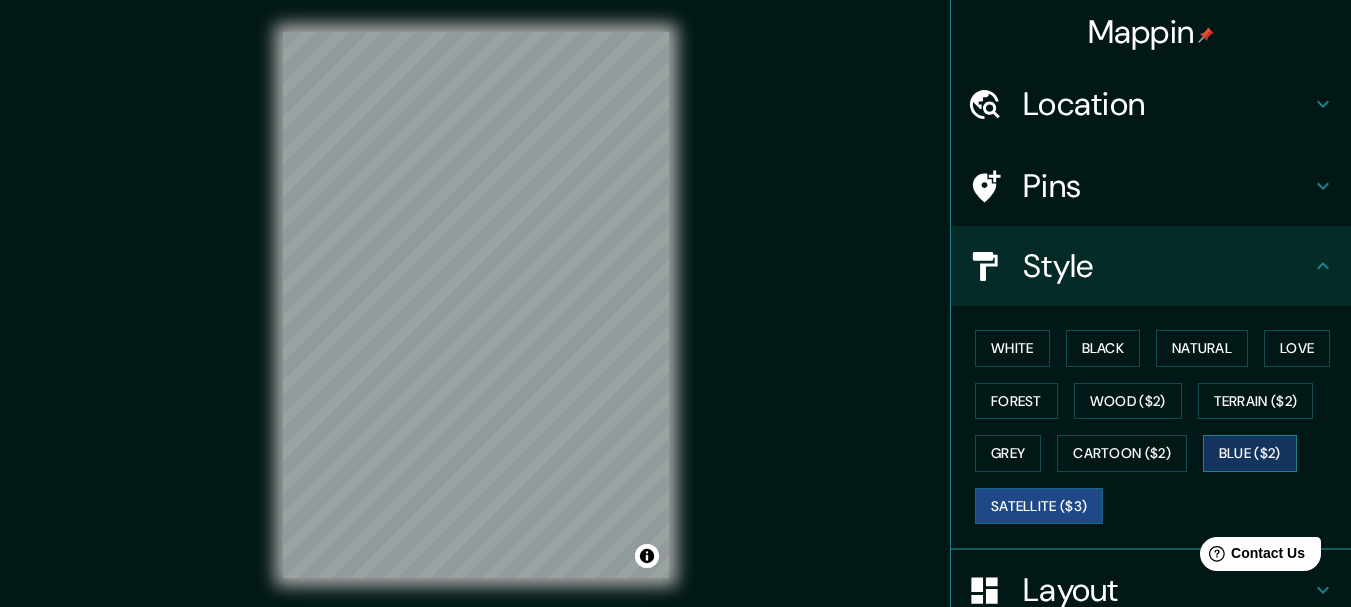 click on "Blue ($2)" at bounding box center [1250, 453] 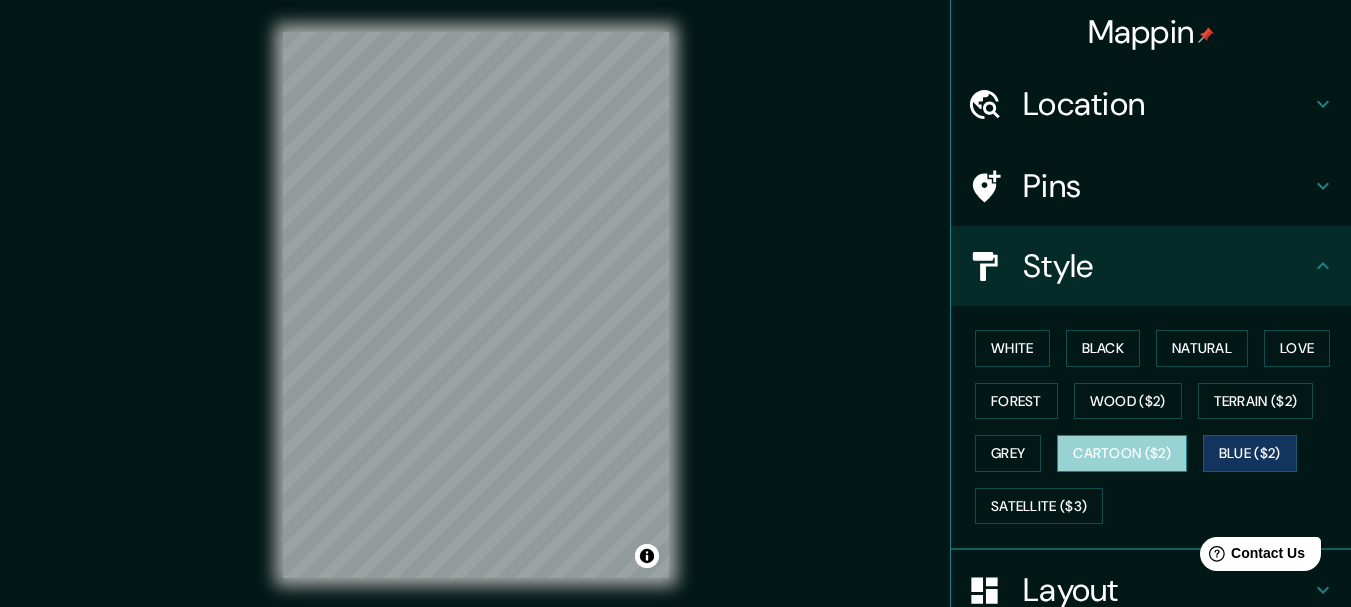 click on "Cartoon ($2)" at bounding box center [1122, 453] 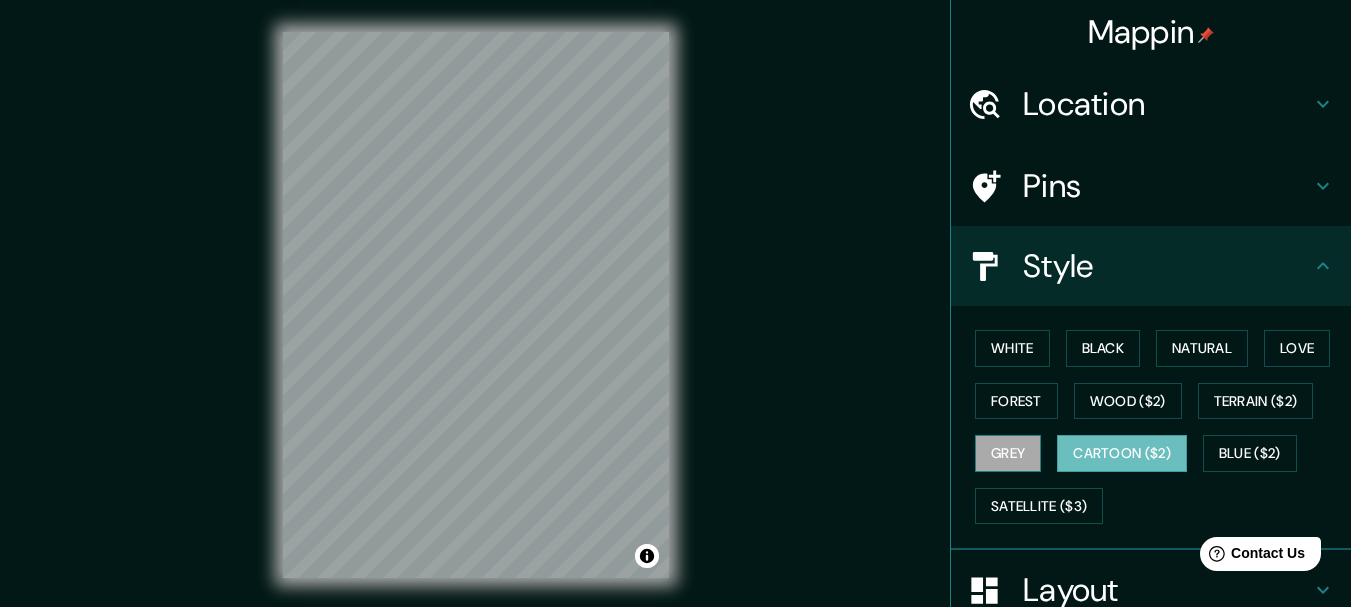 click on "Grey" at bounding box center [1008, 453] 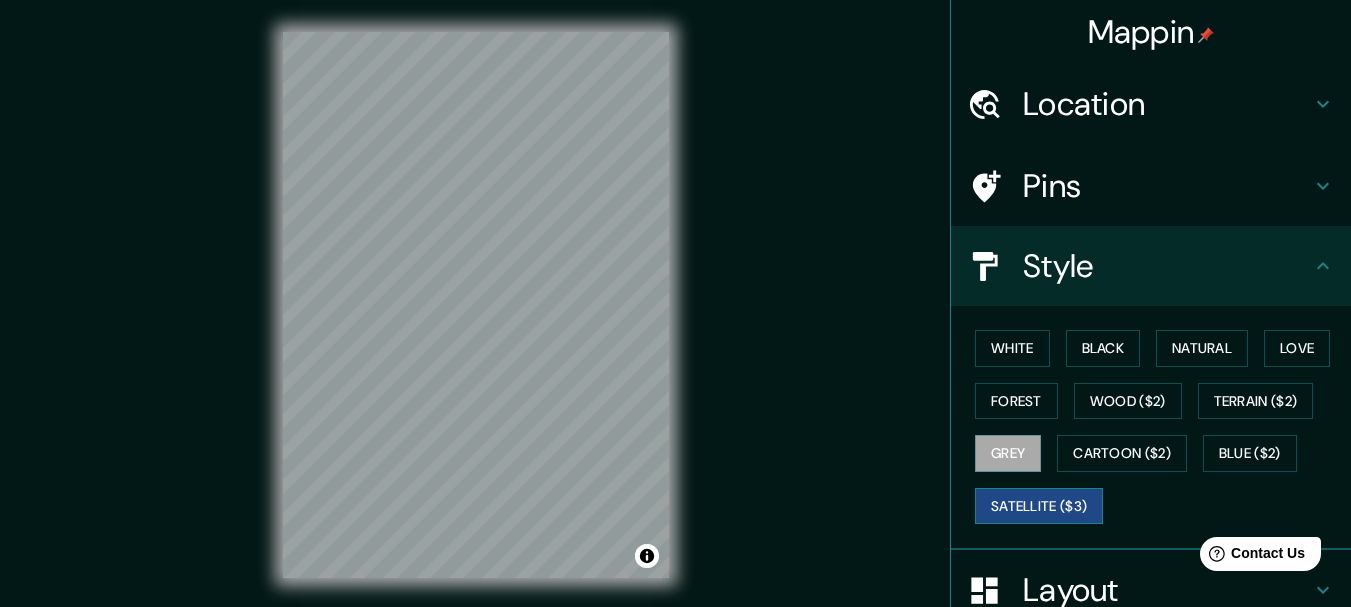 click on "Satellite ($3)" at bounding box center [1039, 506] 